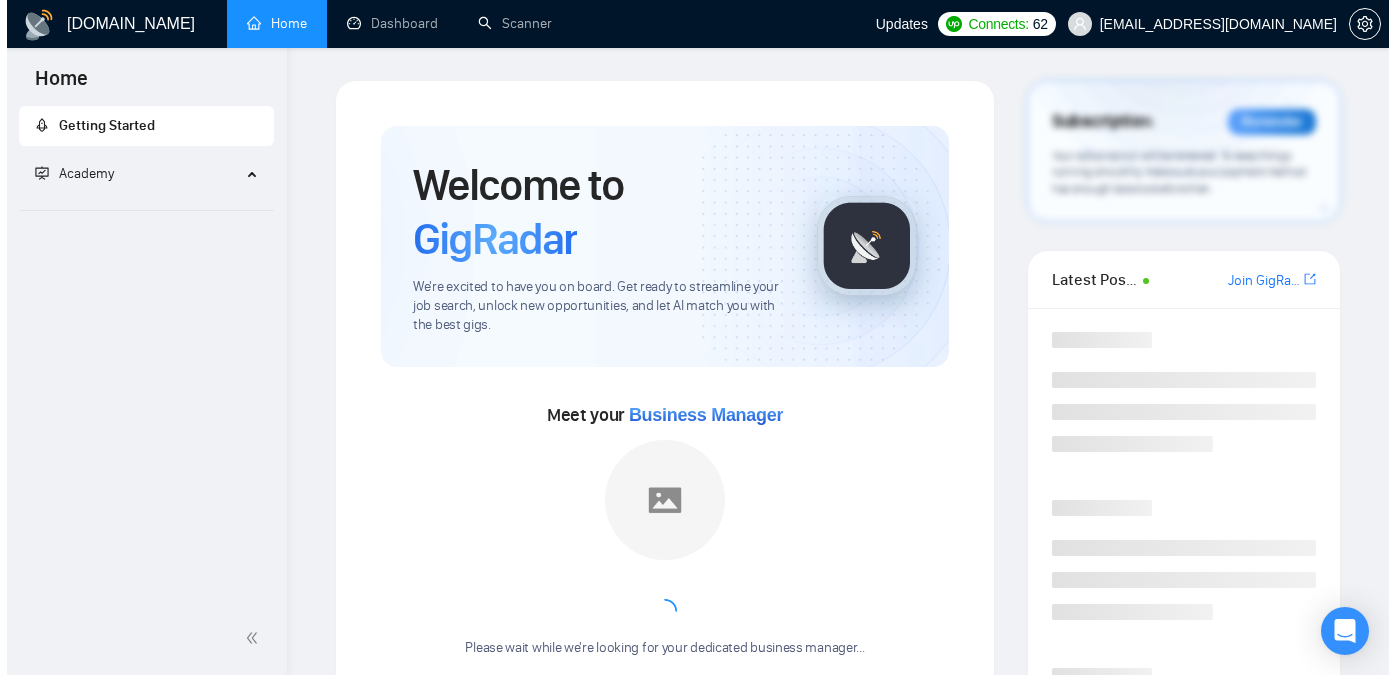 scroll, scrollTop: 0, scrollLeft: 0, axis: both 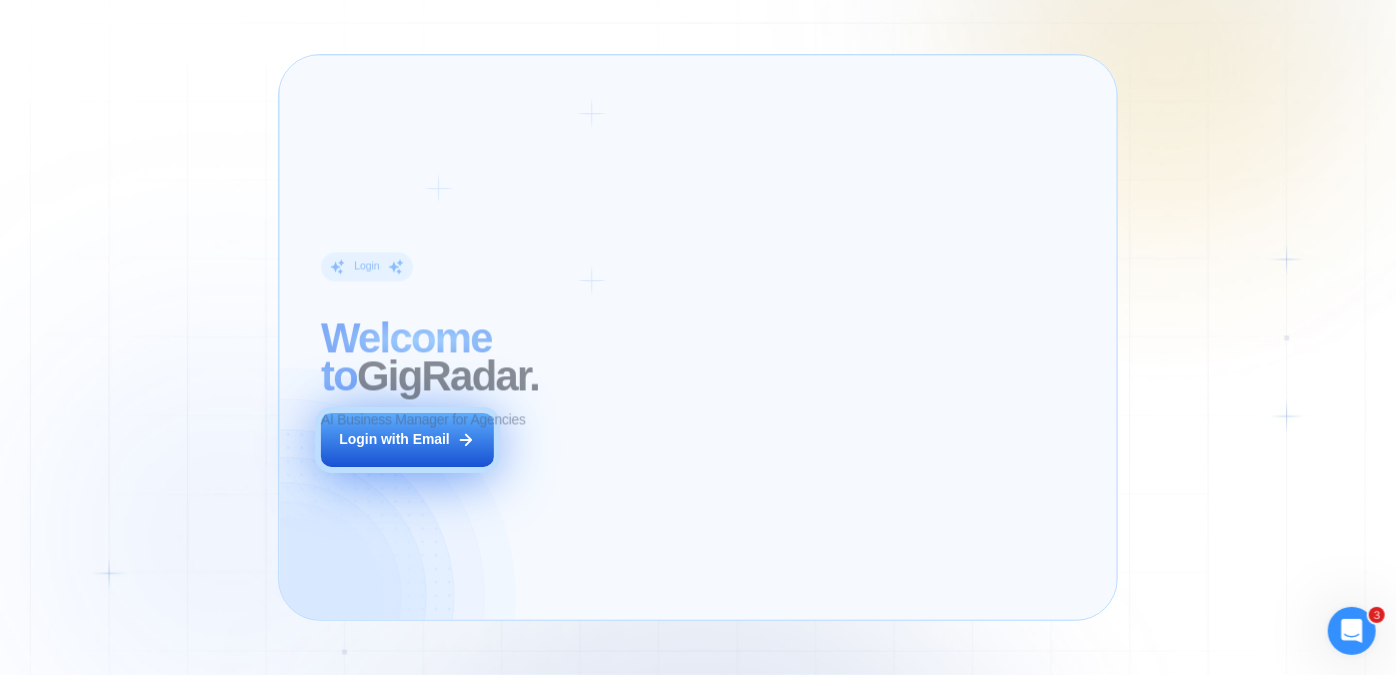 click on "Login with Email" at bounding box center (394, 439) 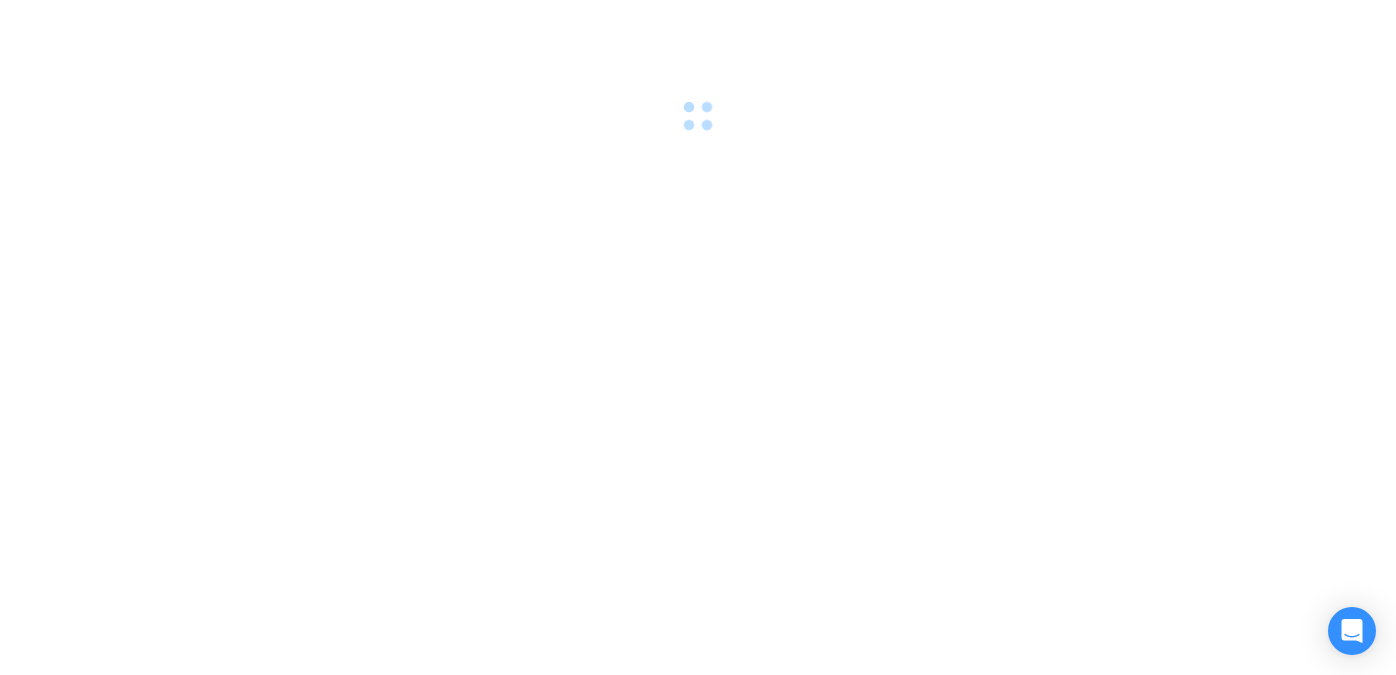 scroll, scrollTop: 0, scrollLeft: 0, axis: both 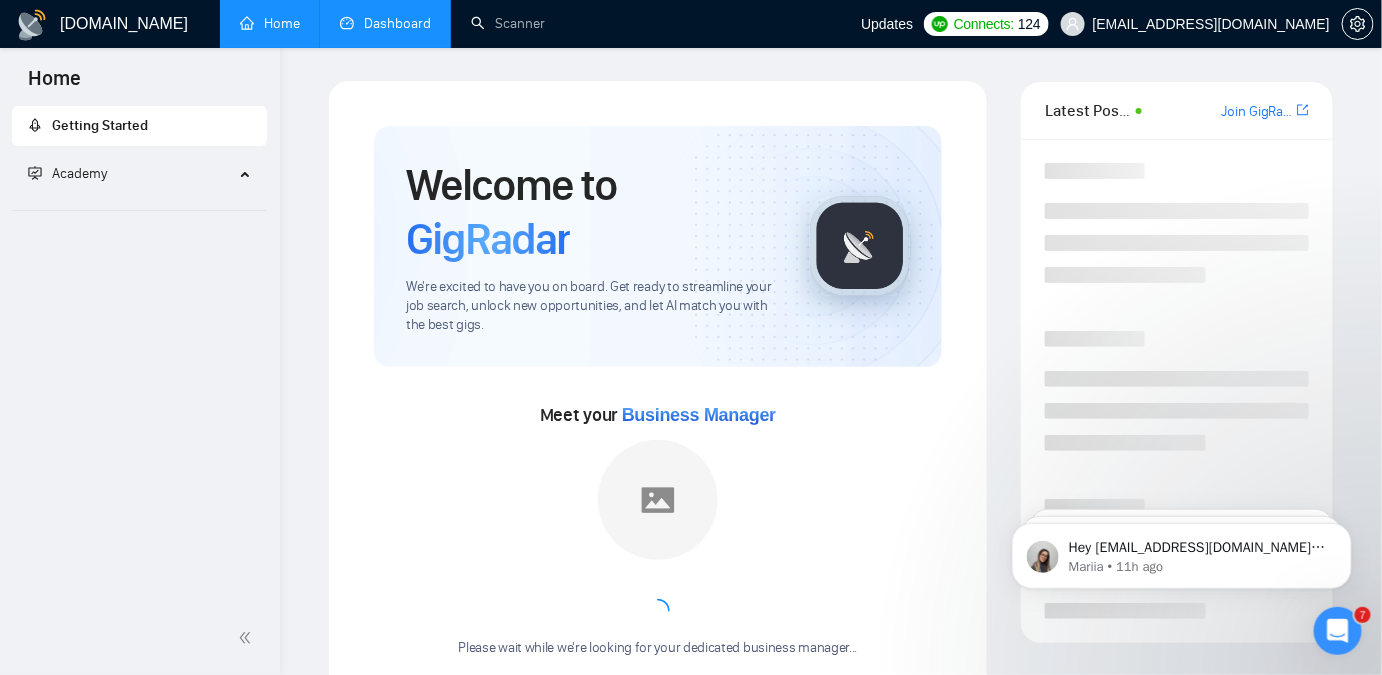 click on "Dashboard" at bounding box center (385, 23) 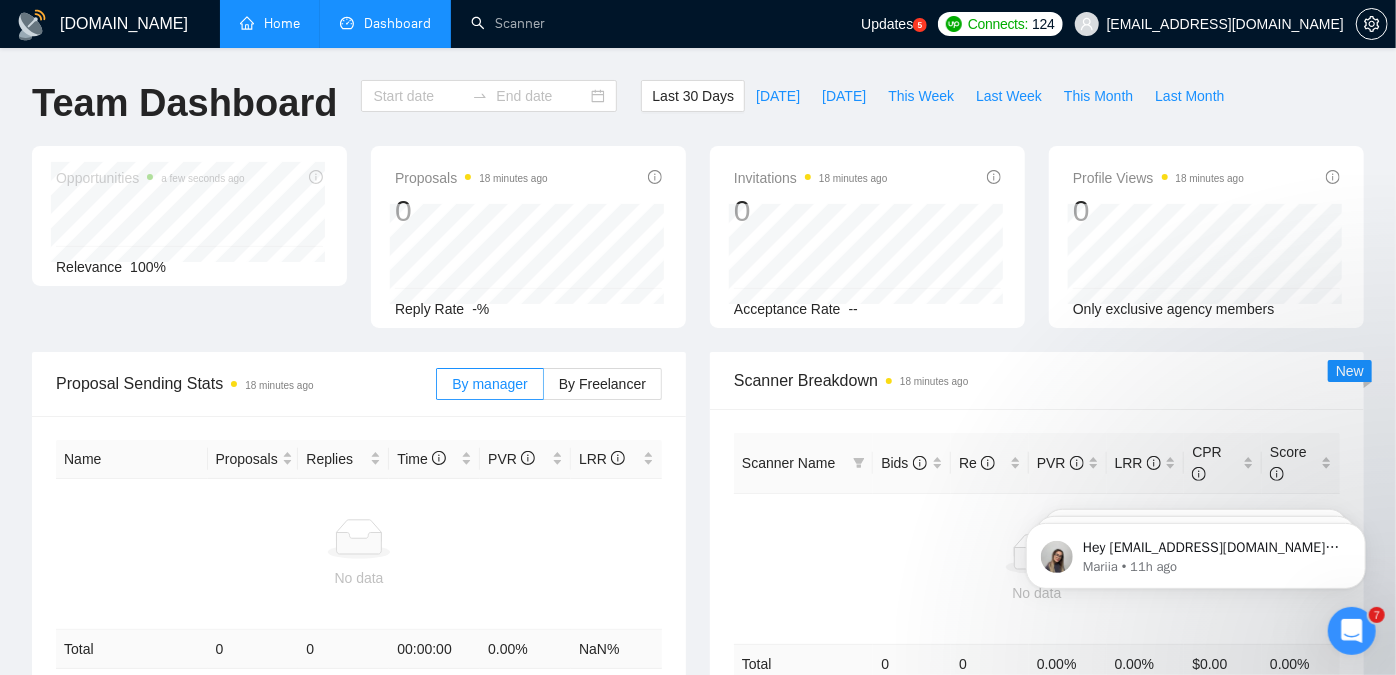 click on "Home" at bounding box center (270, 23) 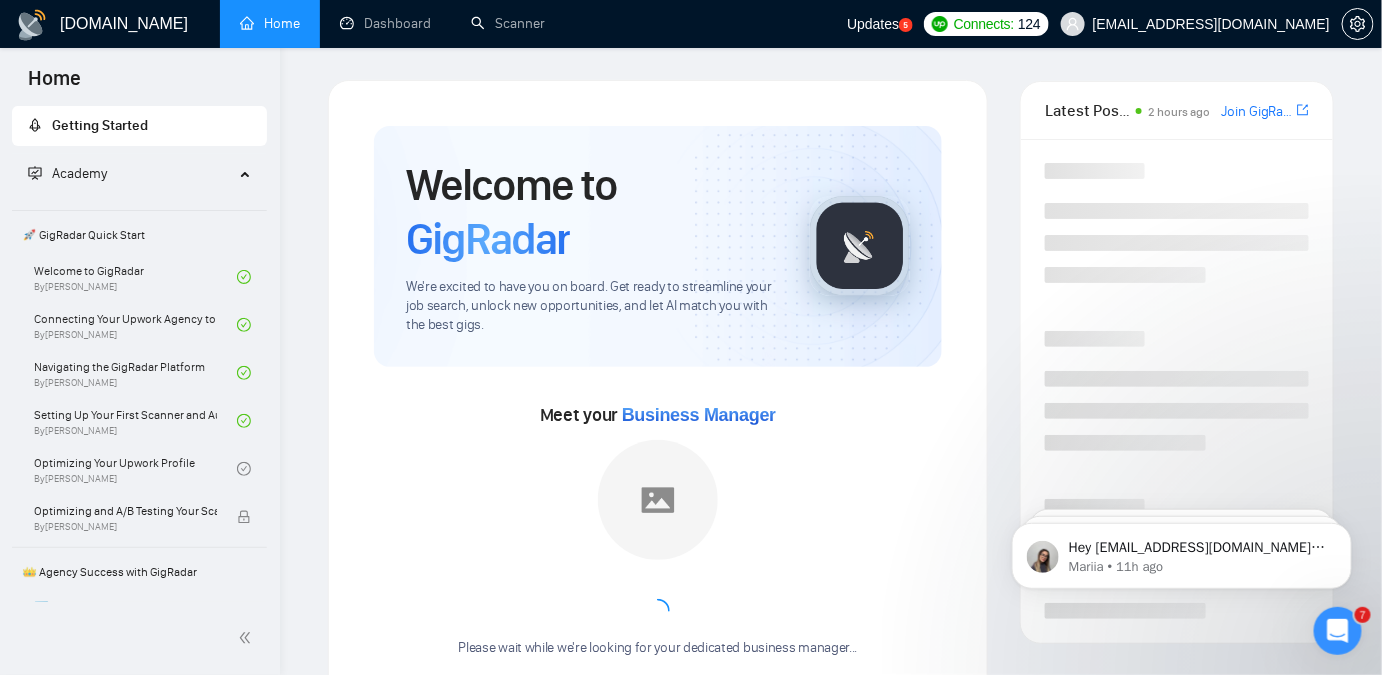 click on "[DOMAIN_NAME] Home Dashboard Scanner Updates
5
Connects: 124 [EMAIL_ADDRESS][DOMAIN_NAME] Welcome to  GigRadar We're excited to have you on board. Get ready to streamline your job search, unlock new opportunities, and let AI match you with the best gigs. Meet your   Business Manager   Please wait while we're looking for your dedicated business manager... Set up your Country-Specific  Business Manager Set up your United States or [GEOGRAPHIC_DATA] Business Manager to access country-specific opportunities. Contact our team GigRadar Automation Set Up a   Scanner Enable the scanner for AI matching and real-time job alerts. Enable   Opportunity Alerts Keep updated on top matches and new jobs. Enable   Automatic Proposal Send Never miss any opportunities. GigRadar Community Join GigRadar   Community Connect with the GigRadar Slack Community for updates, job opportunities, partnerships, and support. Make your   First Post Level Up Your Skill Explore   Academy" at bounding box center (831, 919) 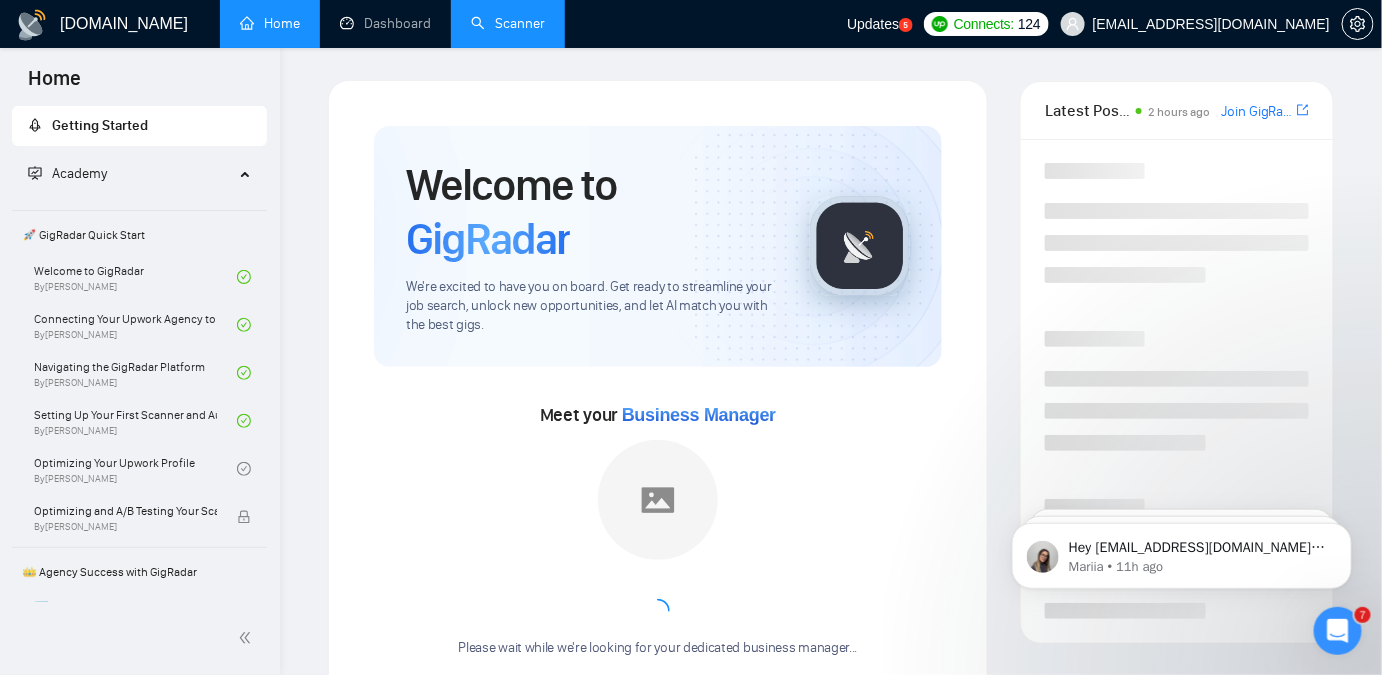 click on "Scanner" at bounding box center (508, 23) 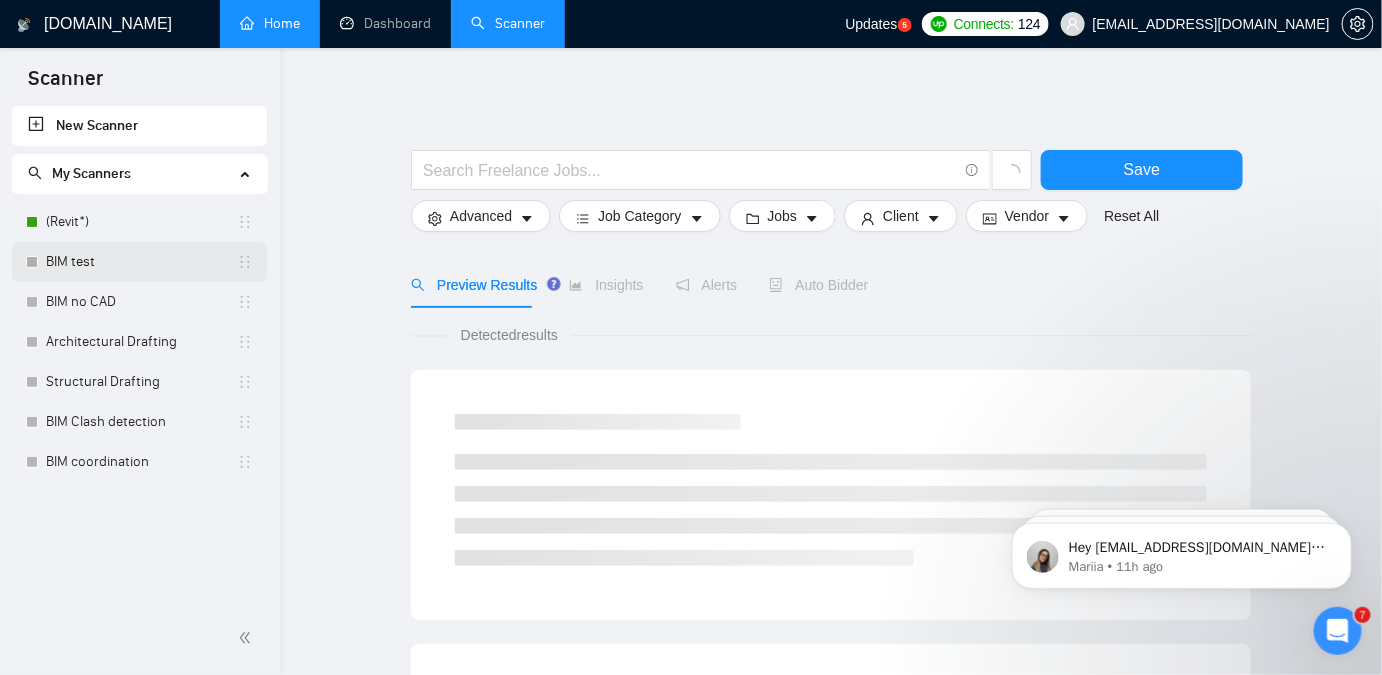 click on "BIM test" at bounding box center [141, 262] 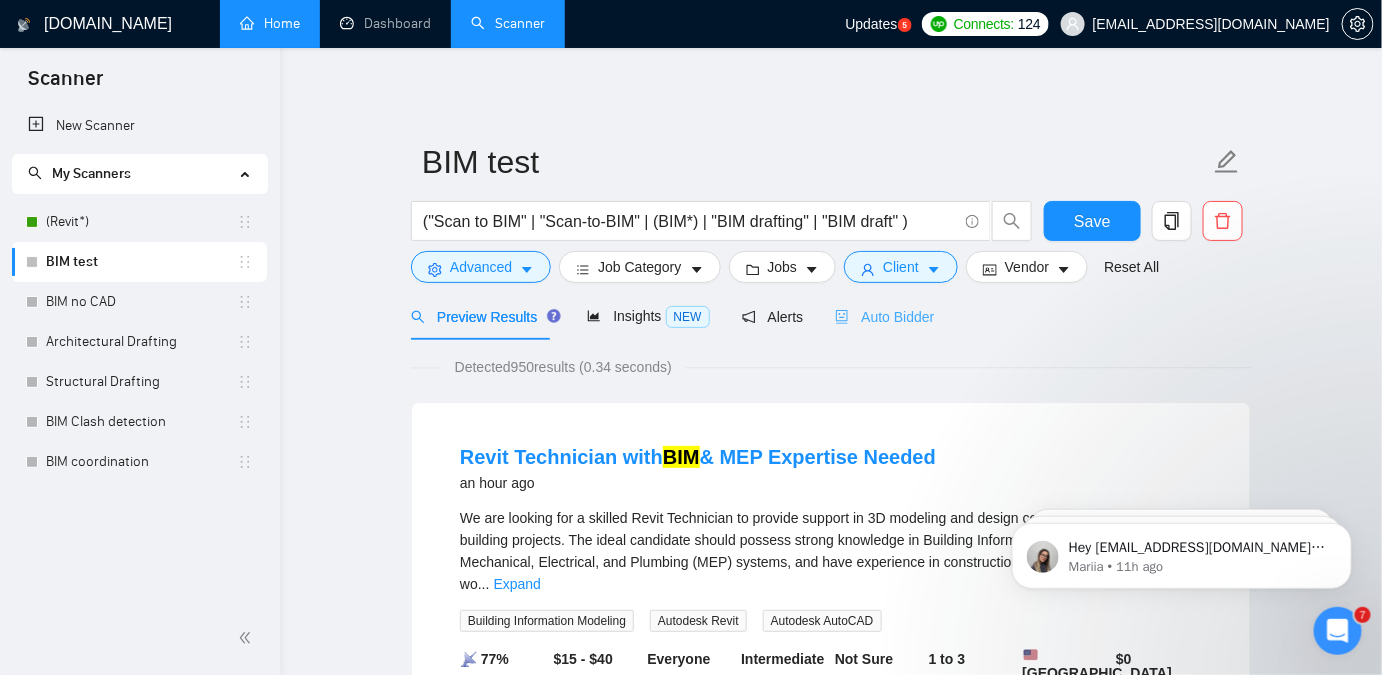 click on "Auto Bidder" at bounding box center (884, 316) 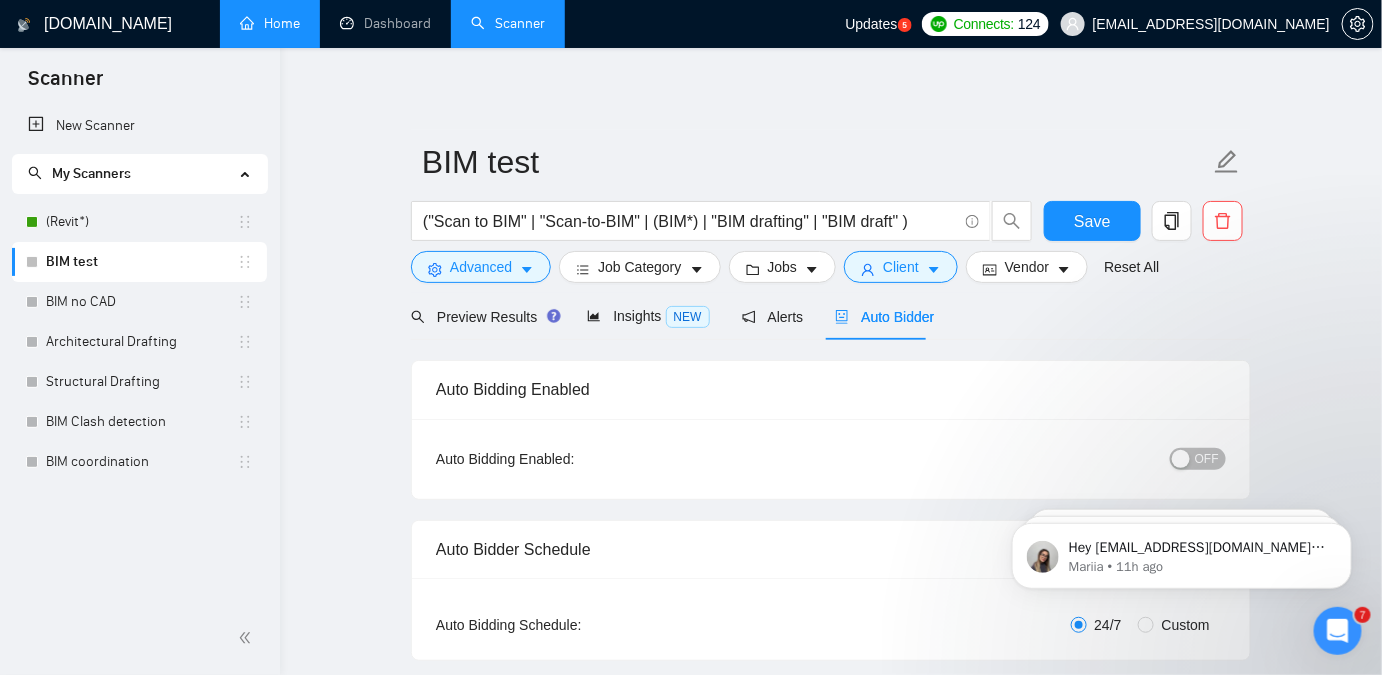 checkbox on "true" 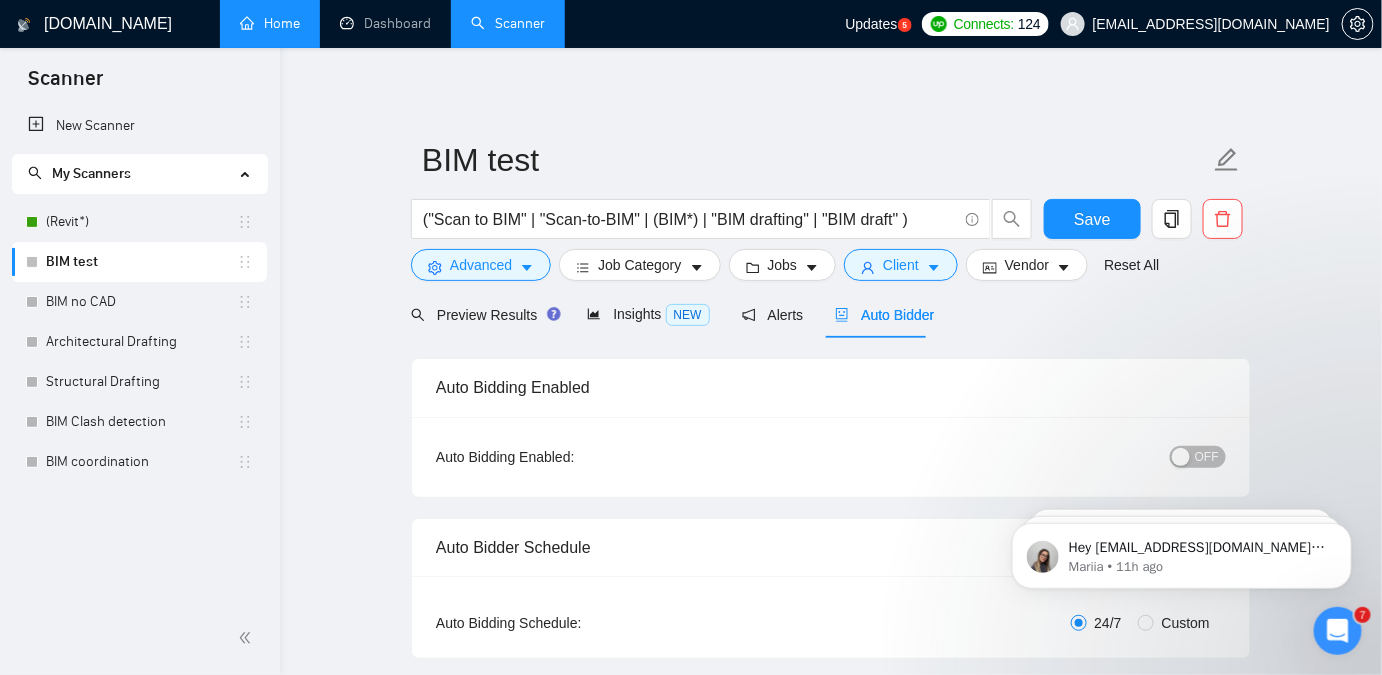 type 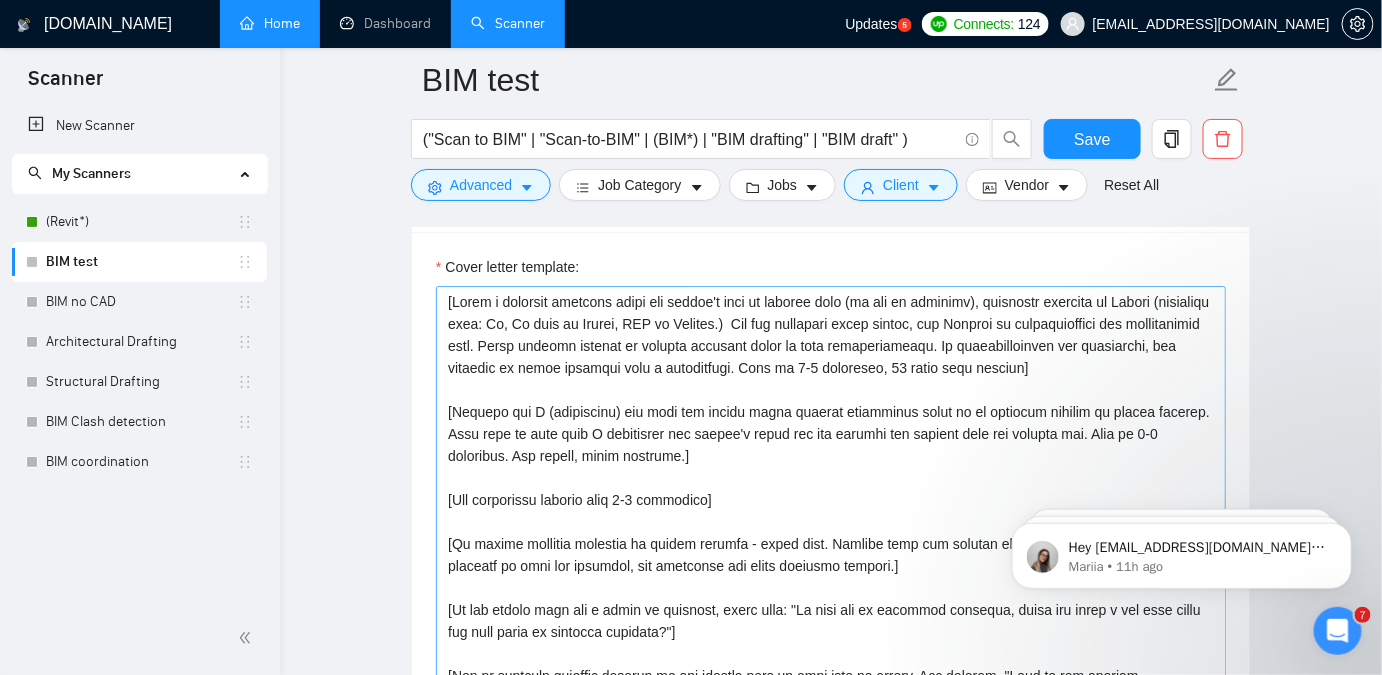 scroll, scrollTop: 1727, scrollLeft: 0, axis: vertical 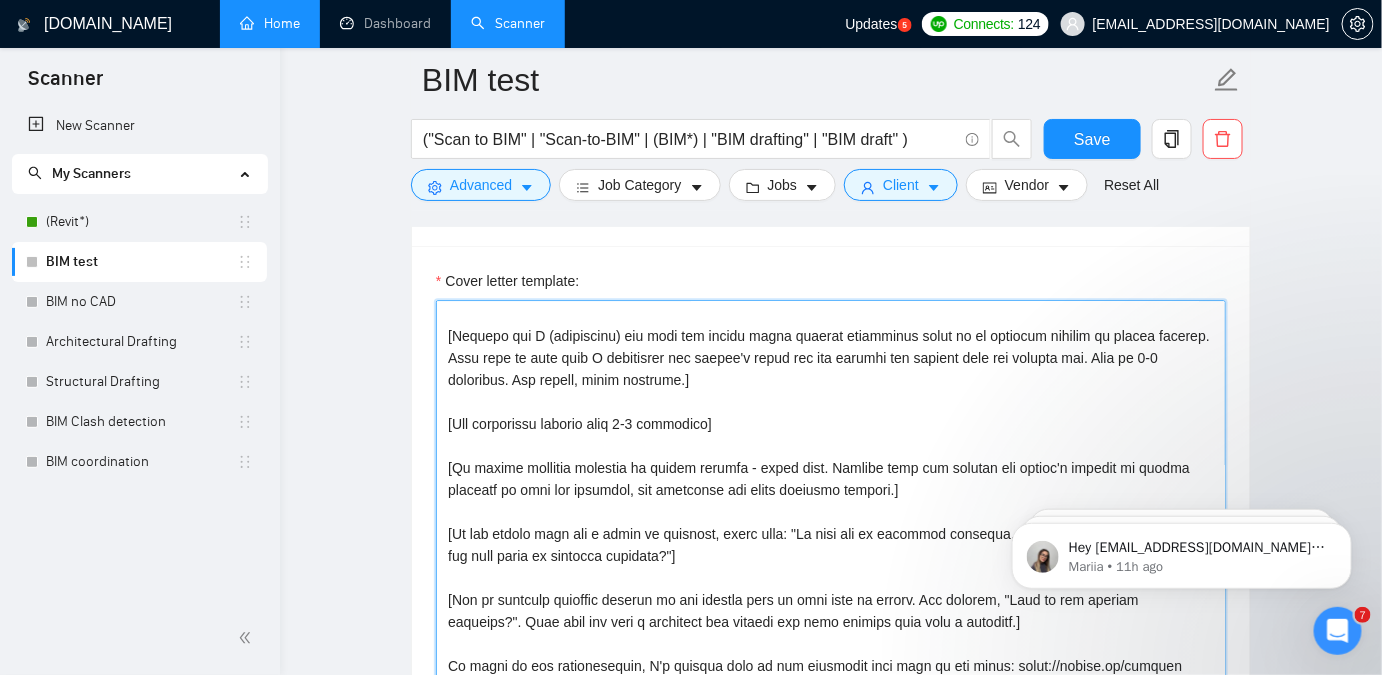 click on "Cover letter template:" at bounding box center [831, 525] 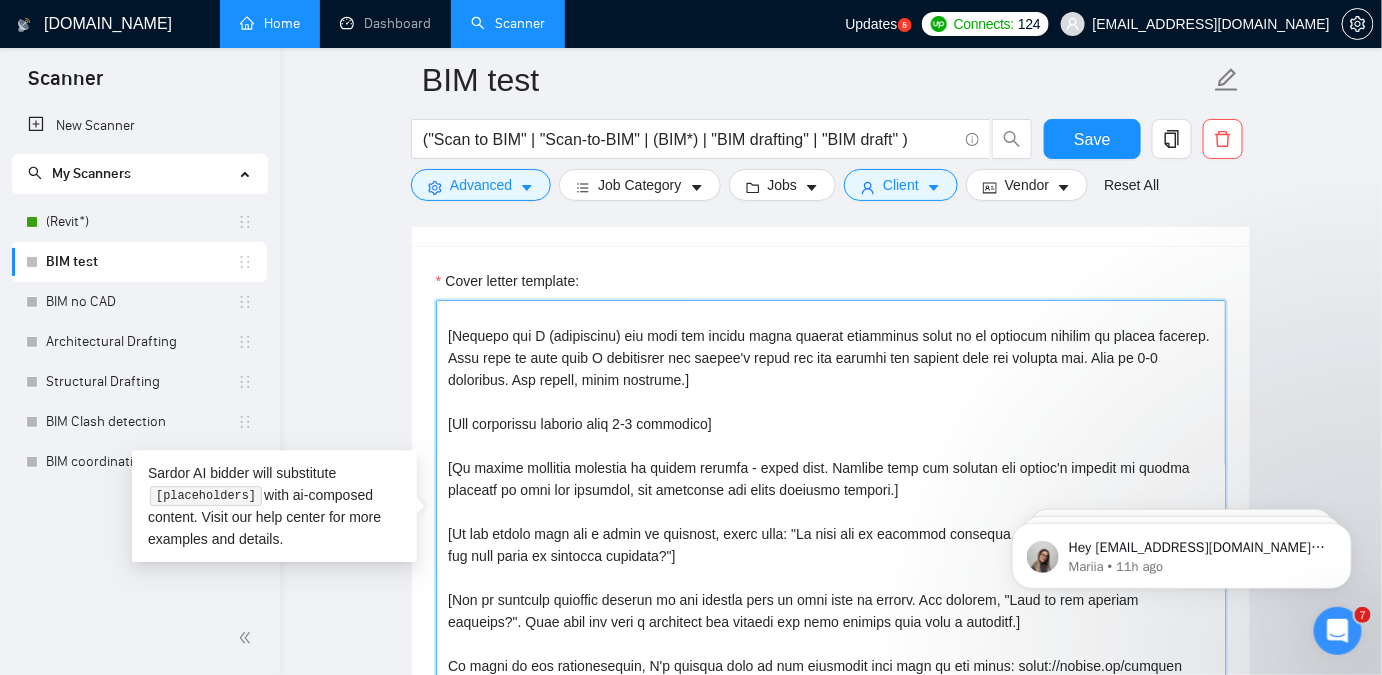 click on "Cover letter template:" at bounding box center [831, 525] 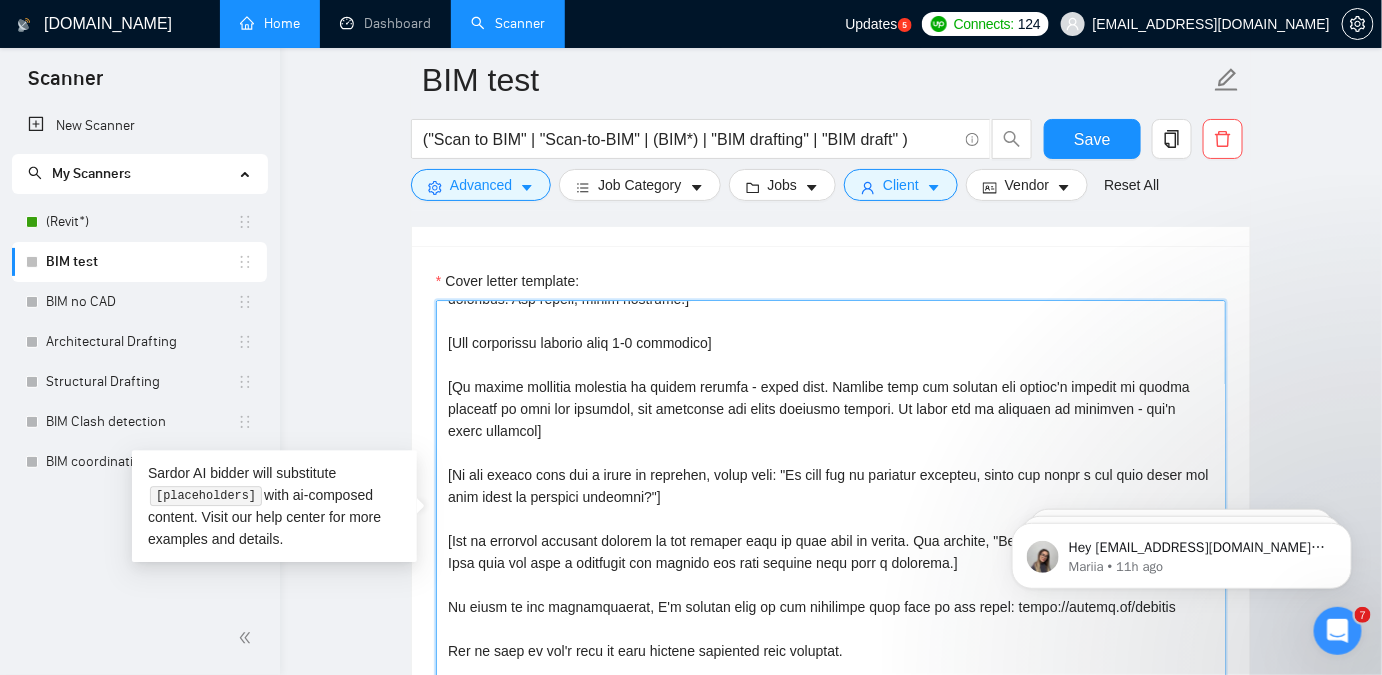 scroll, scrollTop: 176, scrollLeft: 0, axis: vertical 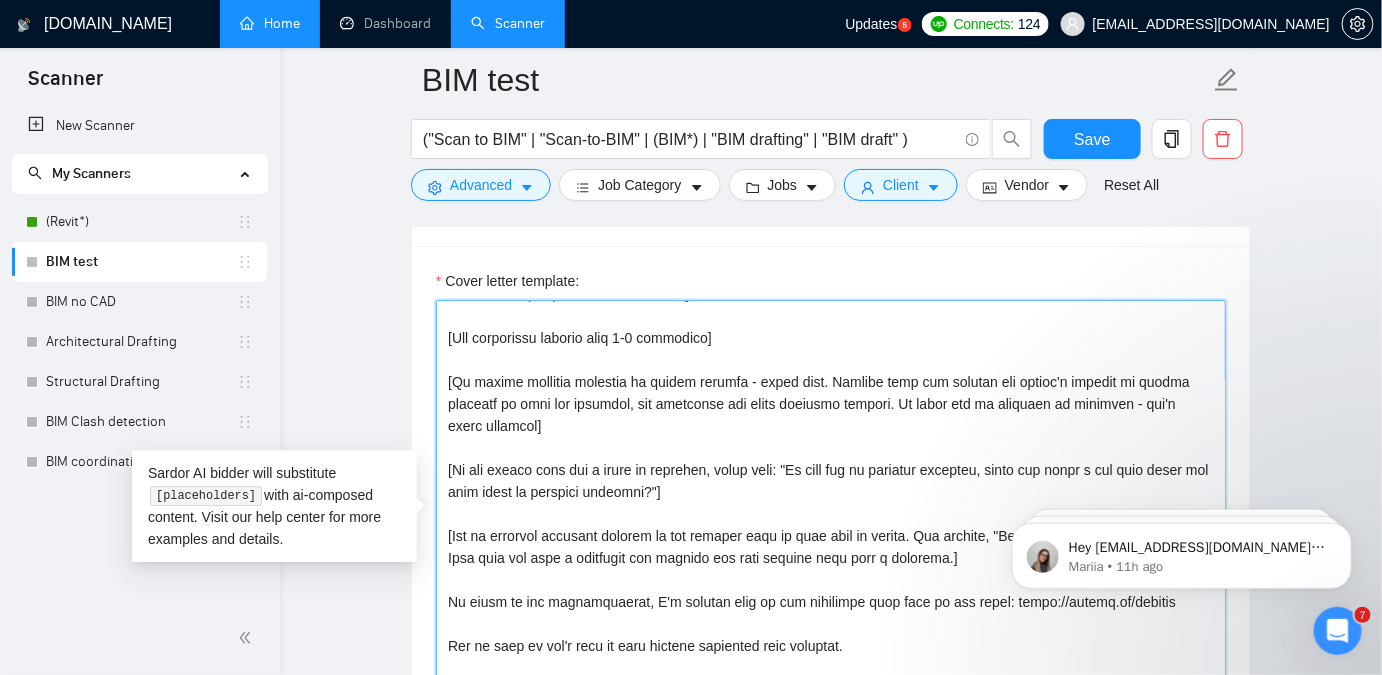 click on "Cover letter template:" at bounding box center (831, 525) 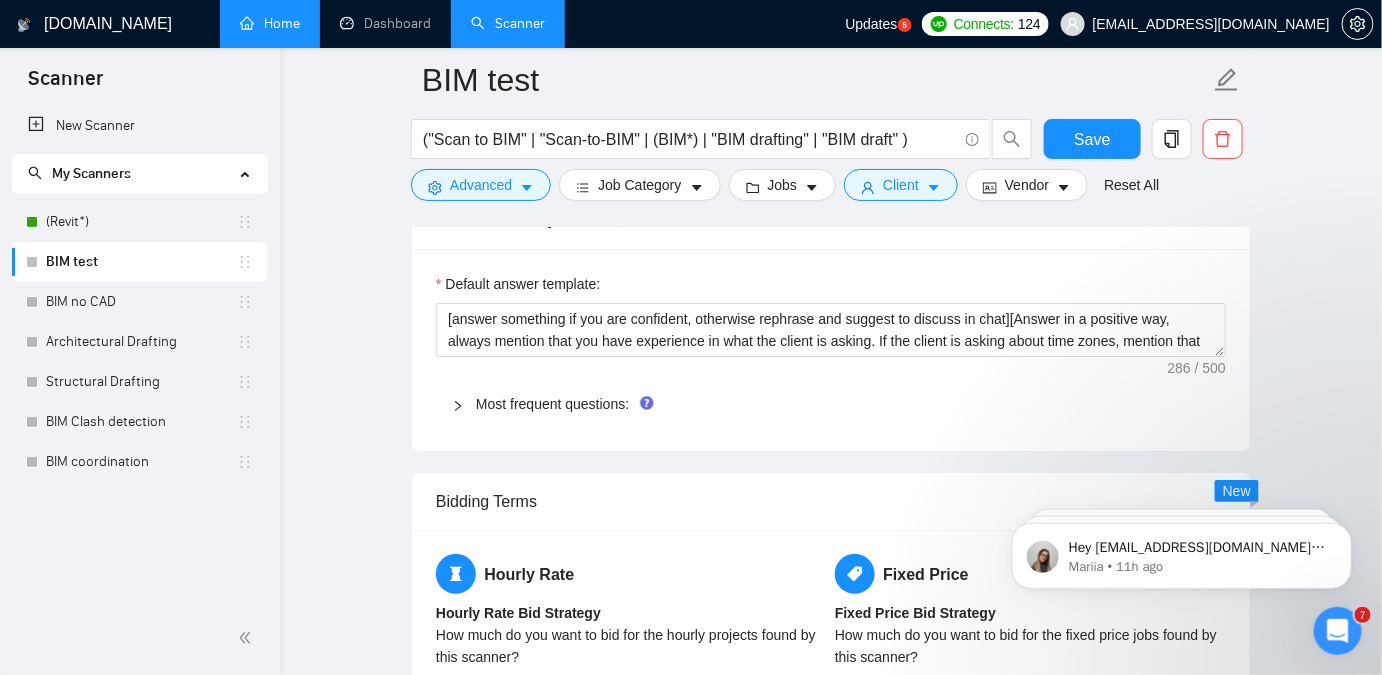 scroll, scrollTop: 2363, scrollLeft: 0, axis: vertical 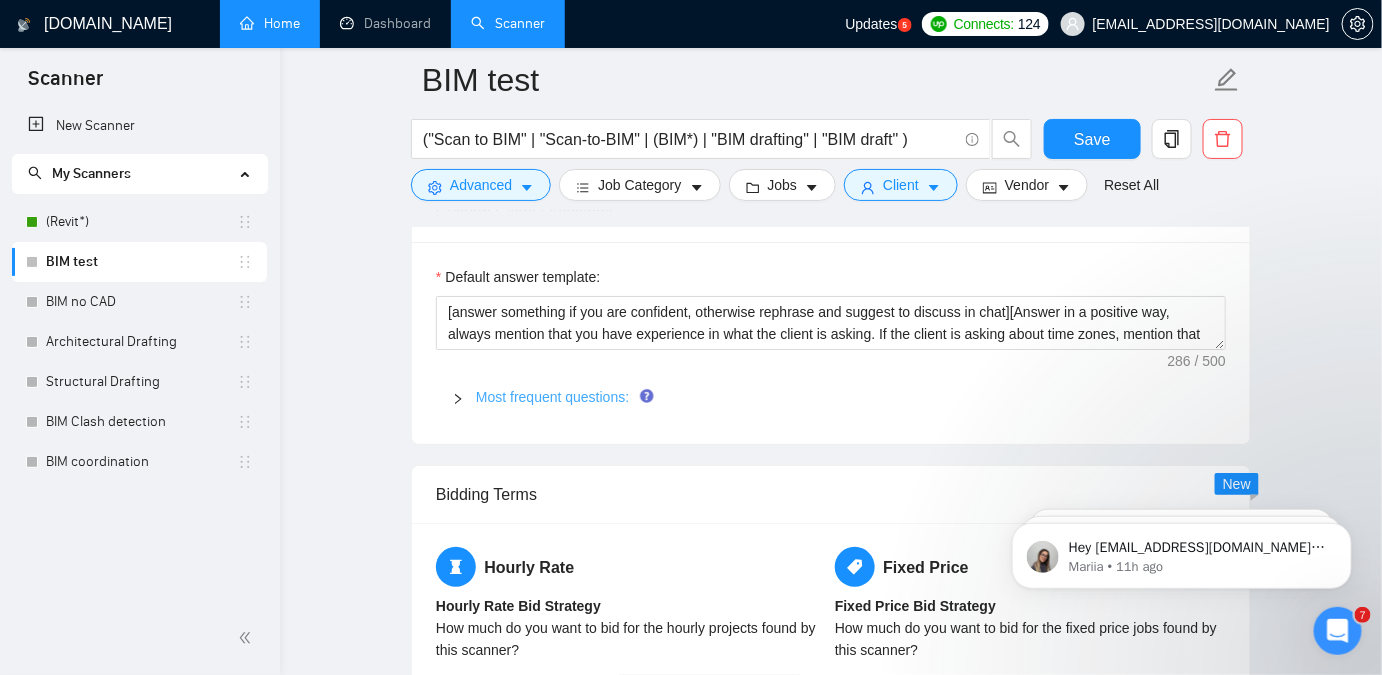 type on "[Write a personal greeting using the client's name or company name (if any is provided), introduce yourself as Yevhen (something like: Hi, My name is [PERSON_NAME], CTO at Powerkh.)  For the remaining cover letter, use English in conversational yet professional tone. Avoid generic phrases or cliches commonly found in such communications. Be straightforward and respectful, and remember to avoid sounding like a salesperson. Make it 1-2 sentences, 15 words each maximum]
[Explain how I (freelancer) can help the client solve project challanges based on my previous results or proven process. Make sure to show that I understand the client's needs and can deliver the results they are looking for. Make it 1-2 sentences. Use simple, human language.]
[Use paragraphs between each 2-3 sentences]
[If client provided examples or shared website - check them. Mention that you checked the client's website or shared examples if they are provided, and summarize one small relevant insight. If there are no examples or websites - d..." 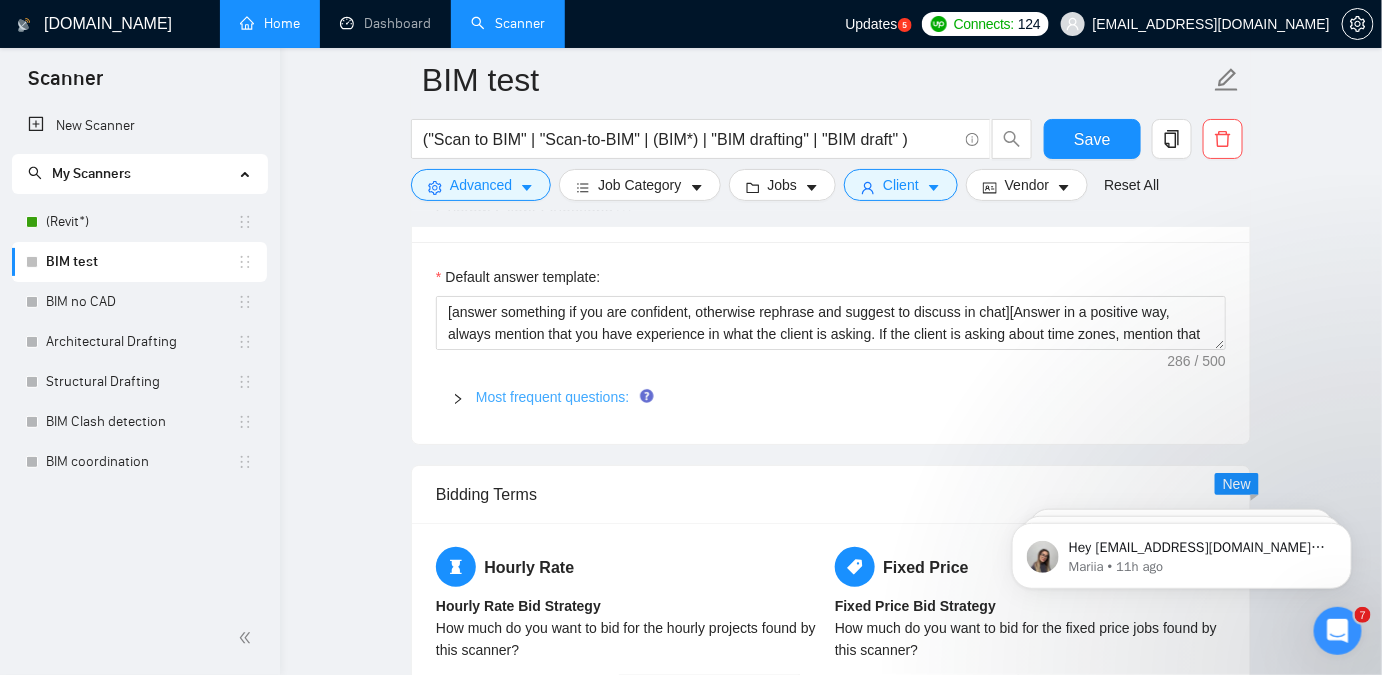 click on "Most frequent questions:" at bounding box center [552, 397] 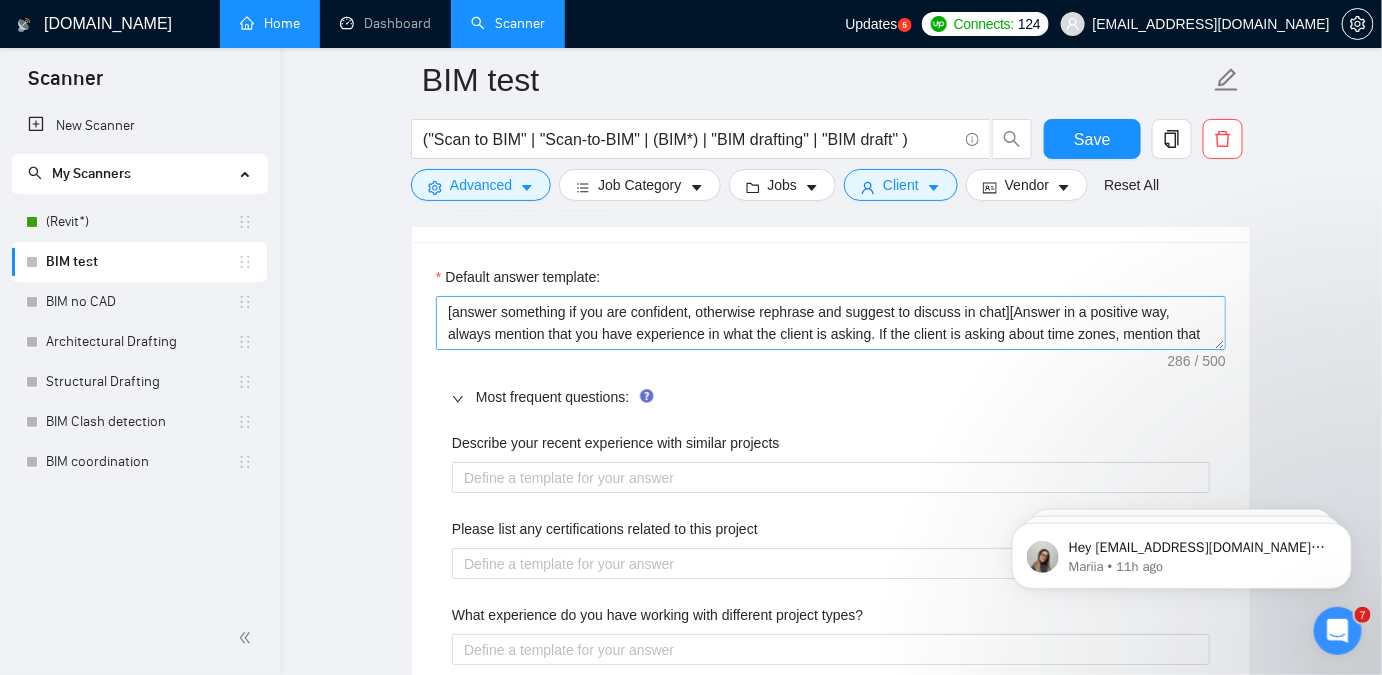 scroll, scrollTop: 21, scrollLeft: 0, axis: vertical 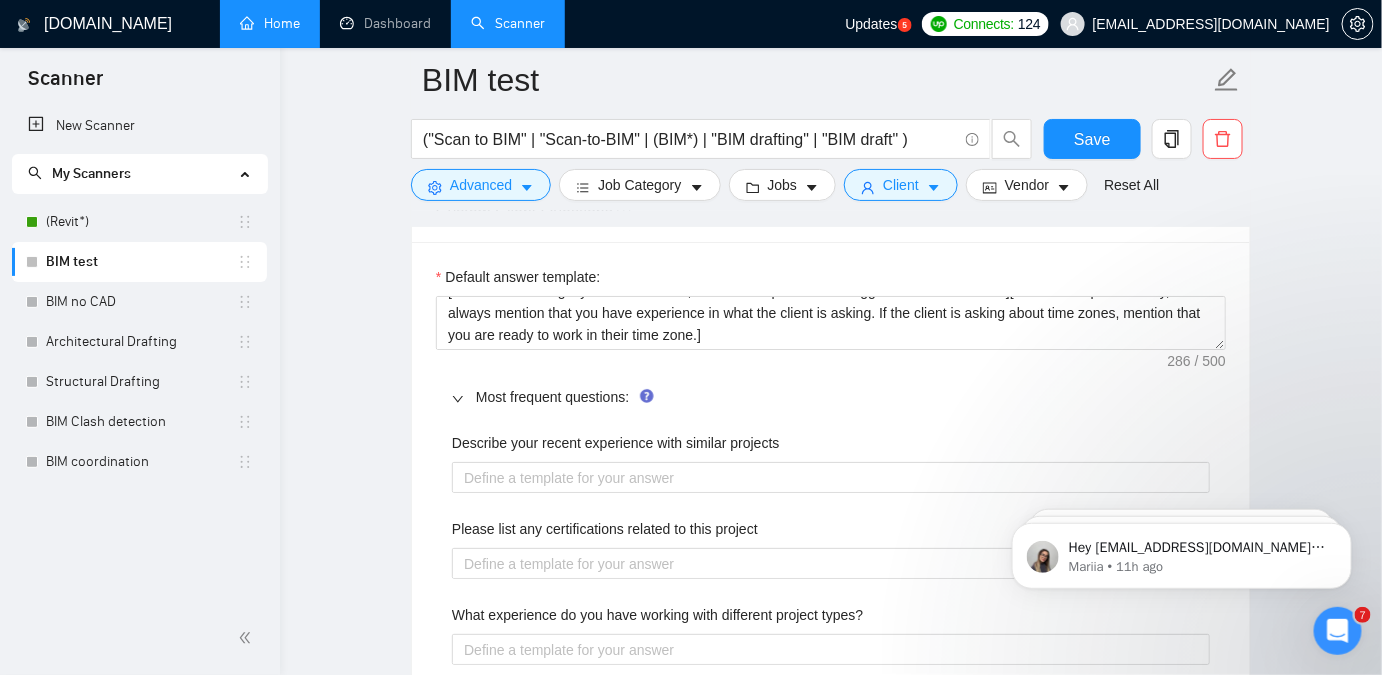 click on "Most frequent questions:" at bounding box center [831, 397] 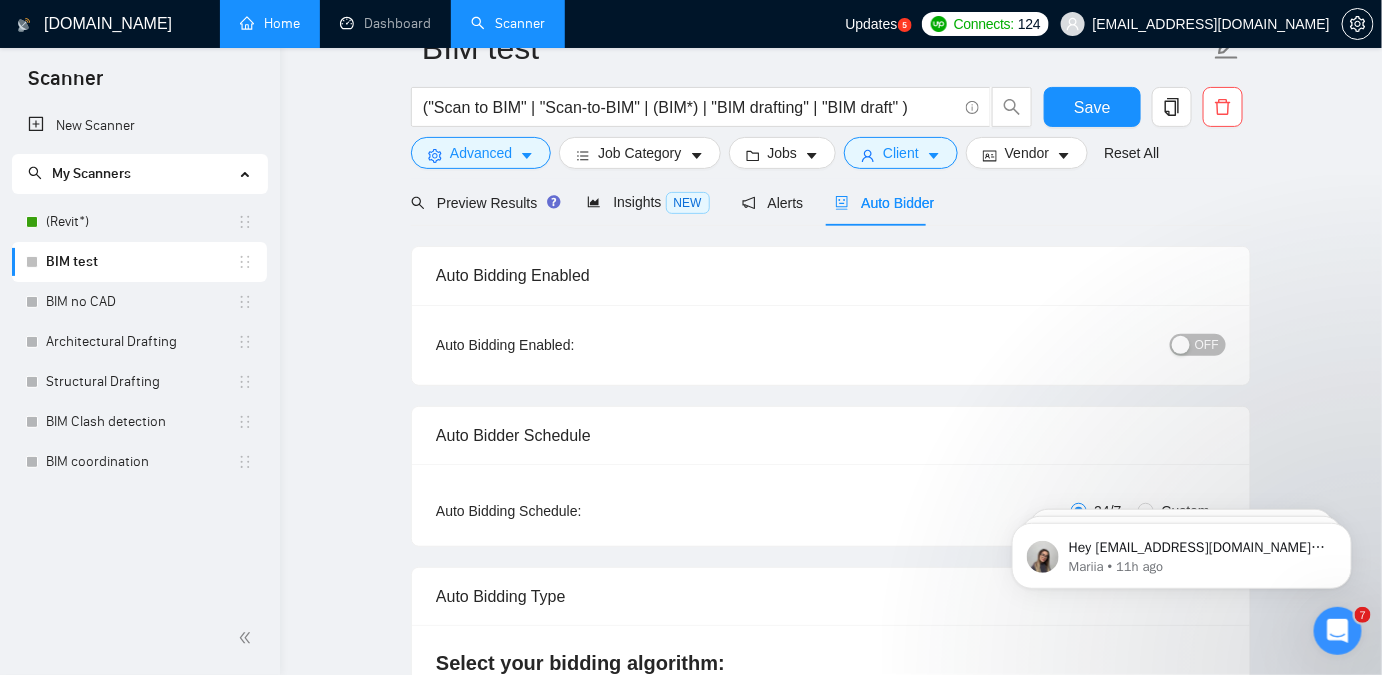 scroll, scrollTop: 0, scrollLeft: 0, axis: both 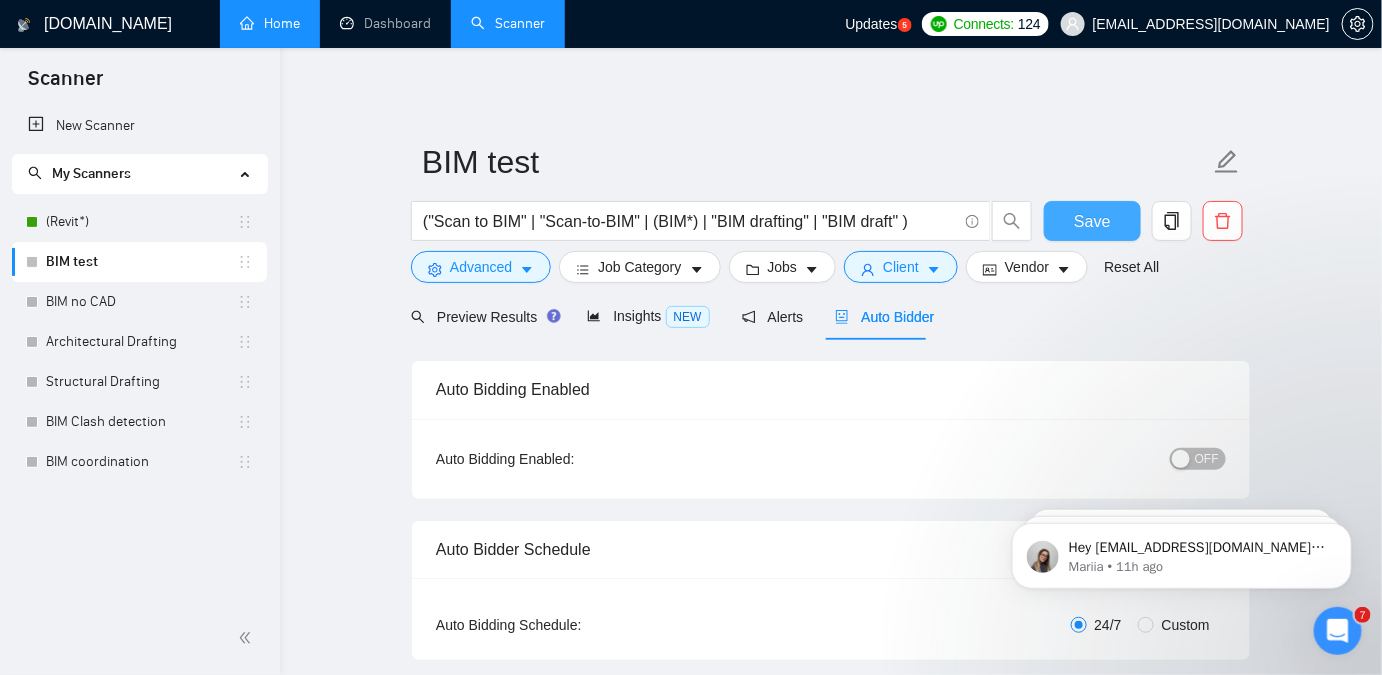 click on "Save" at bounding box center [1092, 221] 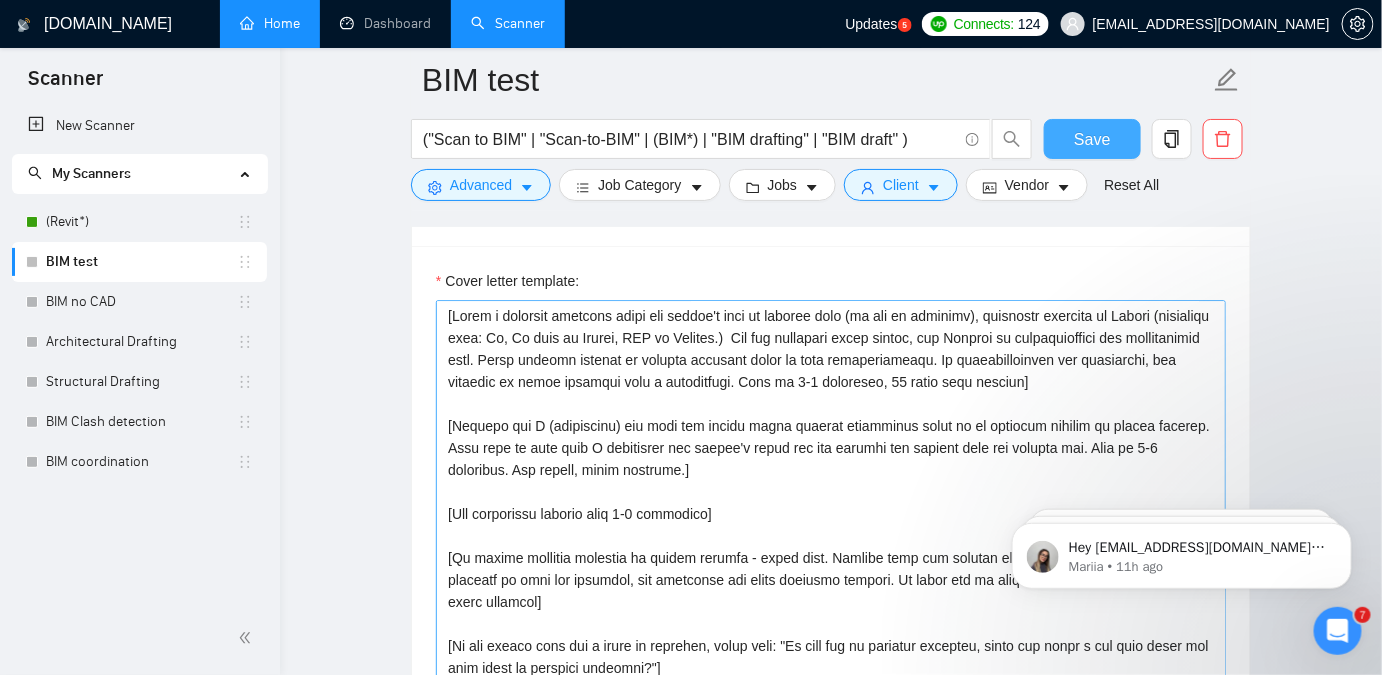 scroll, scrollTop: 1636, scrollLeft: 0, axis: vertical 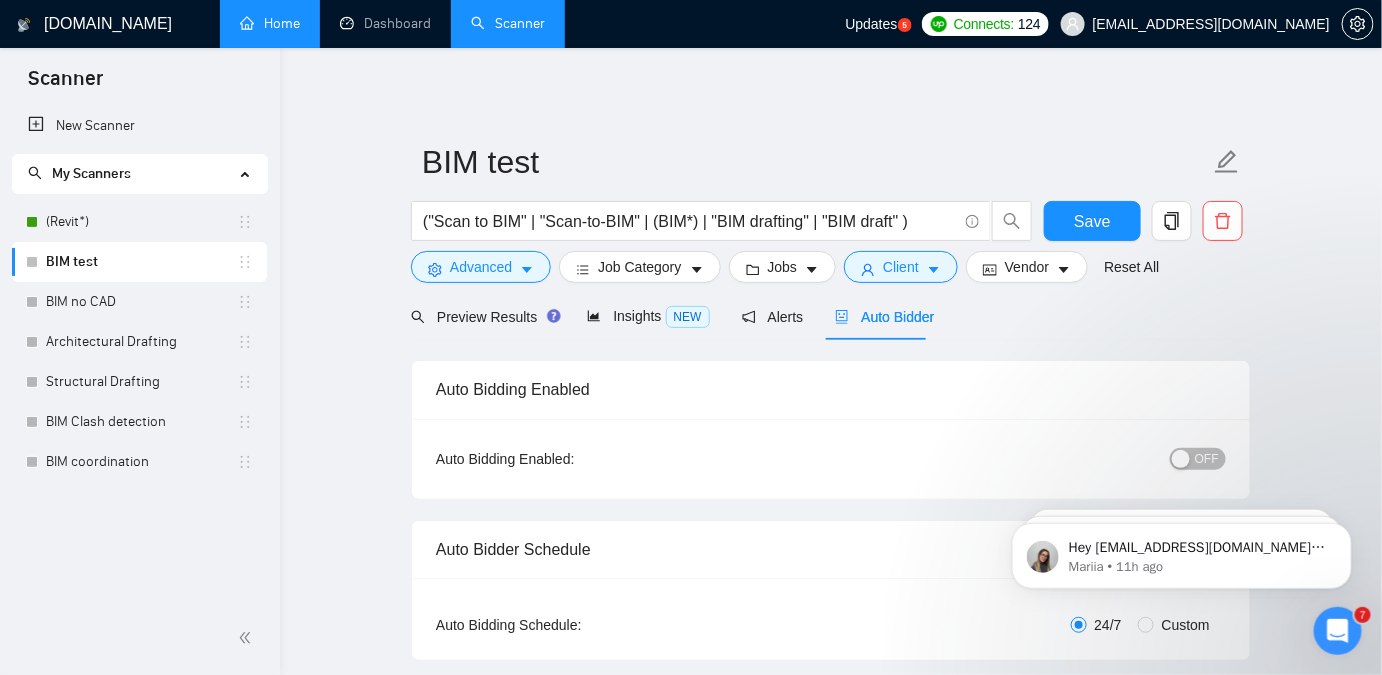 click on "OFF" at bounding box center (1207, 459) 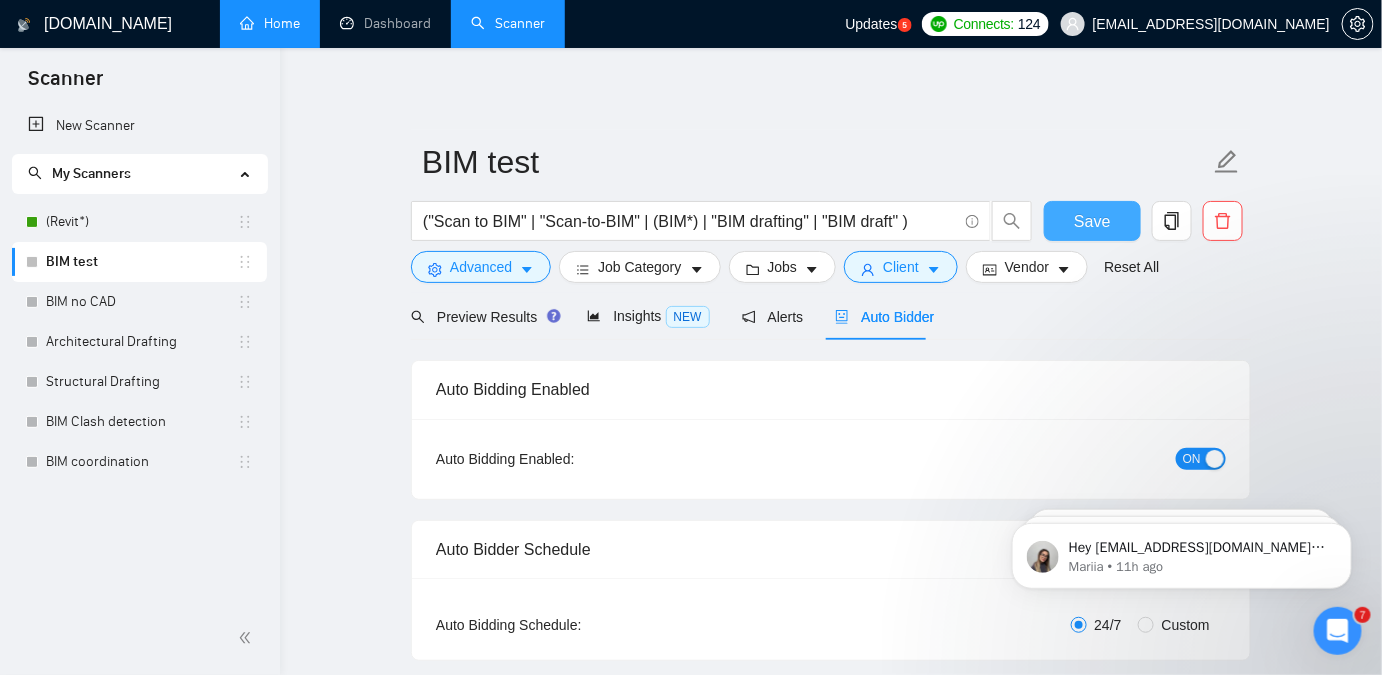 click on "Save" at bounding box center (1092, 221) 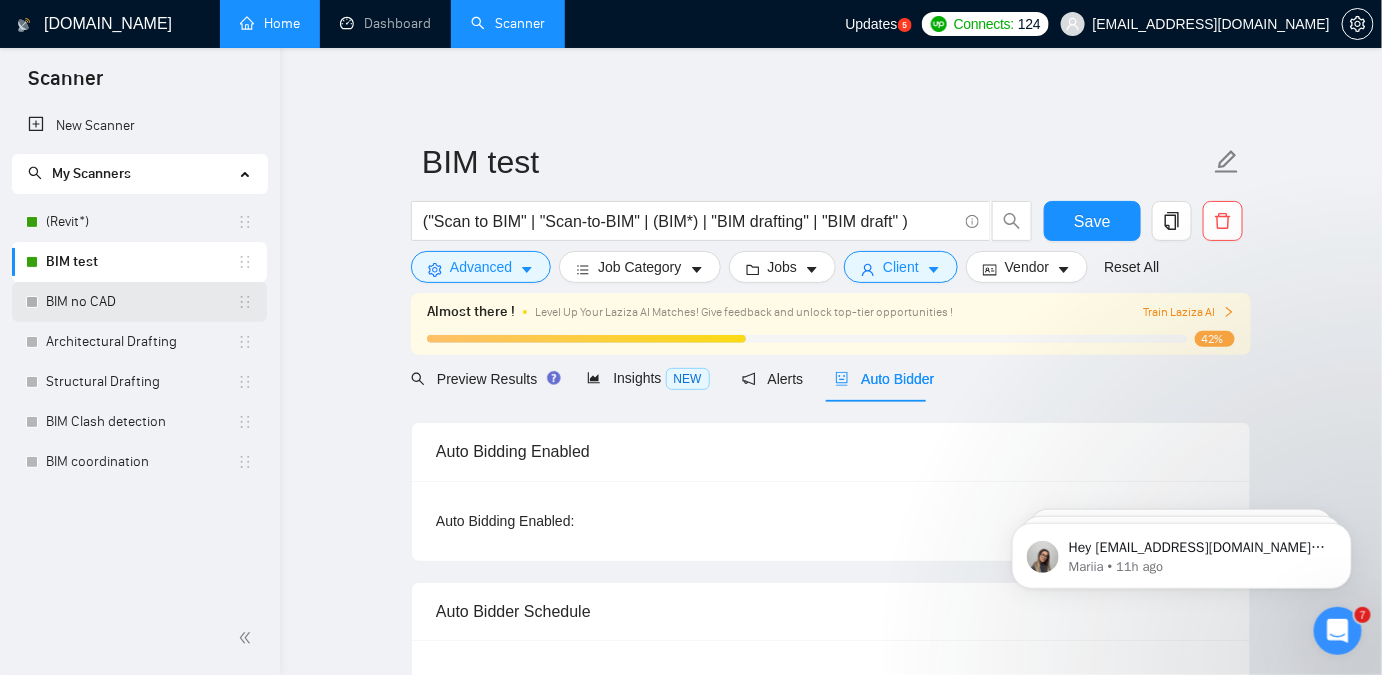 click on "BIM no CAD" at bounding box center (141, 302) 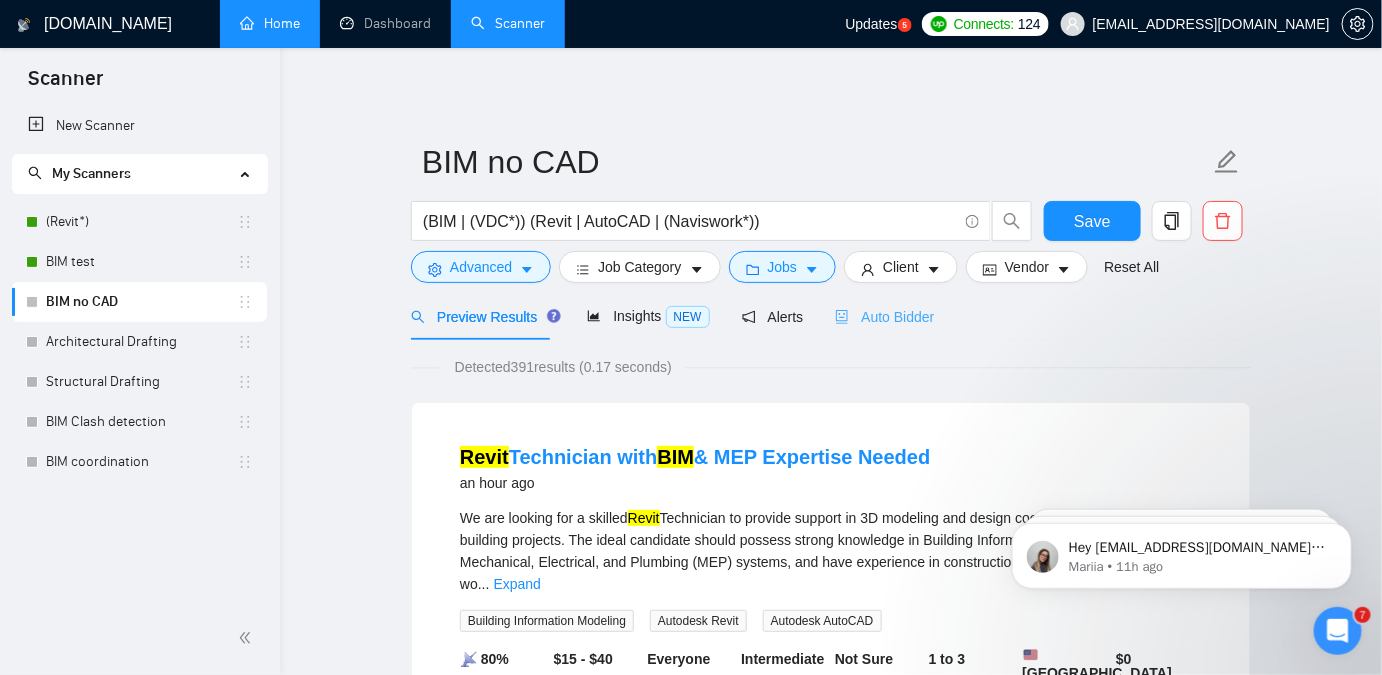 click on "Auto Bidder" at bounding box center [884, 316] 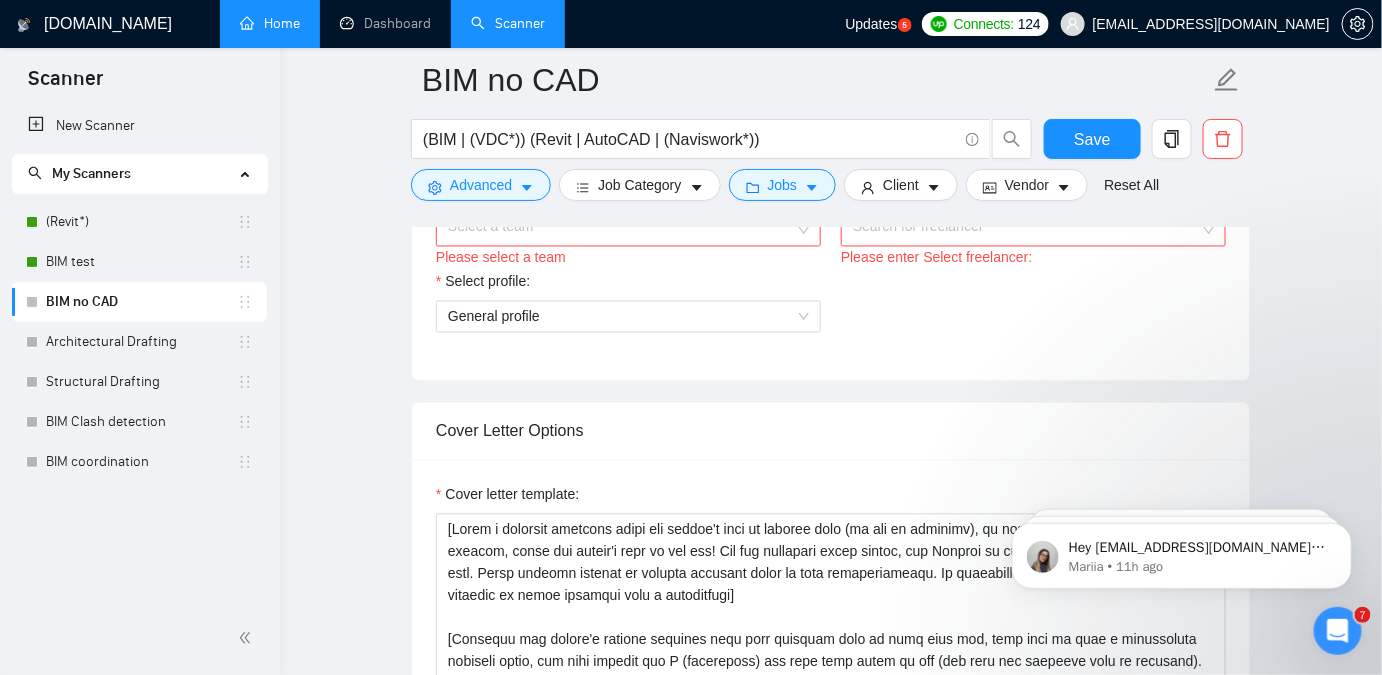 scroll, scrollTop: 909, scrollLeft: 0, axis: vertical 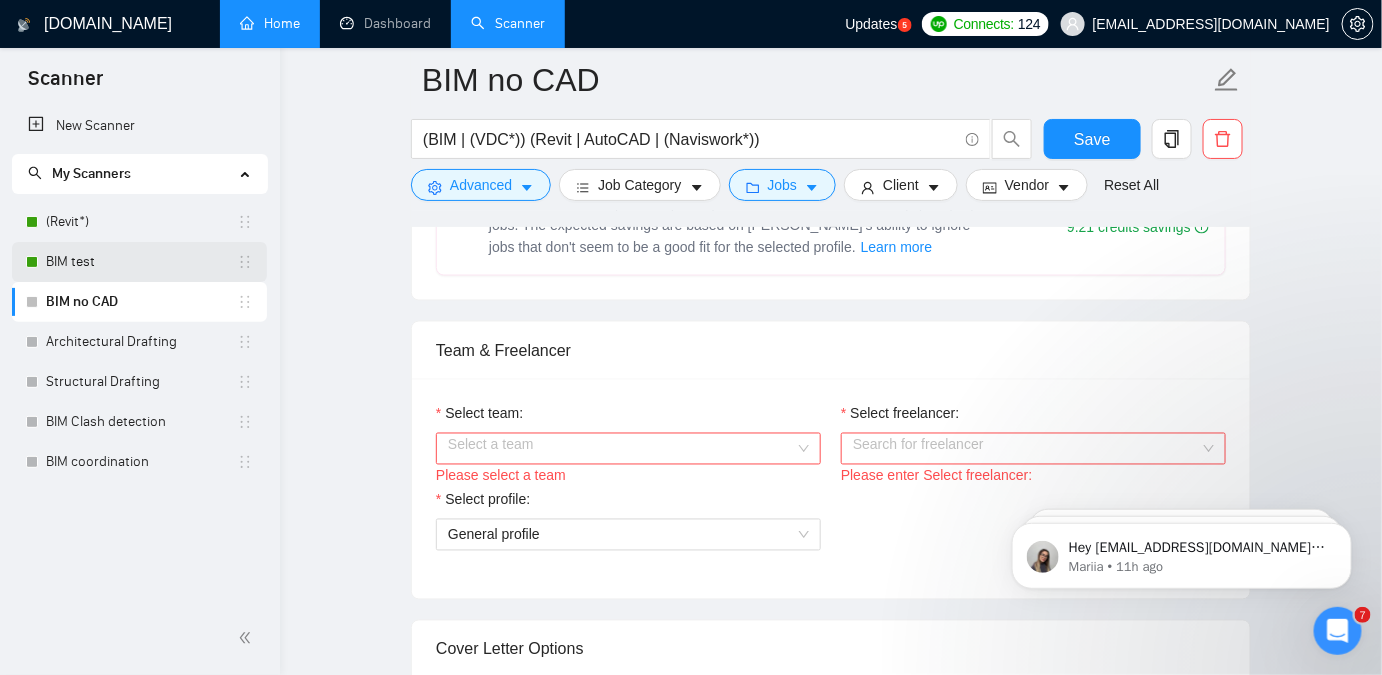 click on "BIM test" at bounding box center (141, 262) 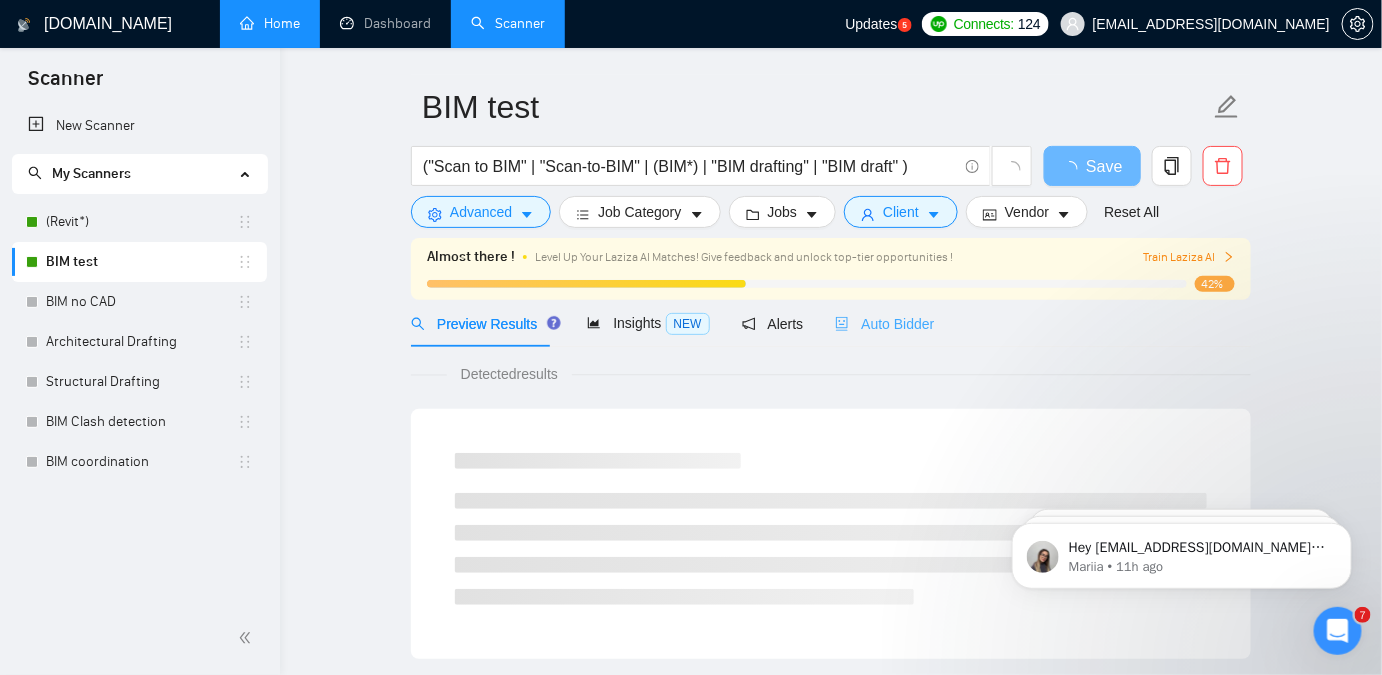click on "Auto Bidder" at bounding box center (884, 323) 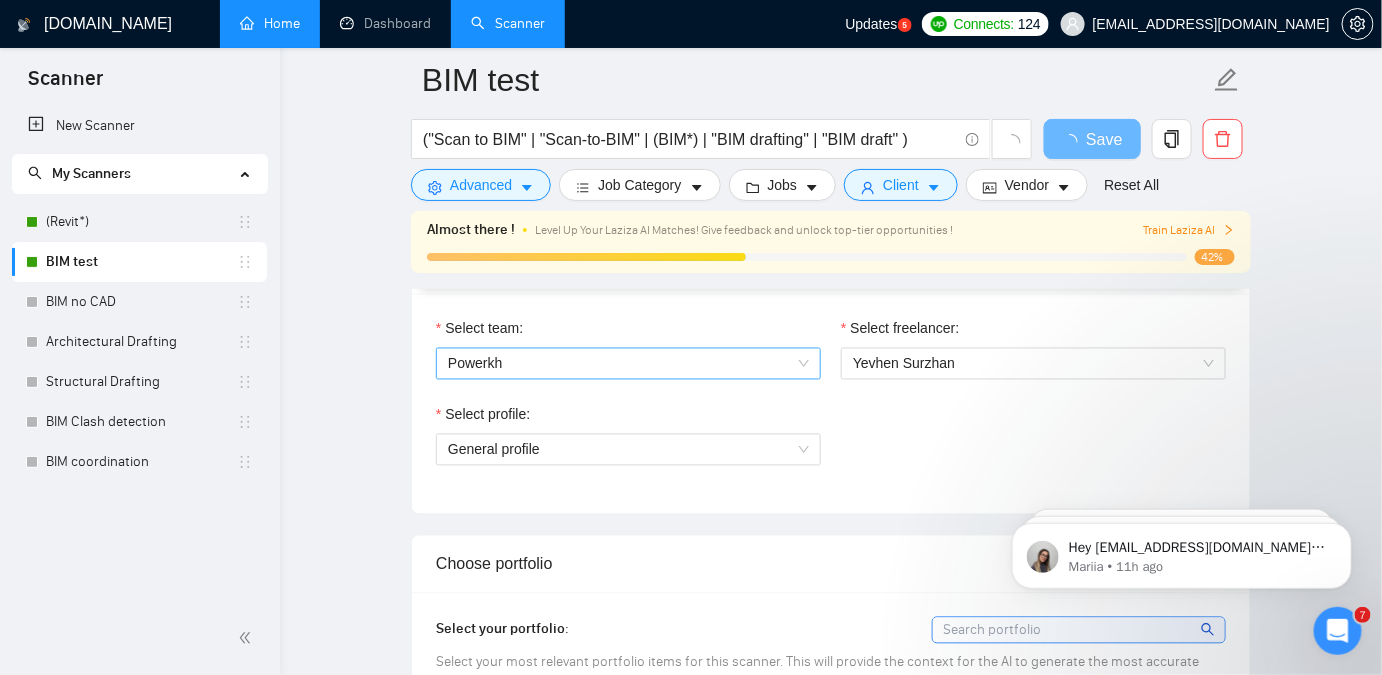 scroll, scrollTop: 1055, scrollLeft: 0, axis: vertical 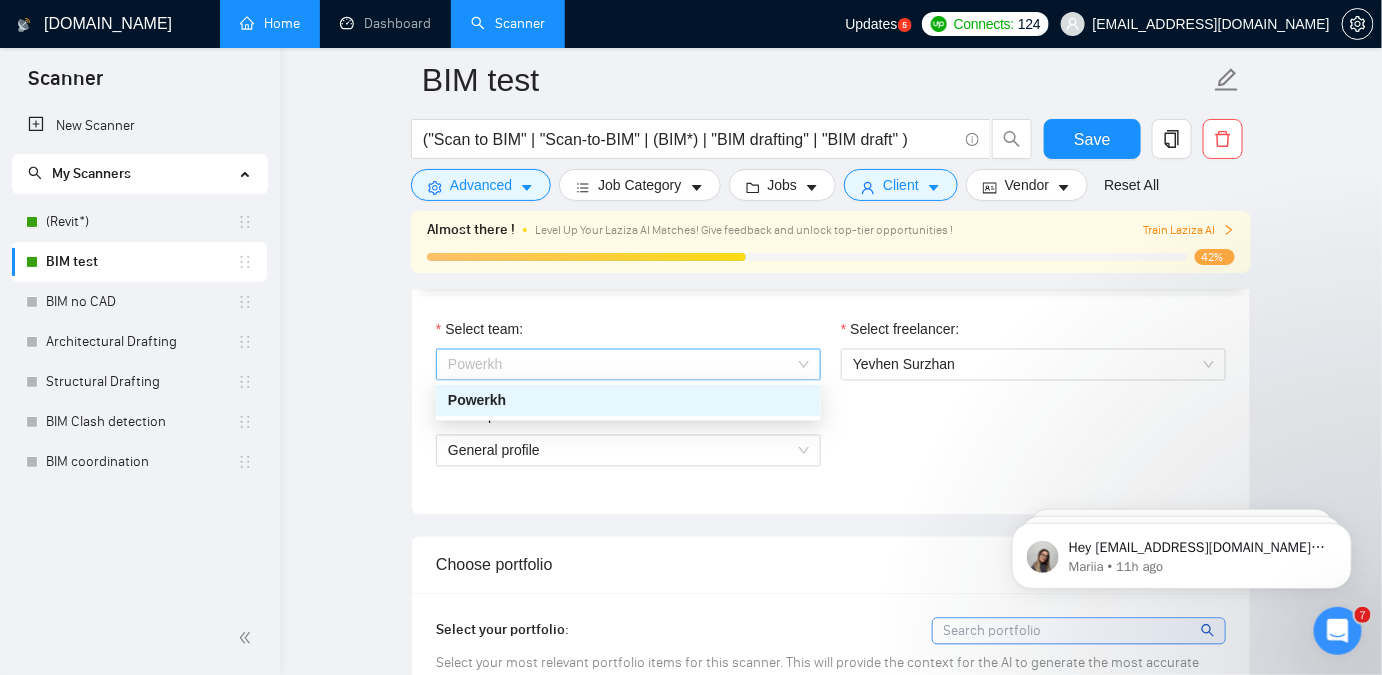 click on "Powerkh" at bounding box center [628, 365] 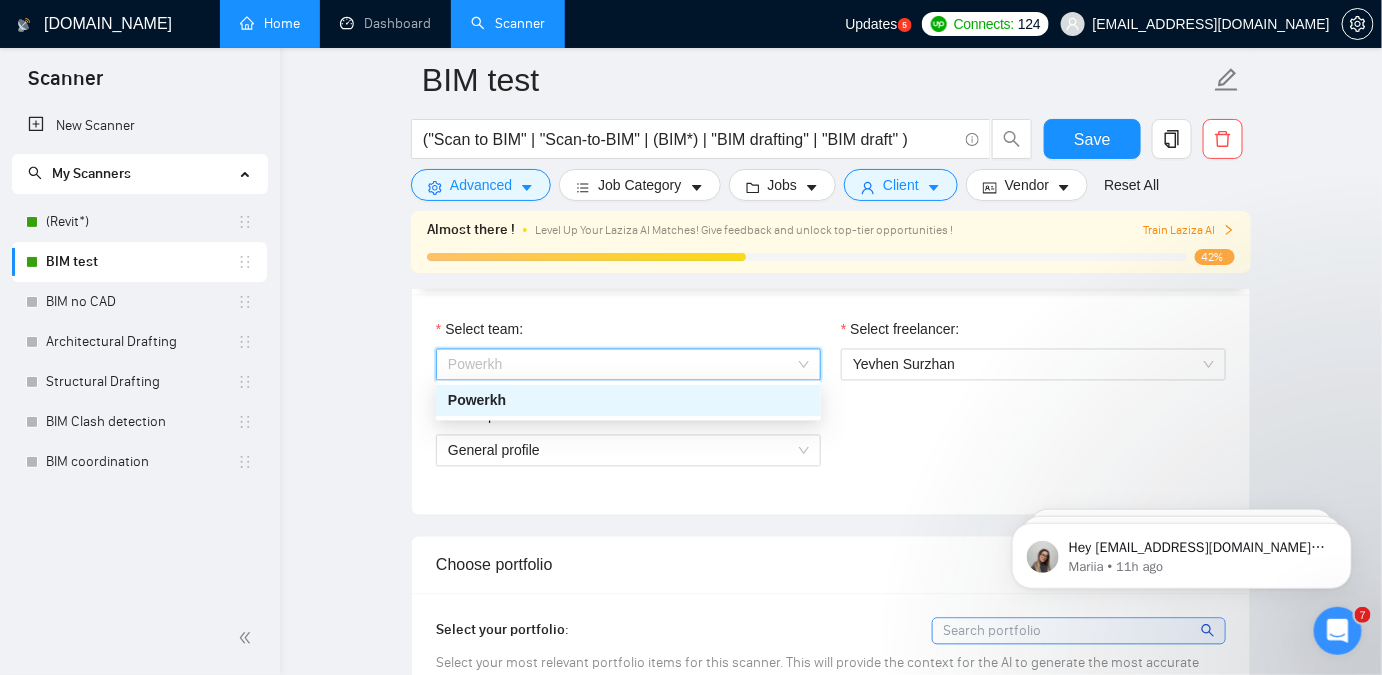 click on "Powerkh" at bounding box center (628, 401) 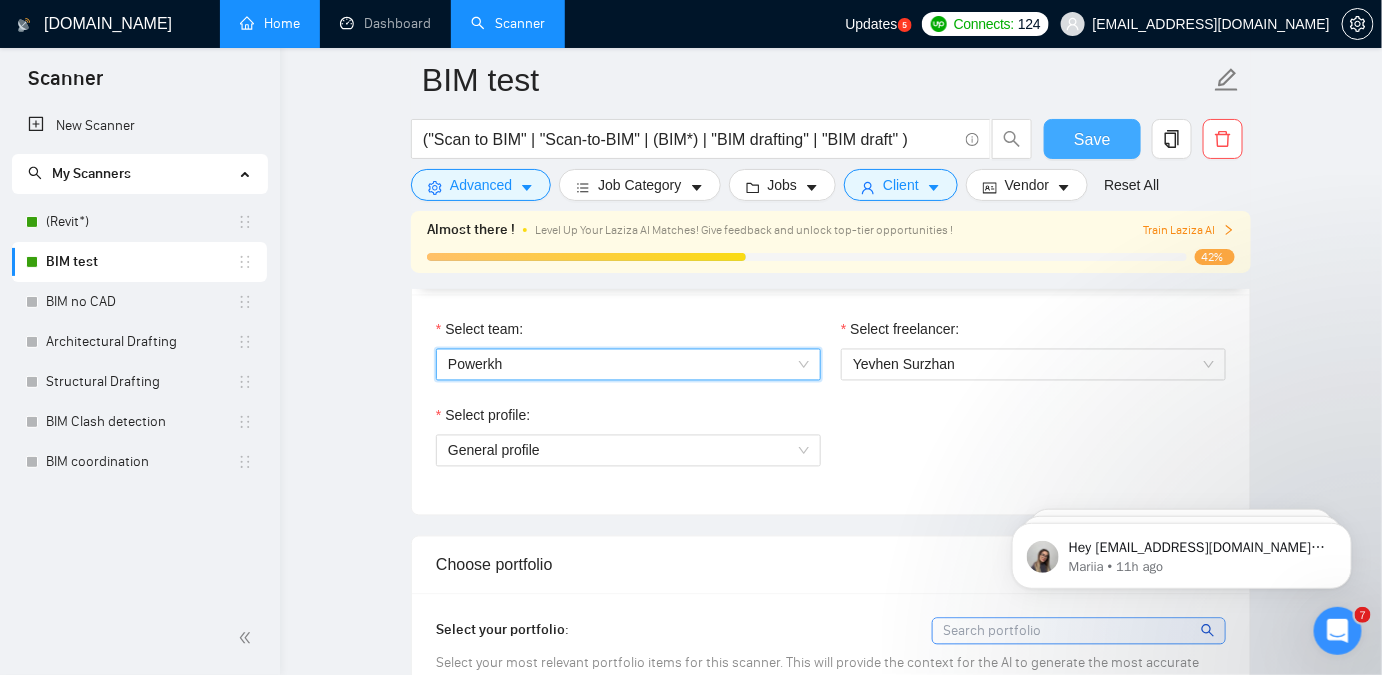 click on "Save" at bounding box center [1092, 139] 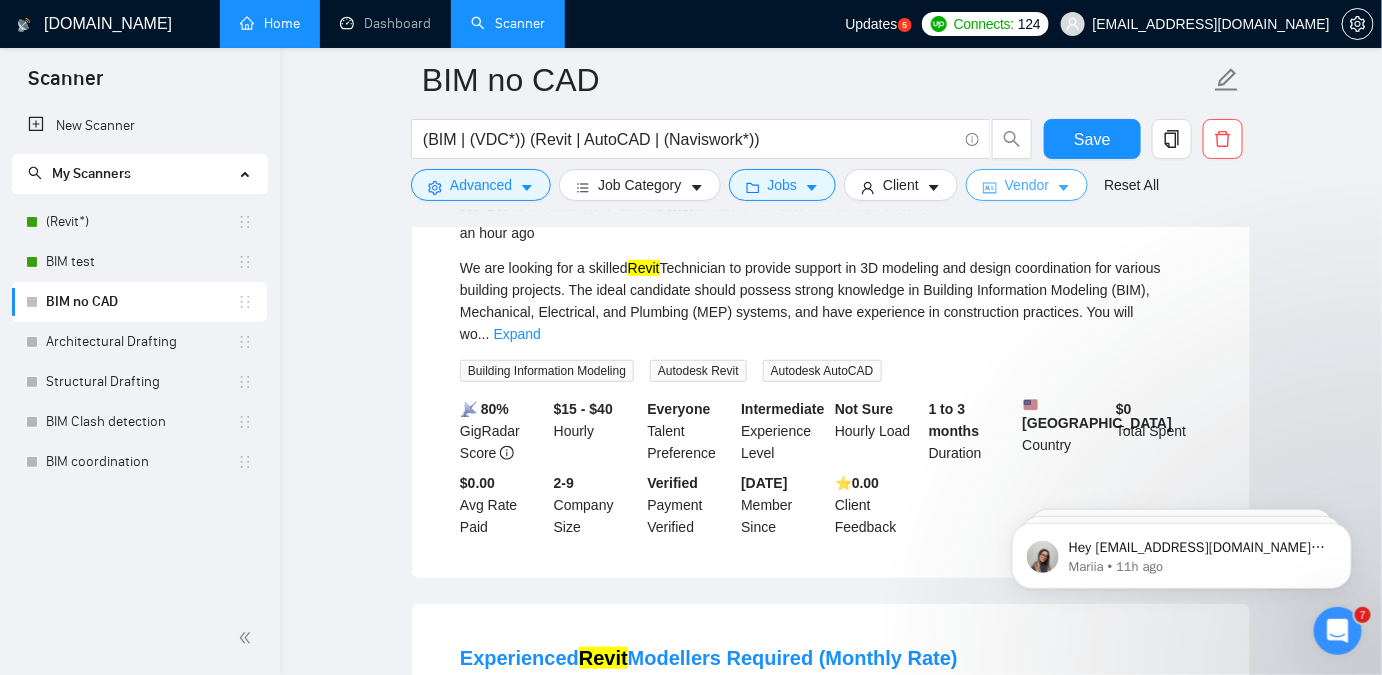 scroll, scrollTop: 0, scrollLeft: 0, axis: both 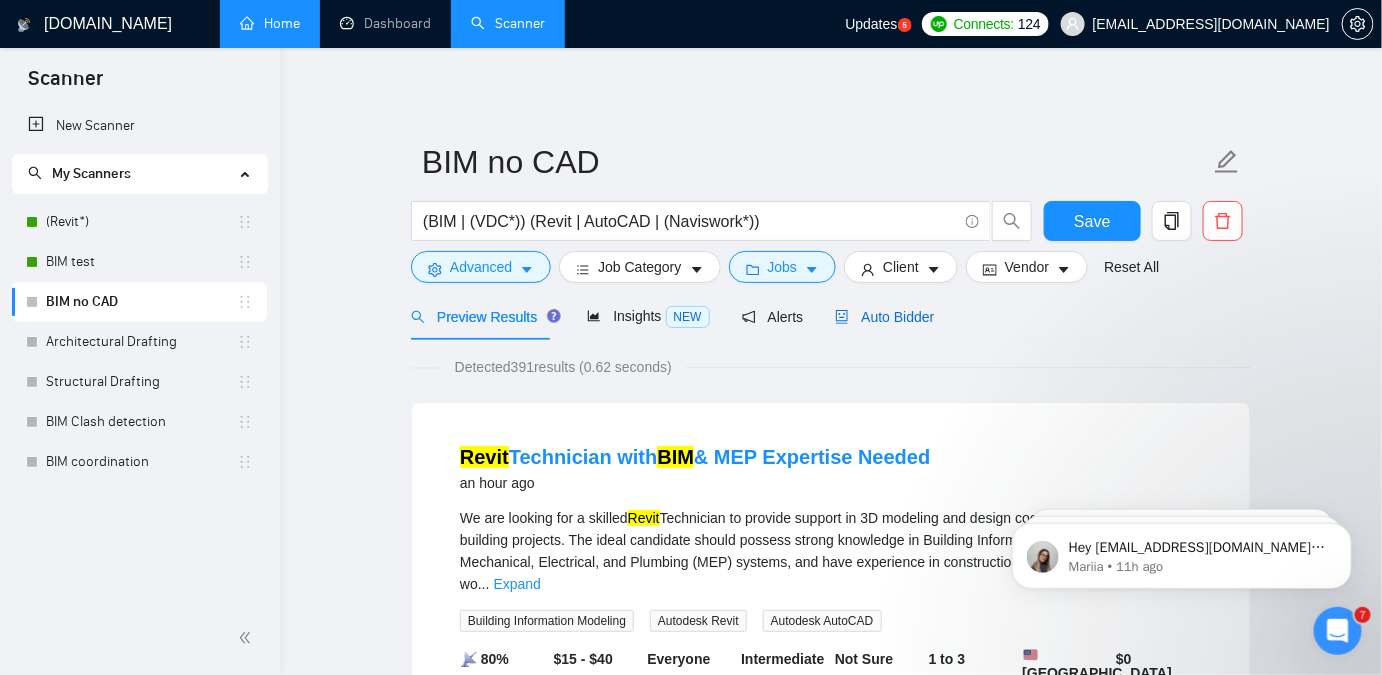 click on "Auto Bidder" at bounding box center (884, 317) 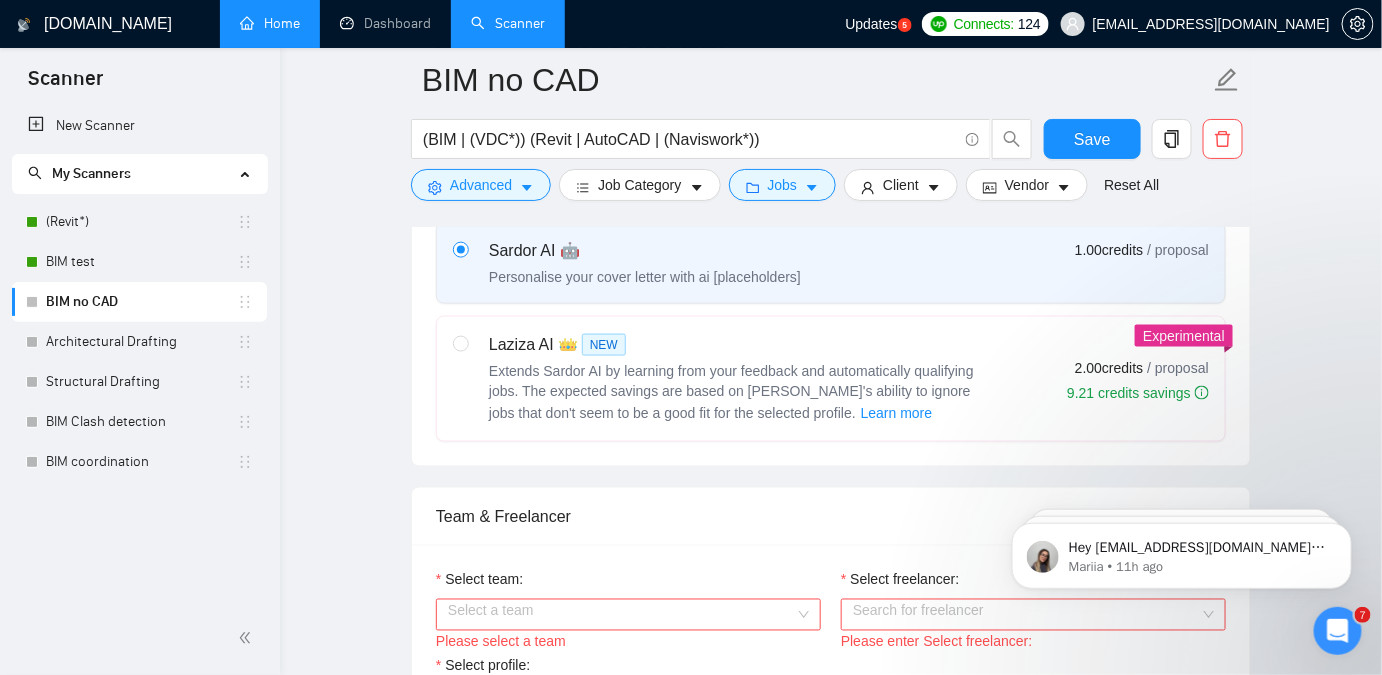 scroll, scrollTop: 1000, scrollLeft: 0, axis: vertical 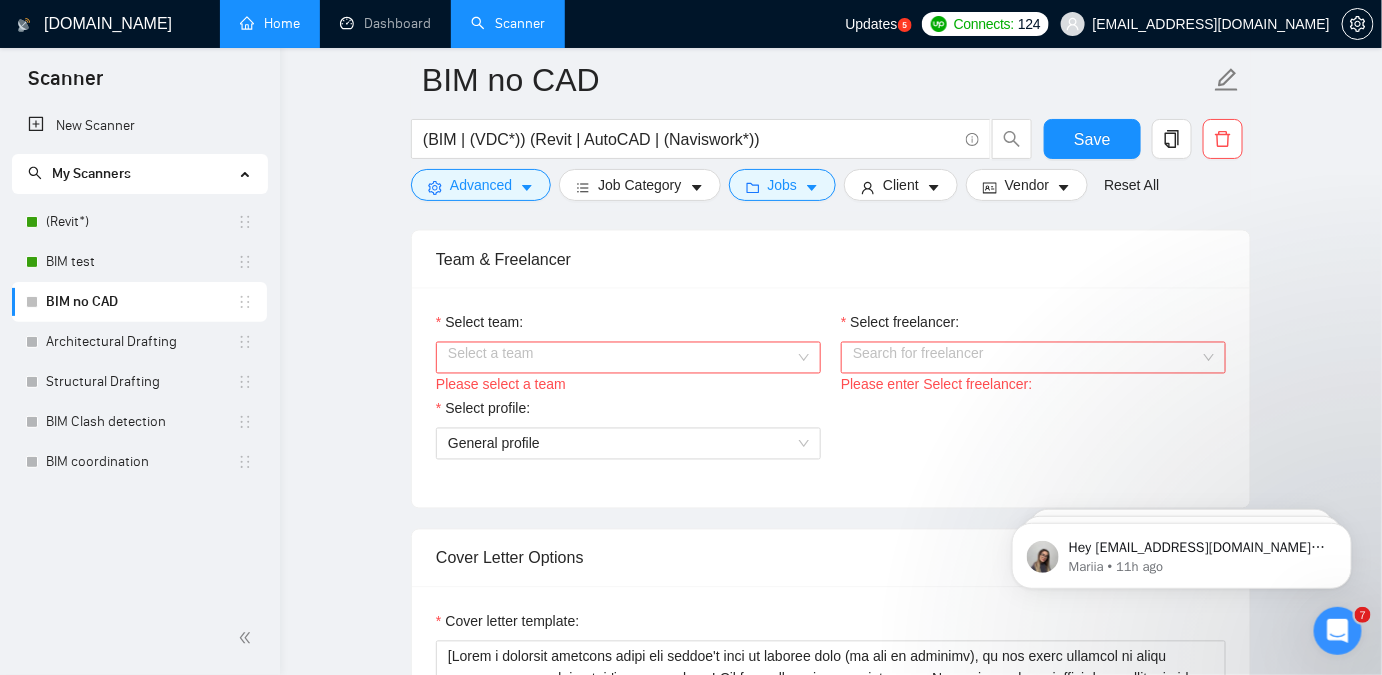 click on "Select team:" at bounding box center [621, 358] 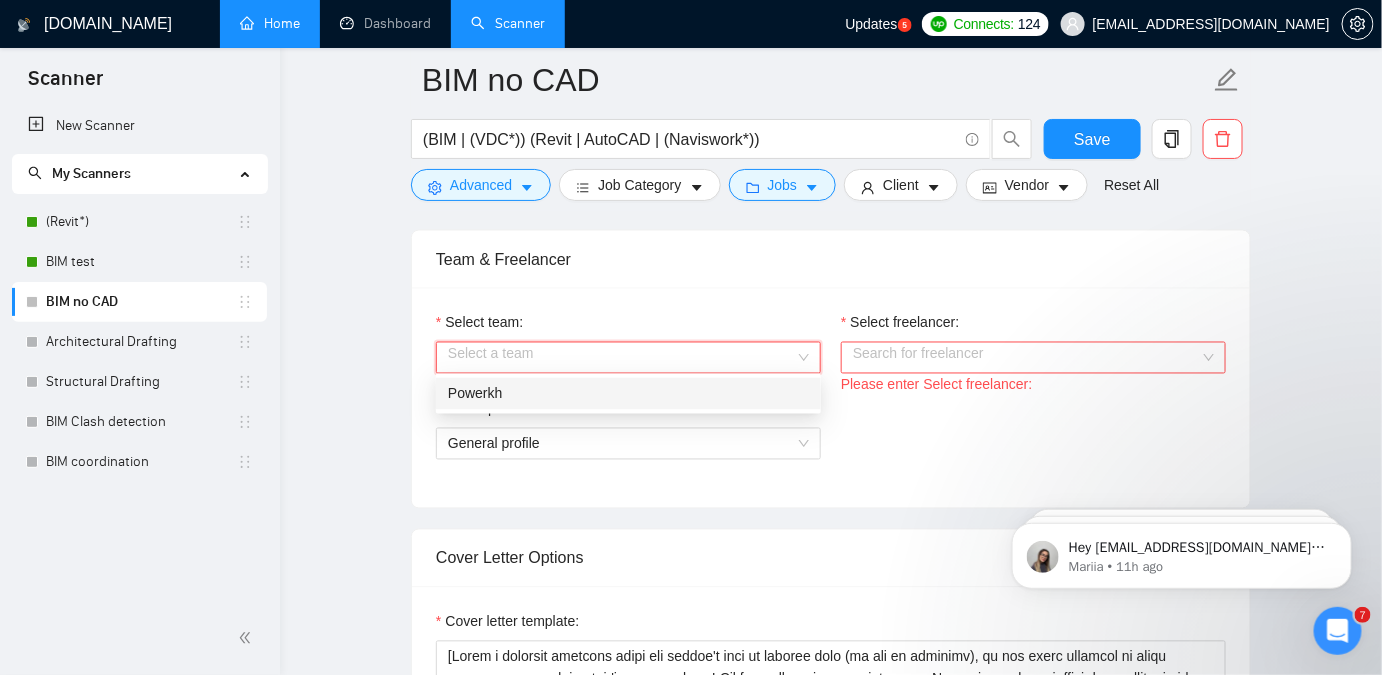 click on "Powerkh" at bounding box center (628, 394) 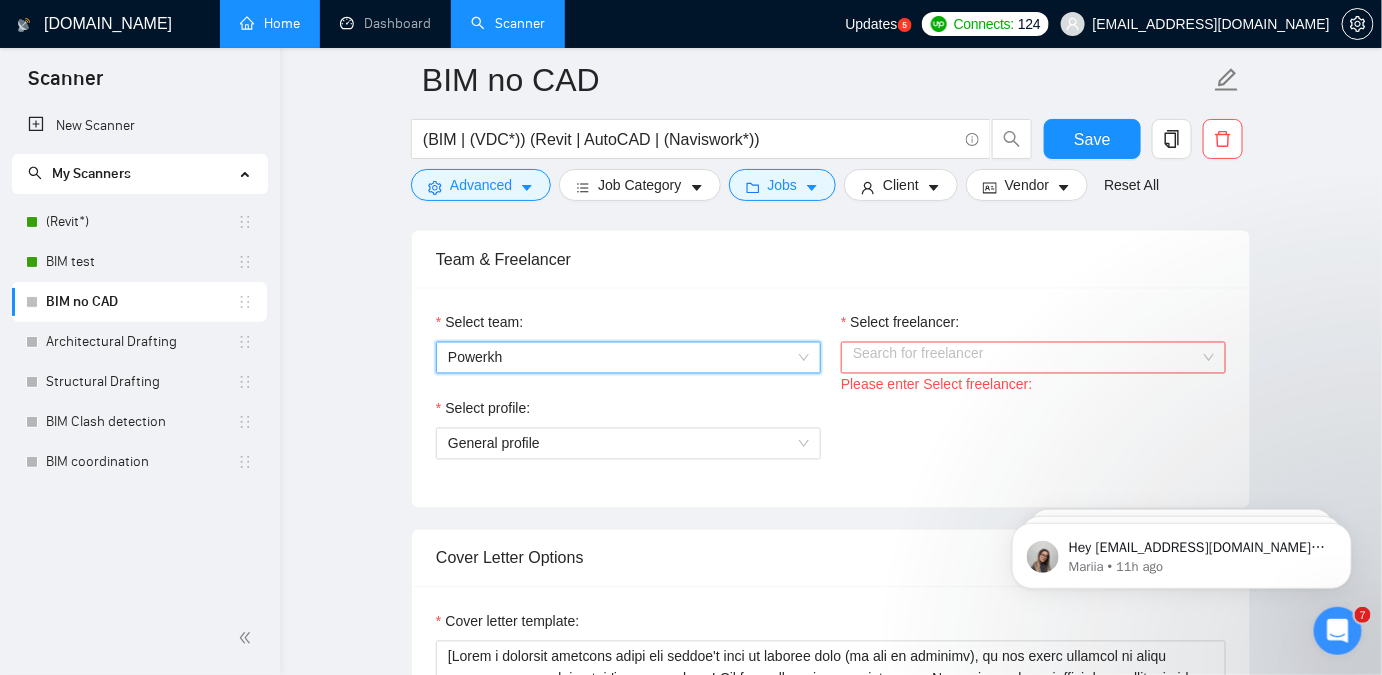 click on "Select freelancer:" at bounding box center [1026, 358] 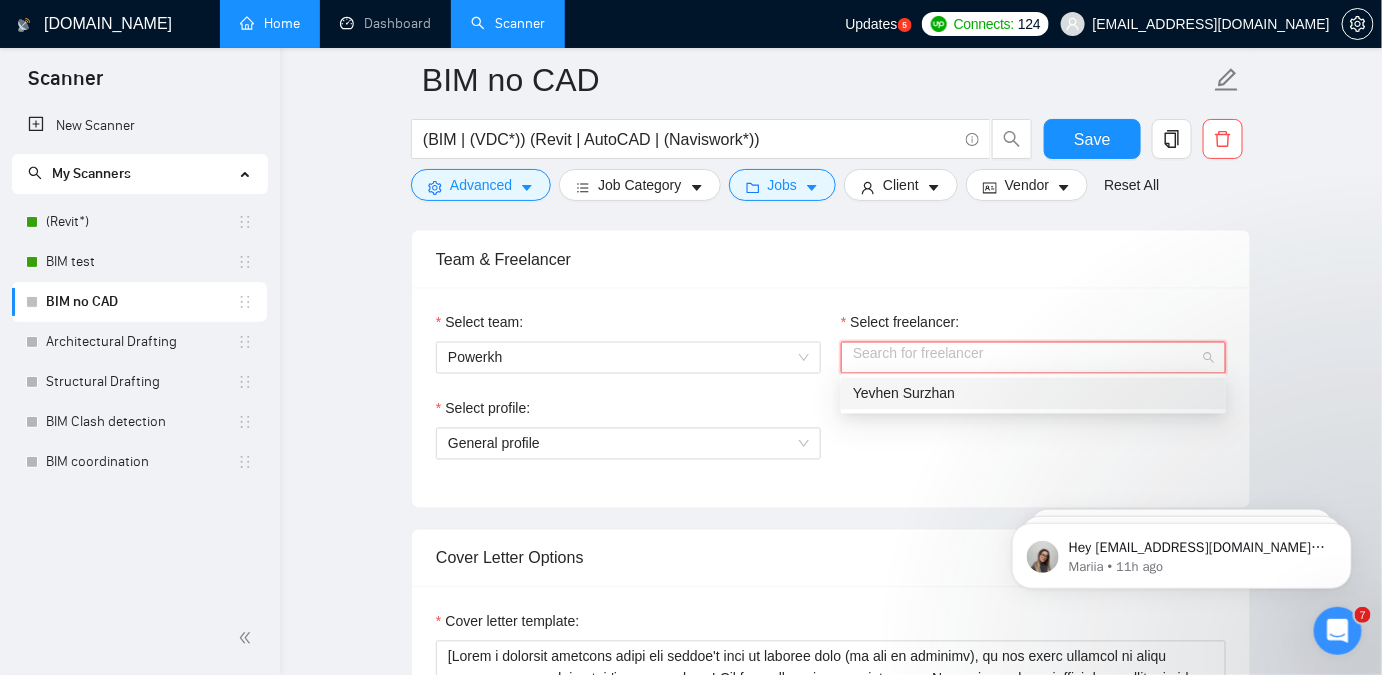click on "Yevhen Surzhan" at bounding box center (904, 394) 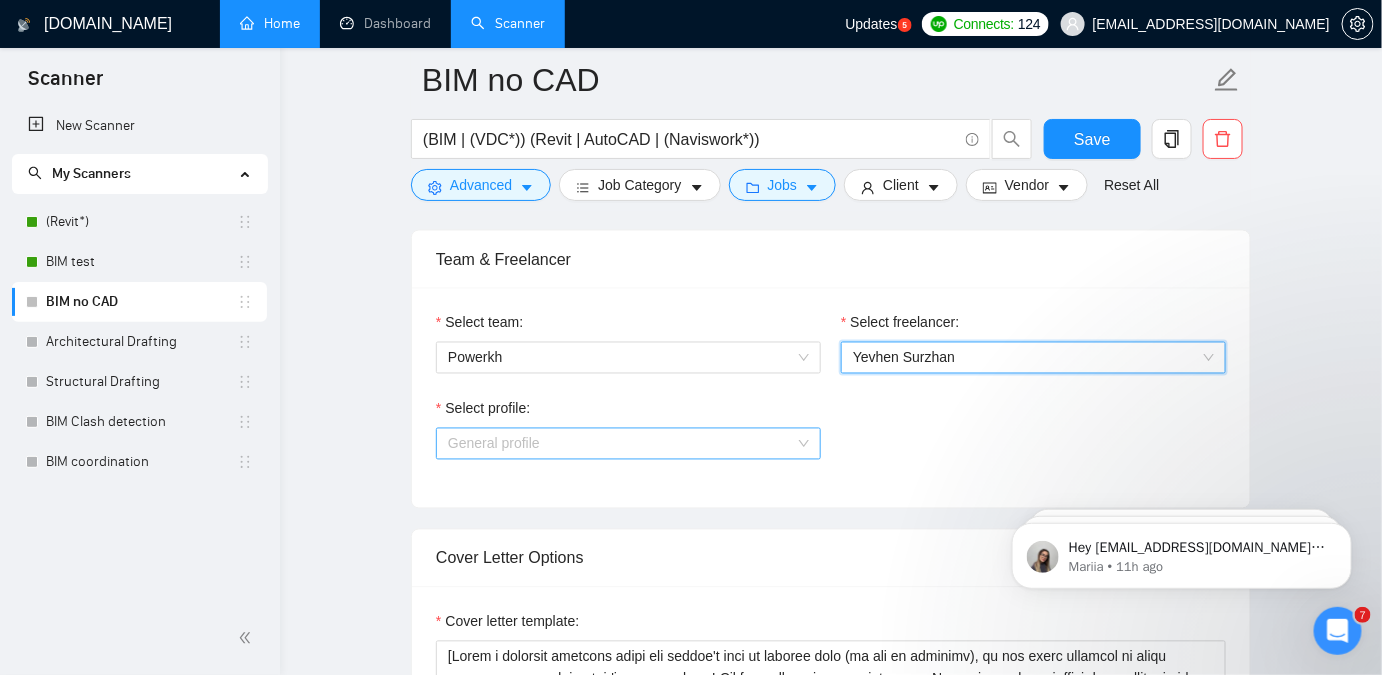 click on "General profile" at bounding box center [628, 444] 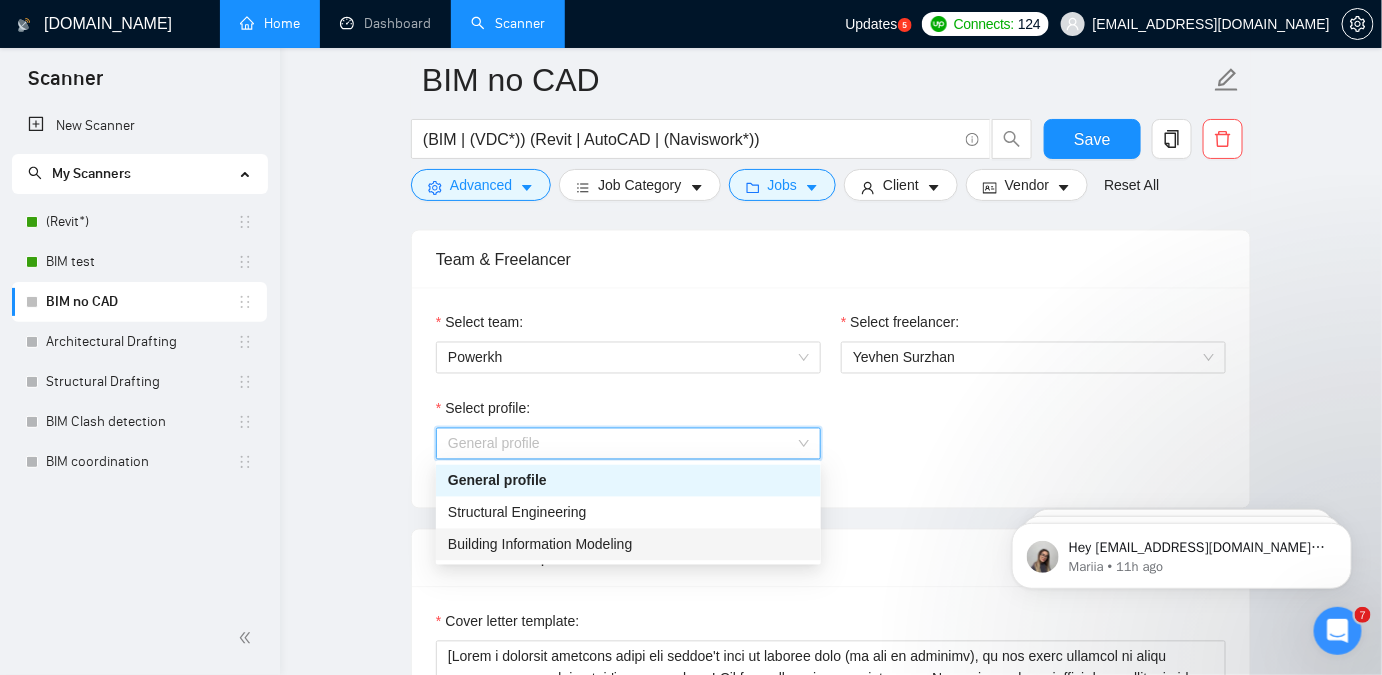 click on "Building Information Modeling" at bounding box center (628, 545) 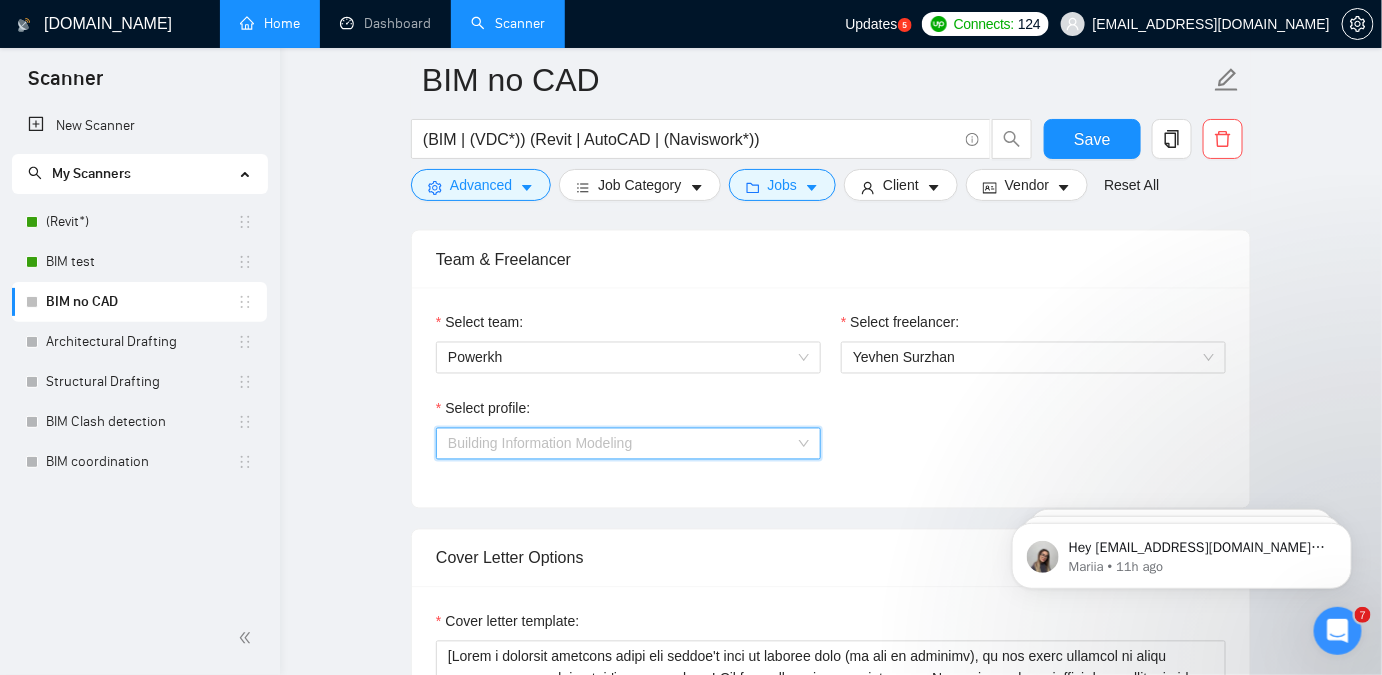 click on "Building Information Modeling" at bounding box center (628, 444) 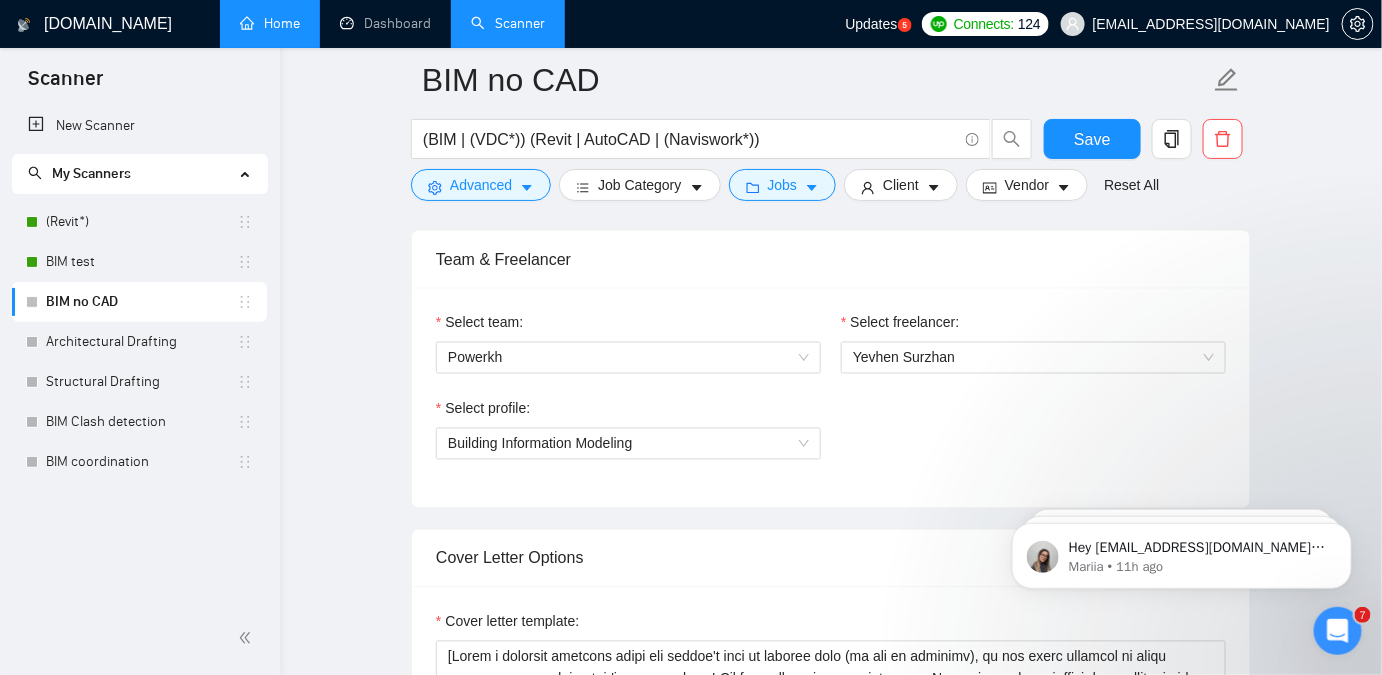 click on "Select profile: Building Information Modeling" at bounding box center (831, 441) 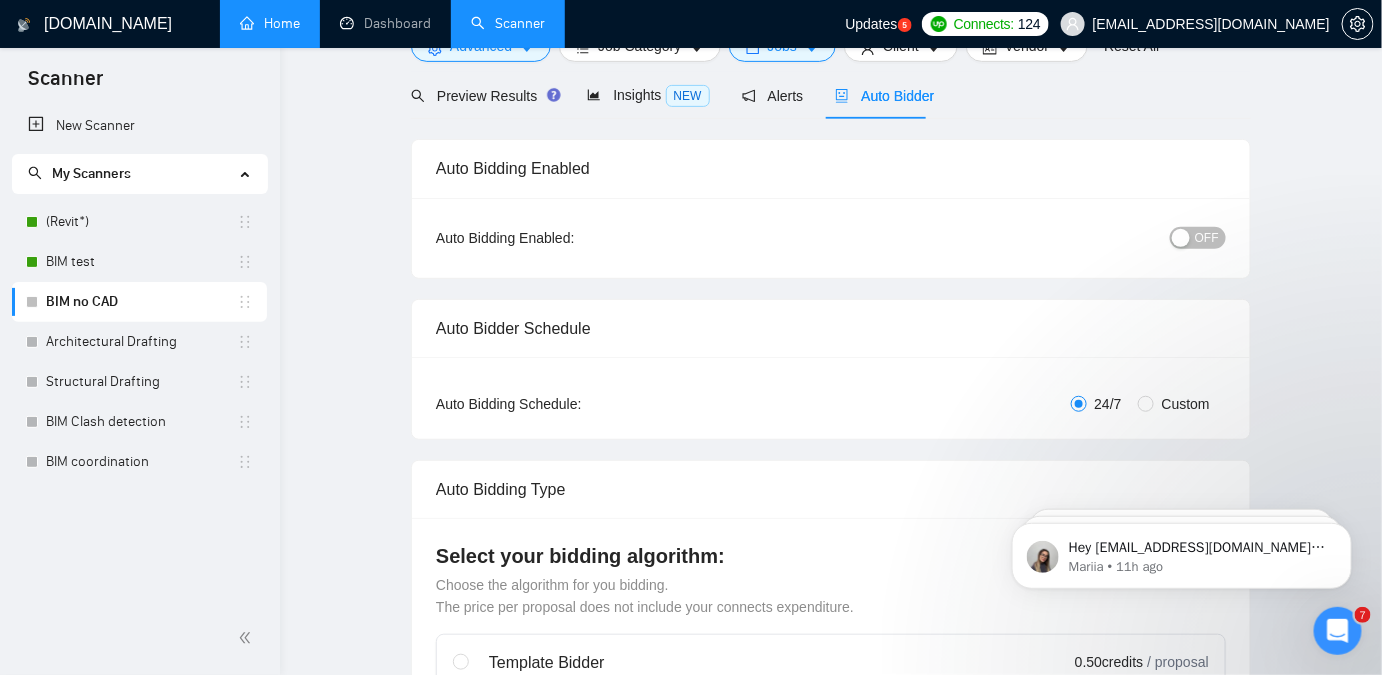 scroll, scrollTop: 0, scrollLeft: 0, axis: both 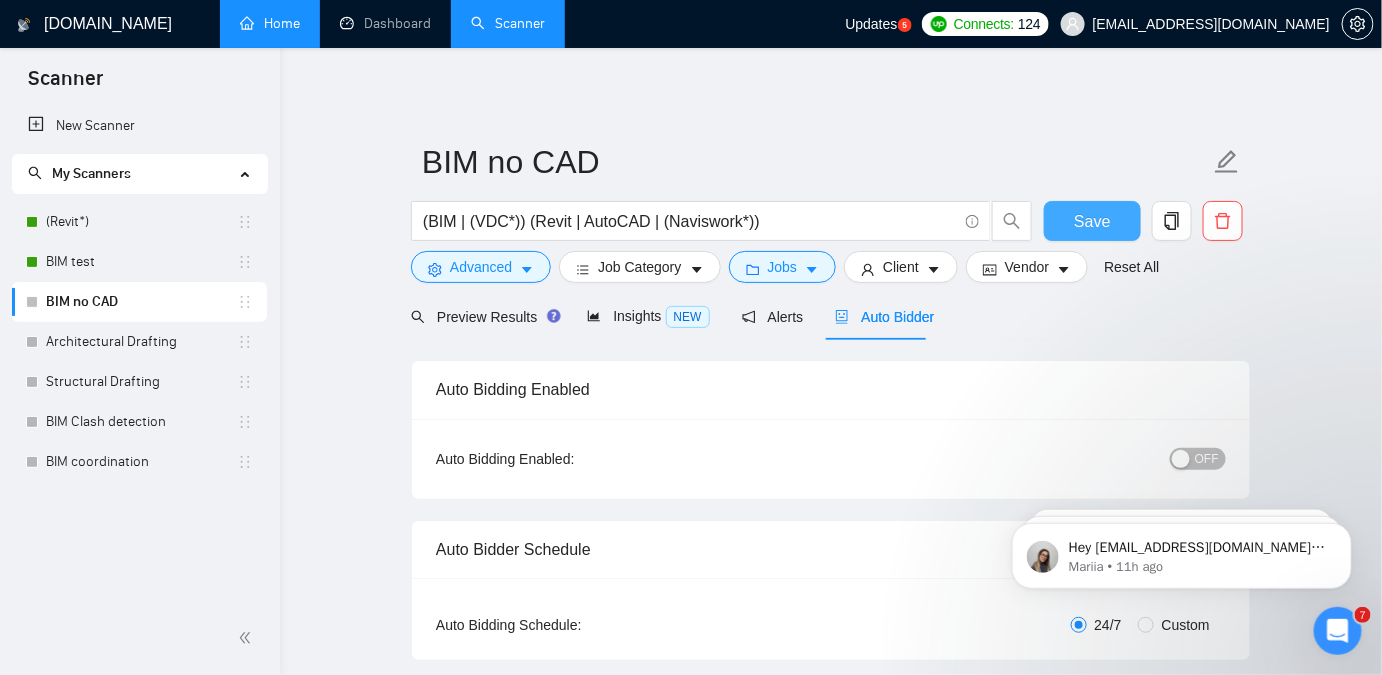 click on "Save" at bounding box center [1092, 221] 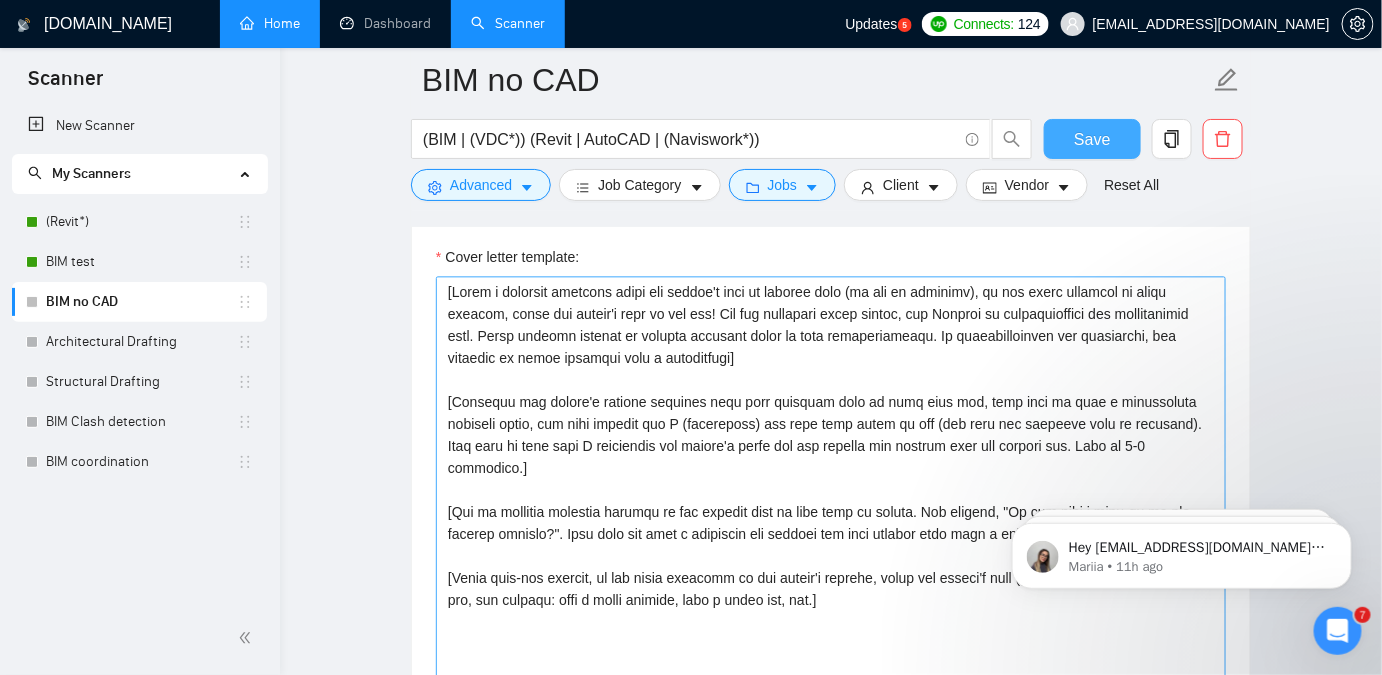 scroll, scrollTop: 1363, scrollLeft: 0, axis: vertical 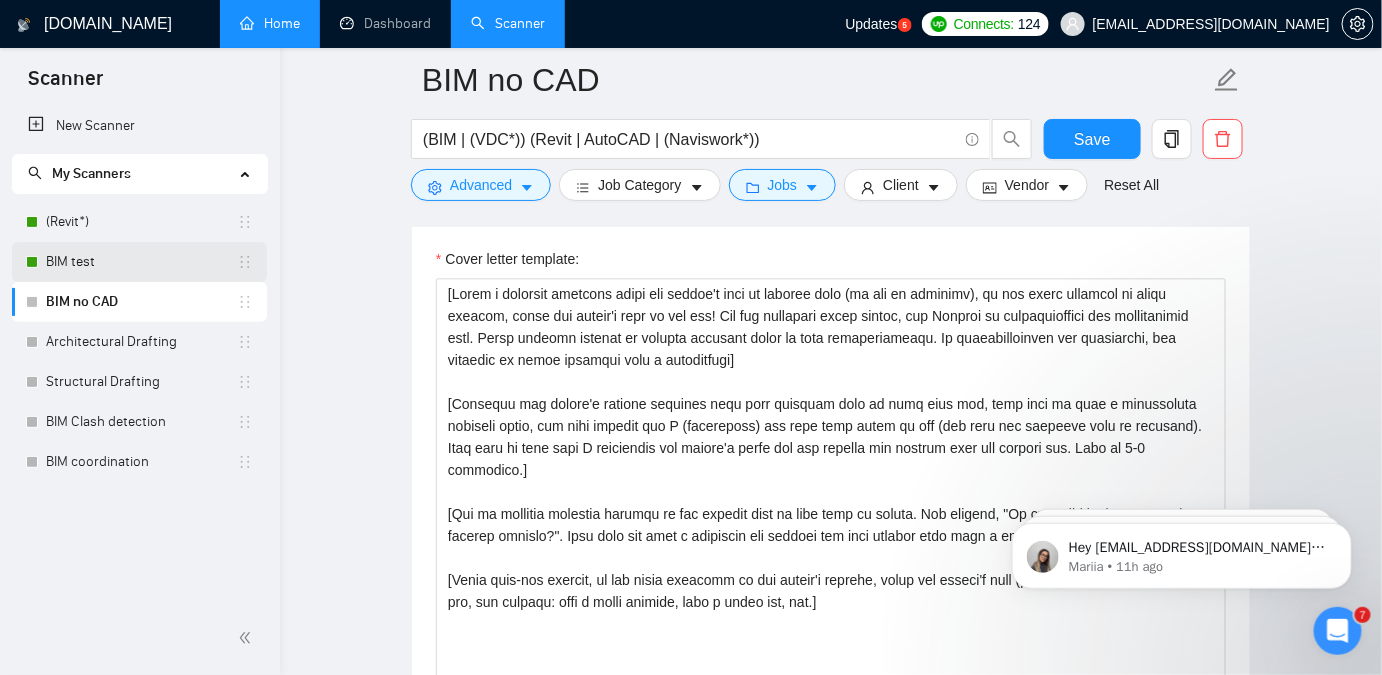 click on "BIM test" at bounding box center (141, 262) 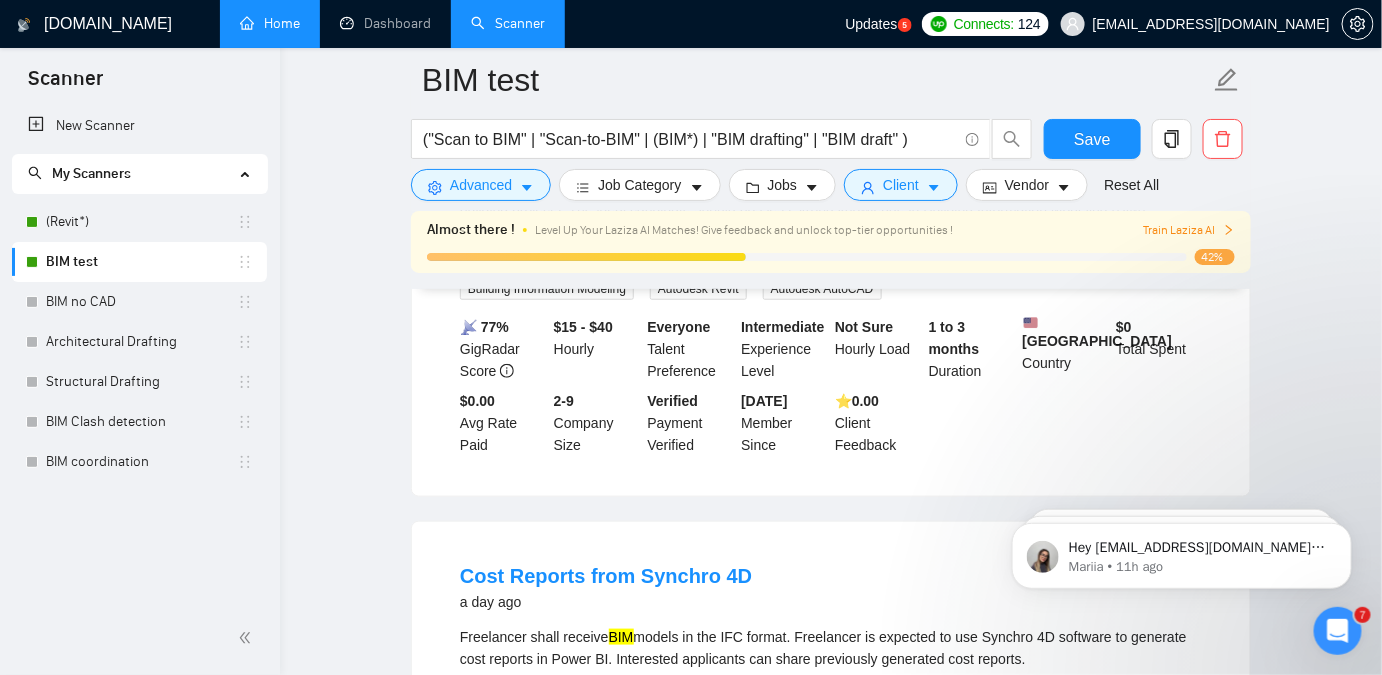 scroll, scrollTop: 55, scrollLeft: 0, axis: vertical 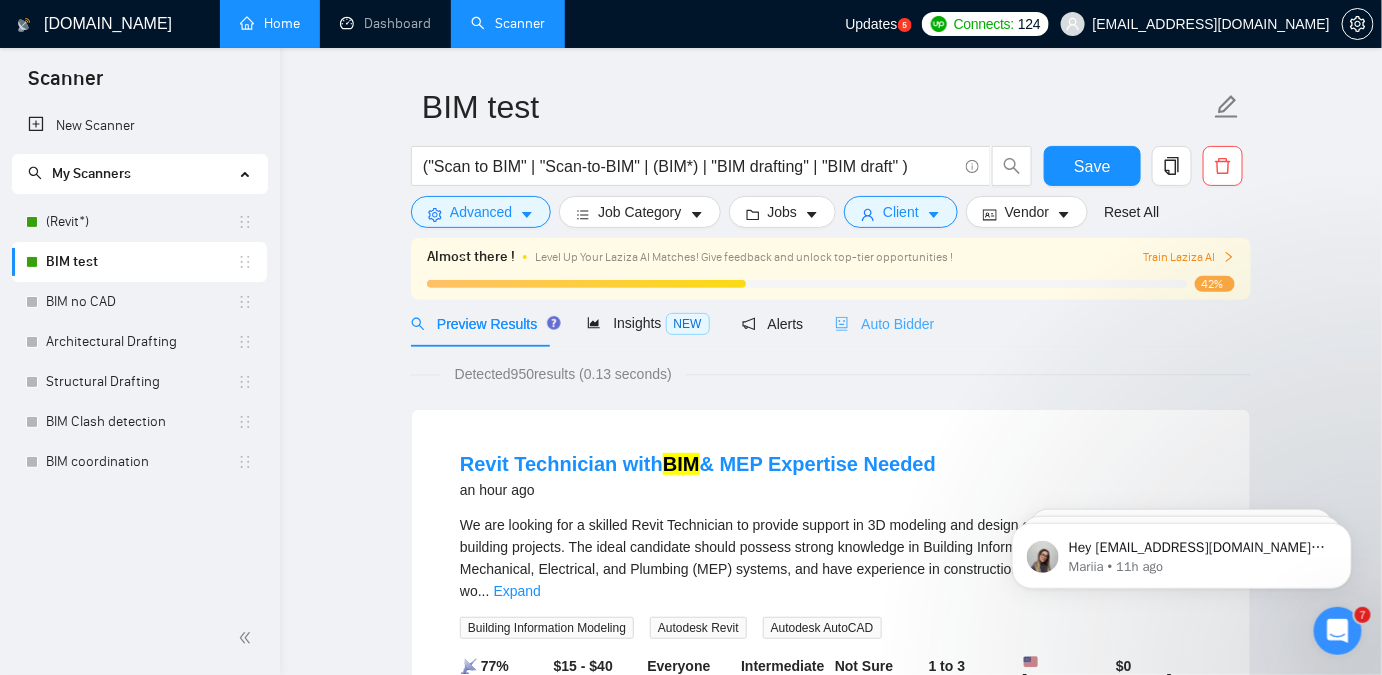 drag, startPoint x: 97, startPoint y: 227, endPoint x: 910, endPoint y: 302, distance: 816.4521 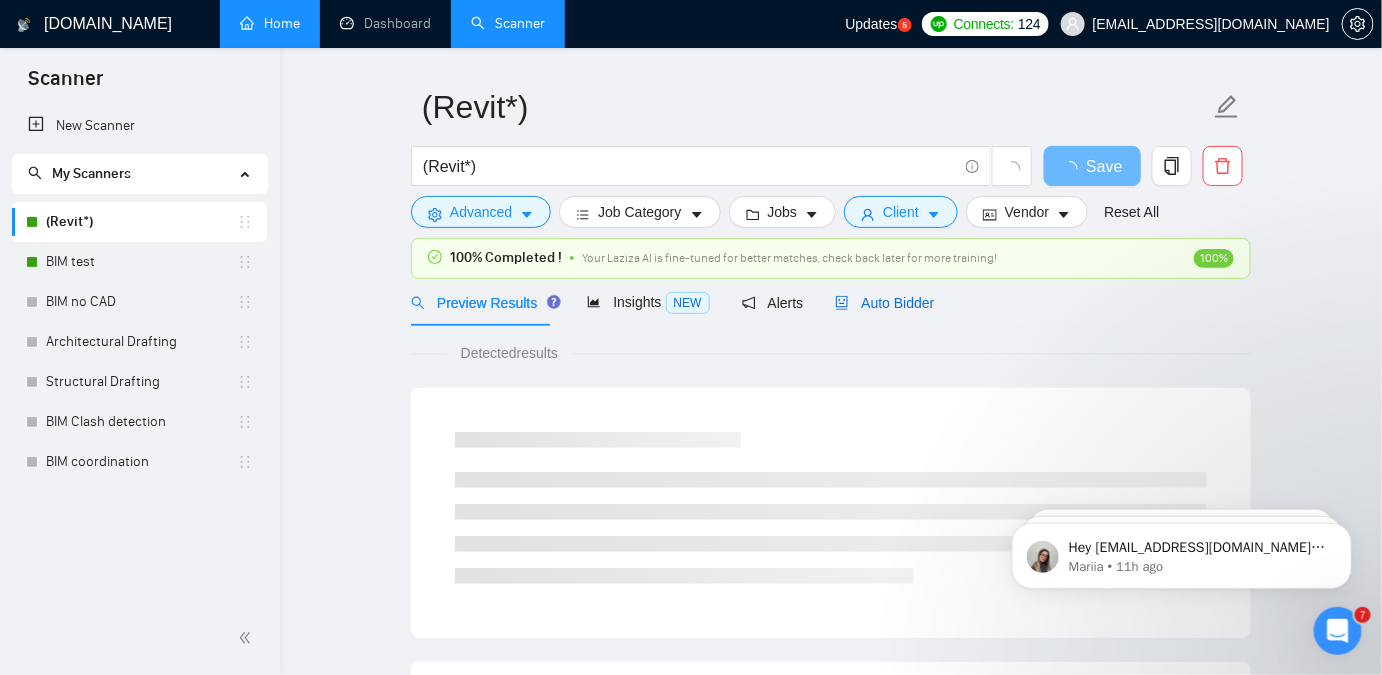 click on "Auto Bidder" at bounding box center [884, 303] 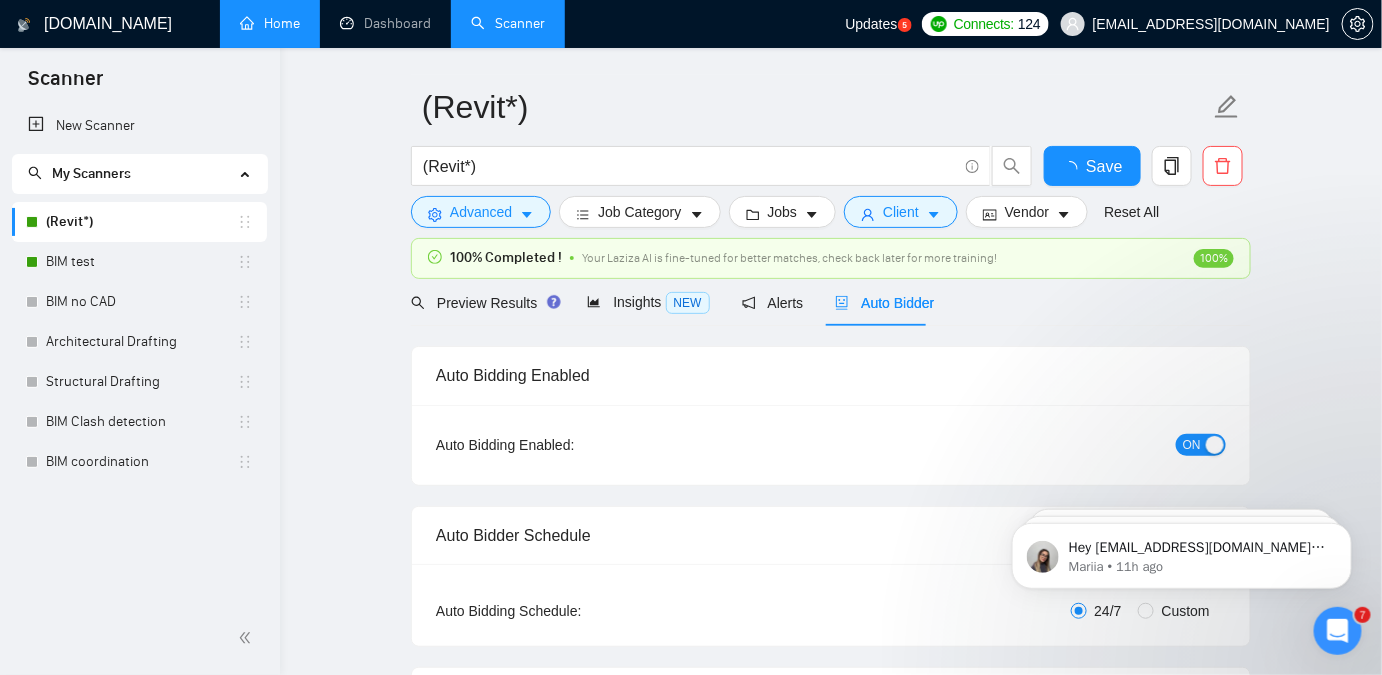 type 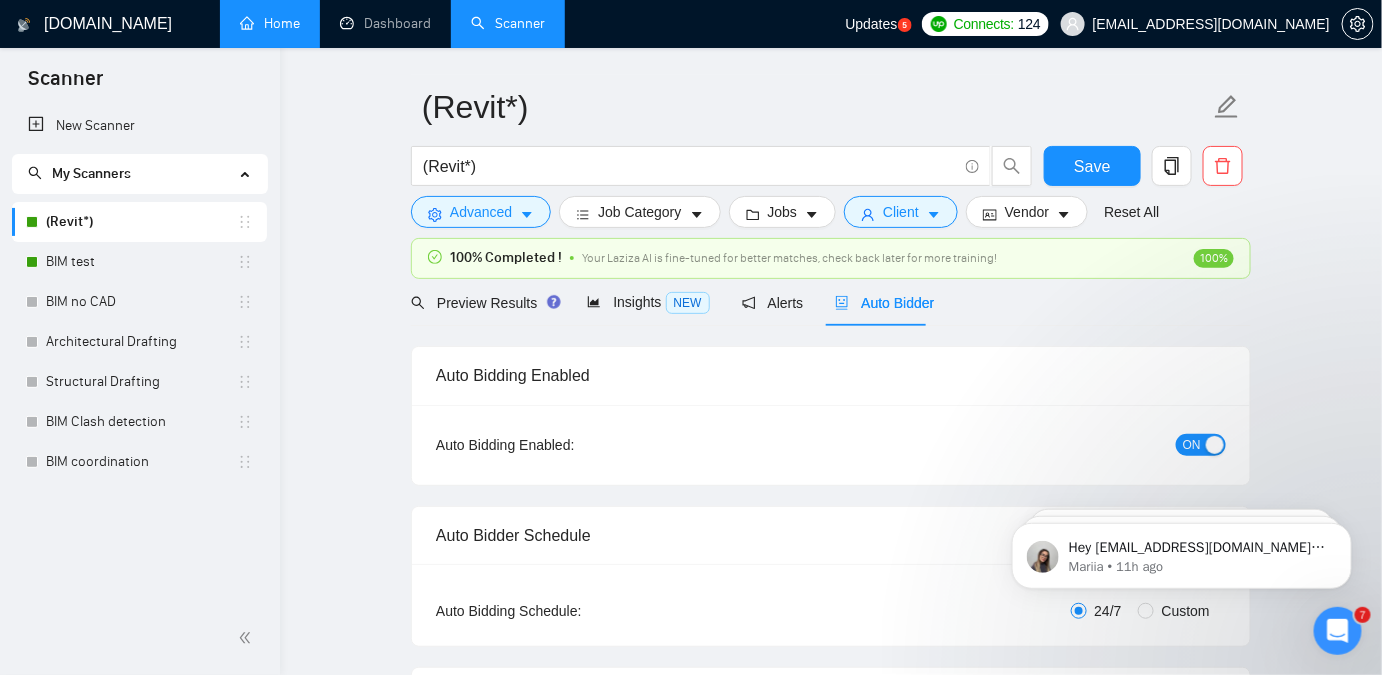 checkbox on "true" 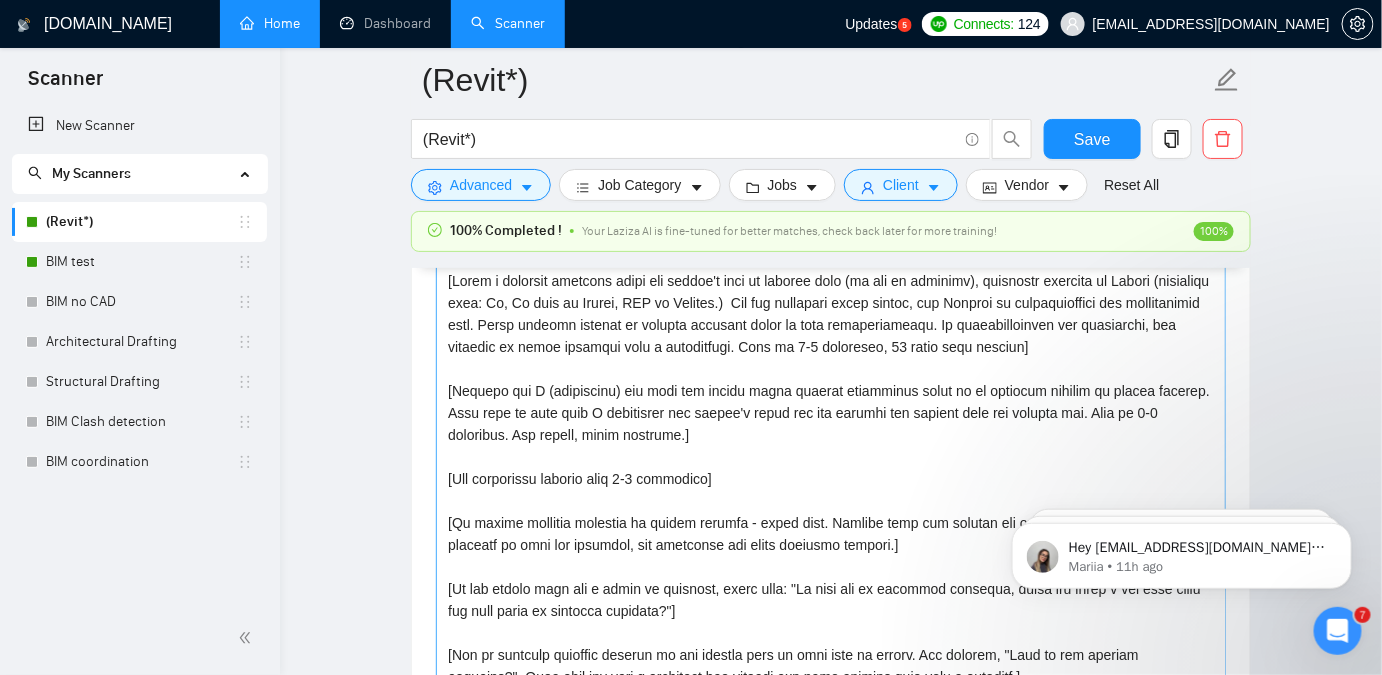scroll, scrollTop: 1964, scrollLeft: 0, axis: vertical 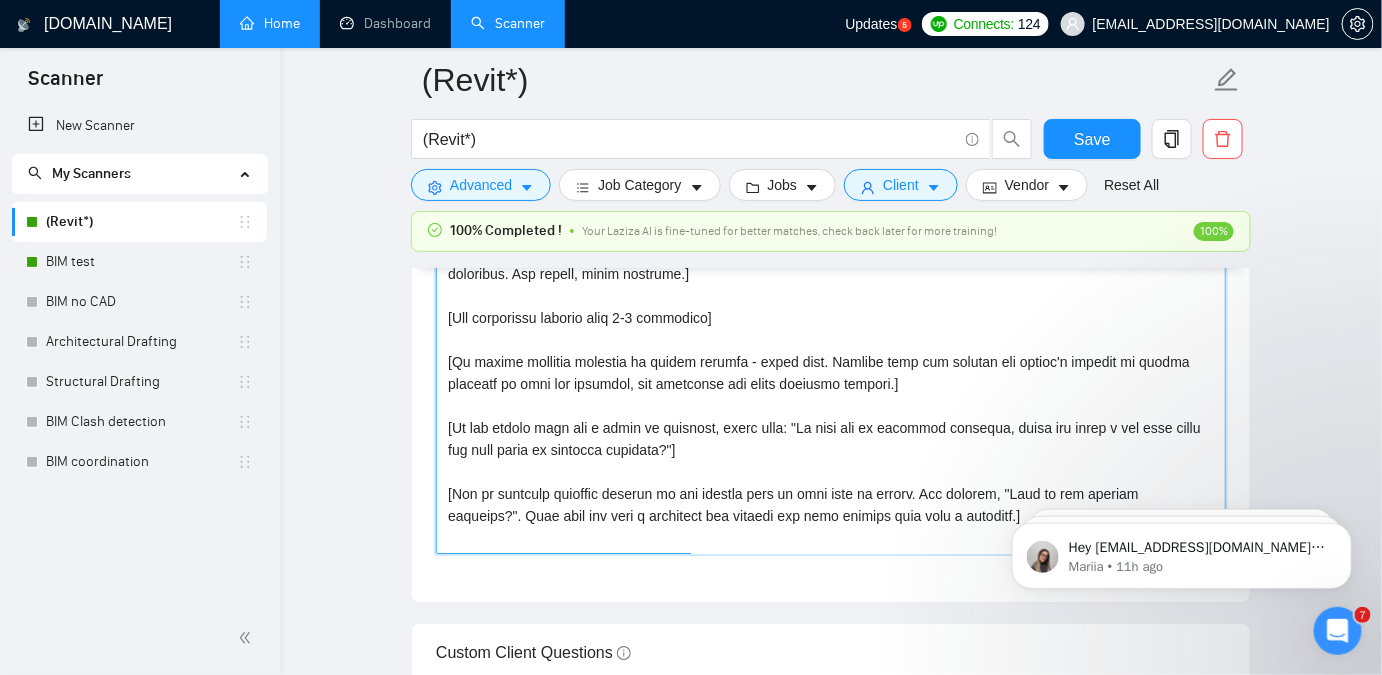 click on "Cover letter template:" at bounding box center (831, 329) 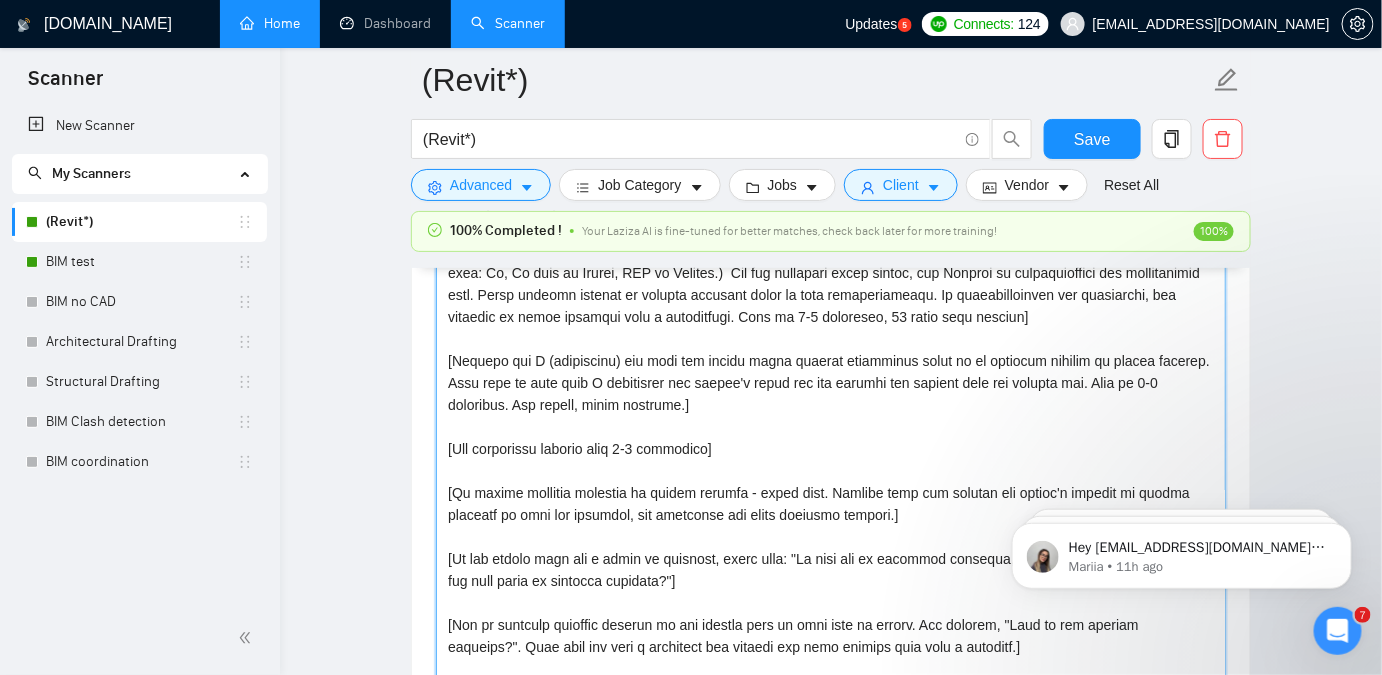 scroll, scrollTop: 1782, scrollLeft: 0, axis: vertical 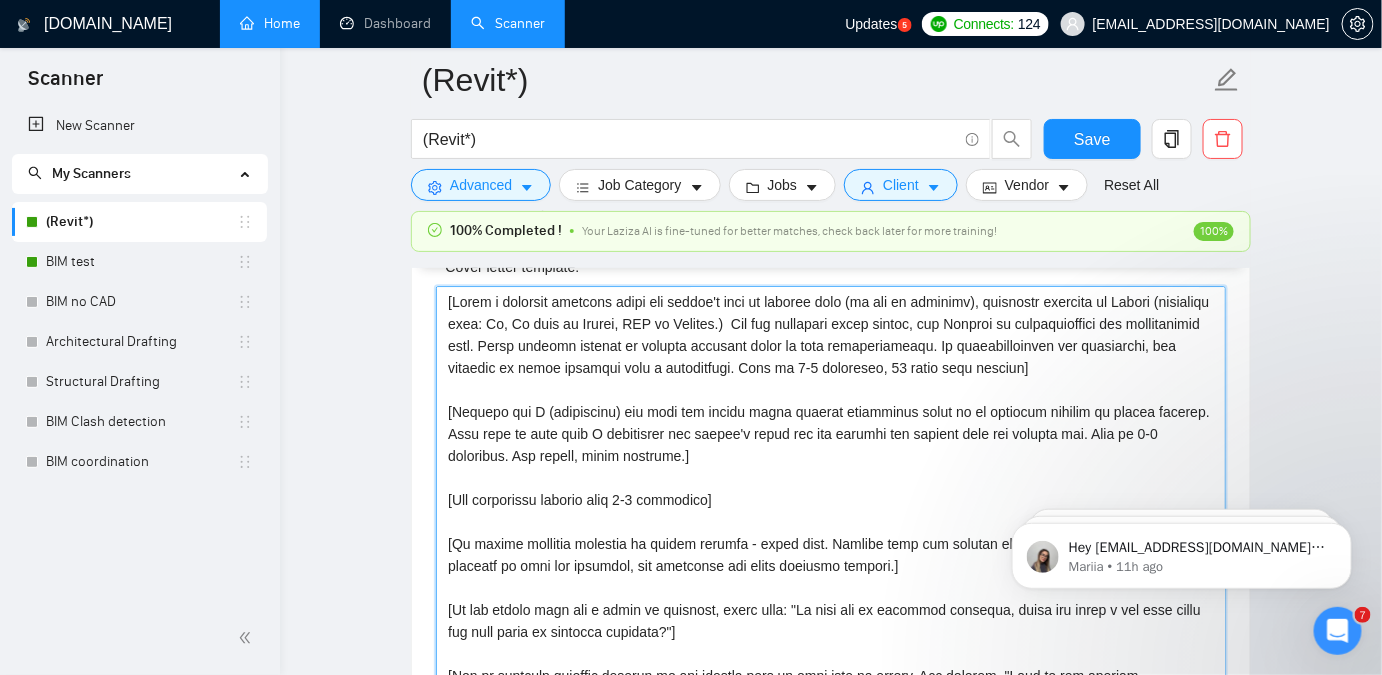 drag, startPoint x: 968, startPoint y: 503, endPoint x: 442, endPoint y: 296, distance: 565.26544 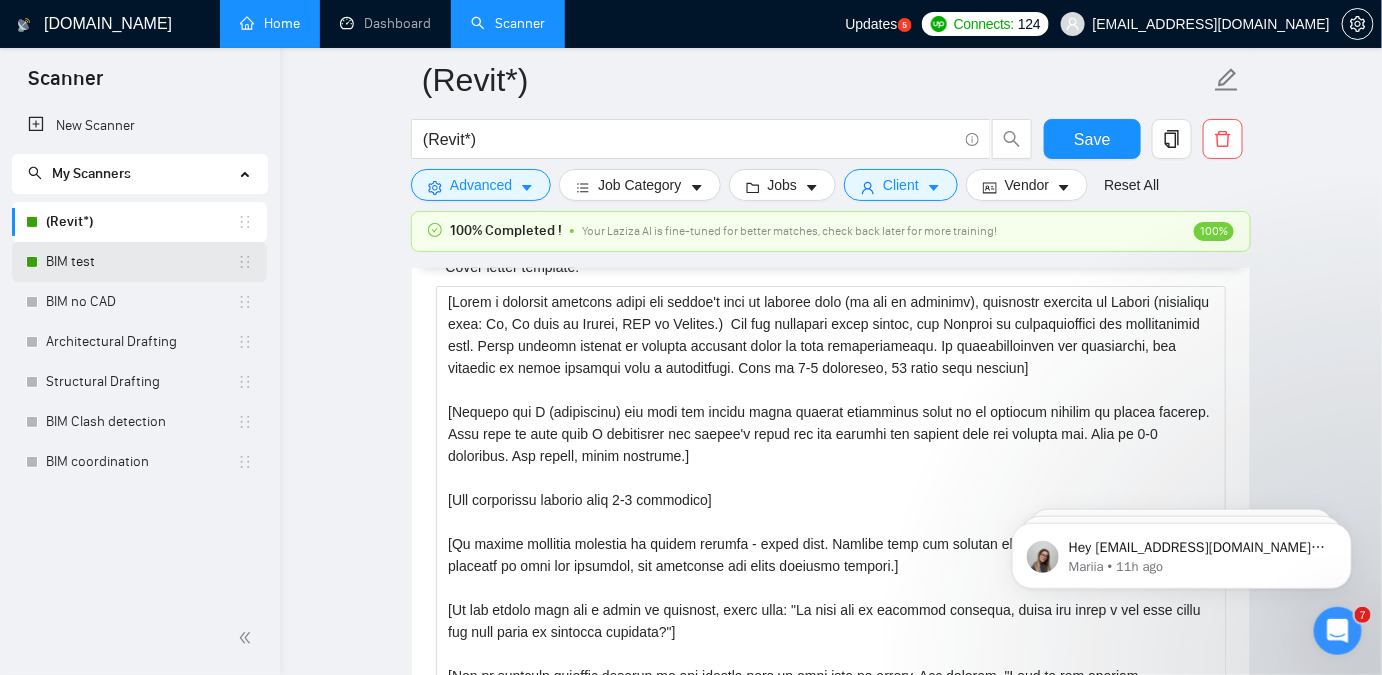 click on "BIM test" at bounding box center [141, 262] 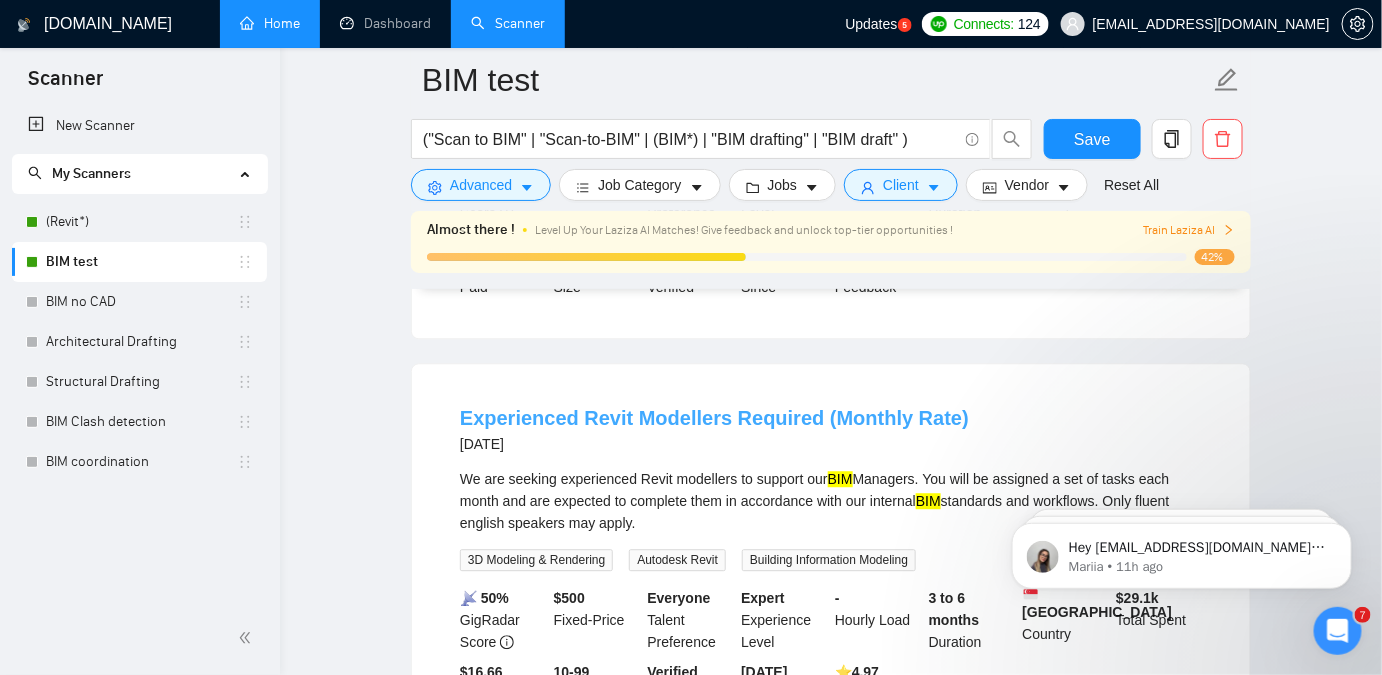 scroll, scrollTop: 1465, scrollLeft: 0, axis: vertical 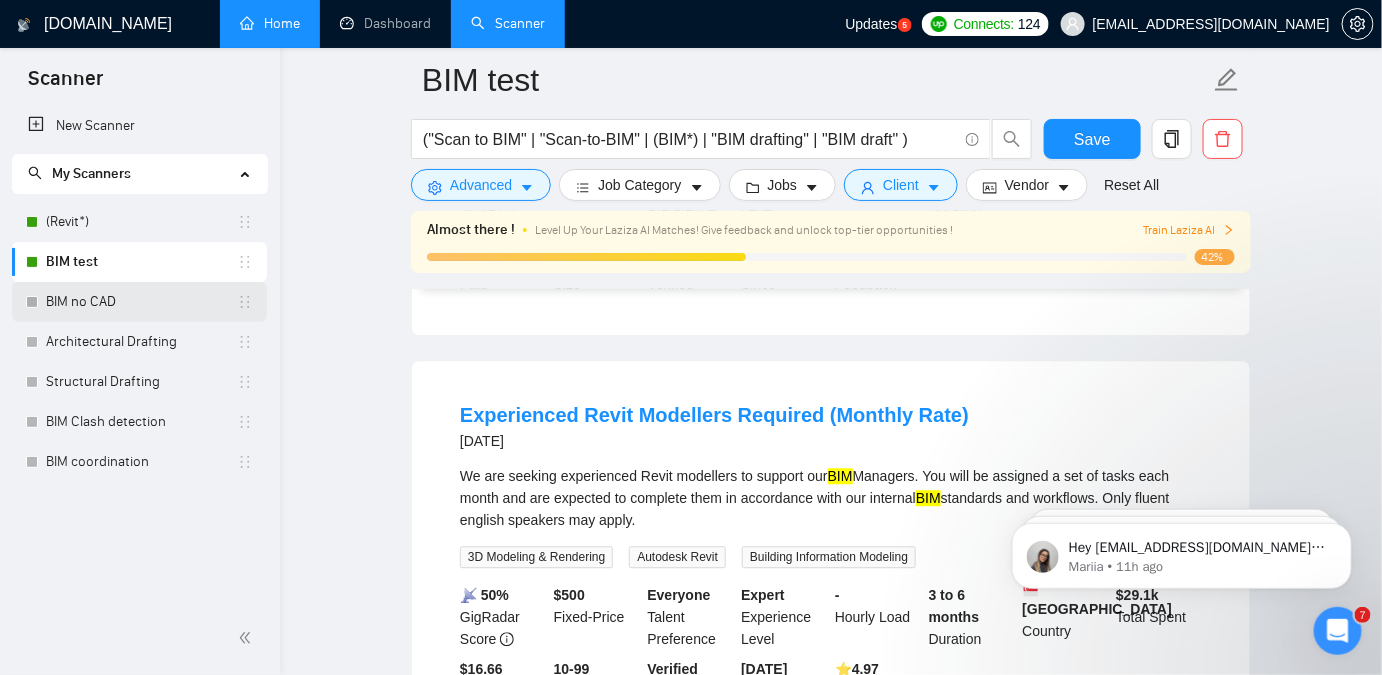 click on "BIM no CAD" at bounding box center [141, 302] 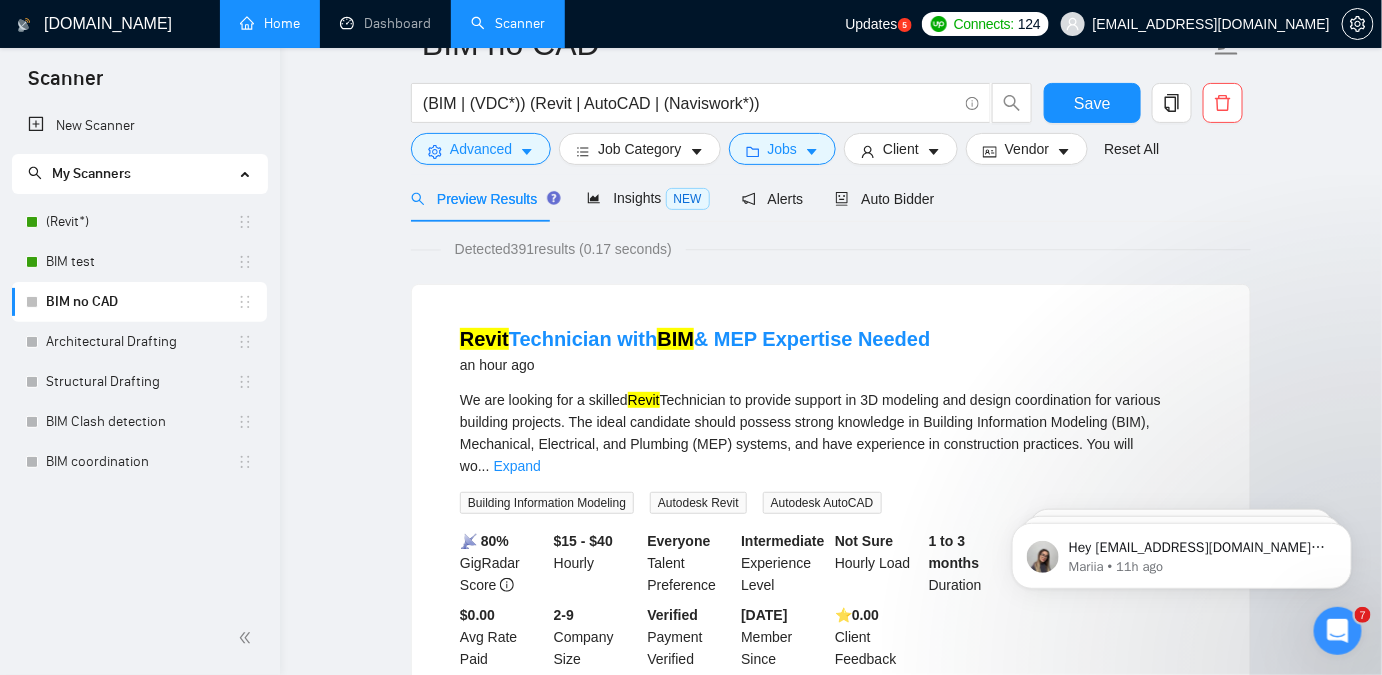 scroll, scrollTop: 0, scrollLeft: 0, axis: both 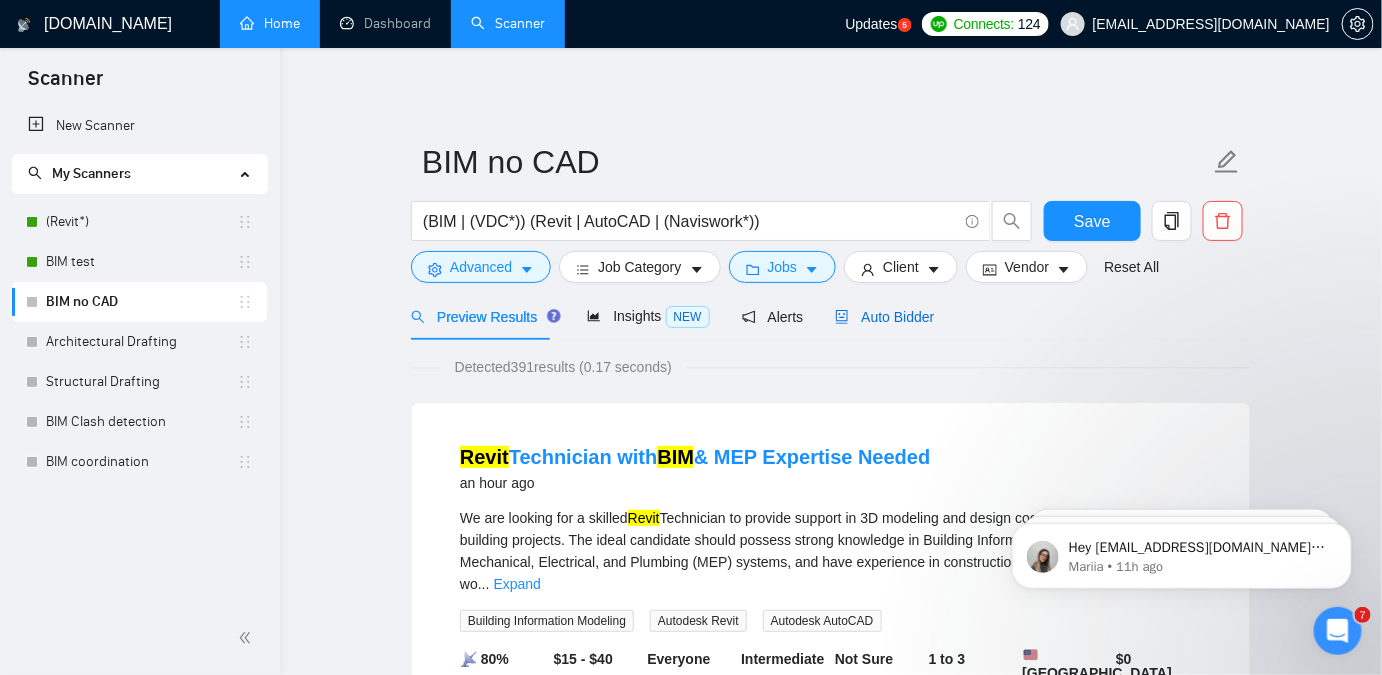 click on "Auto Bidder" at bounding box center [884, 317] 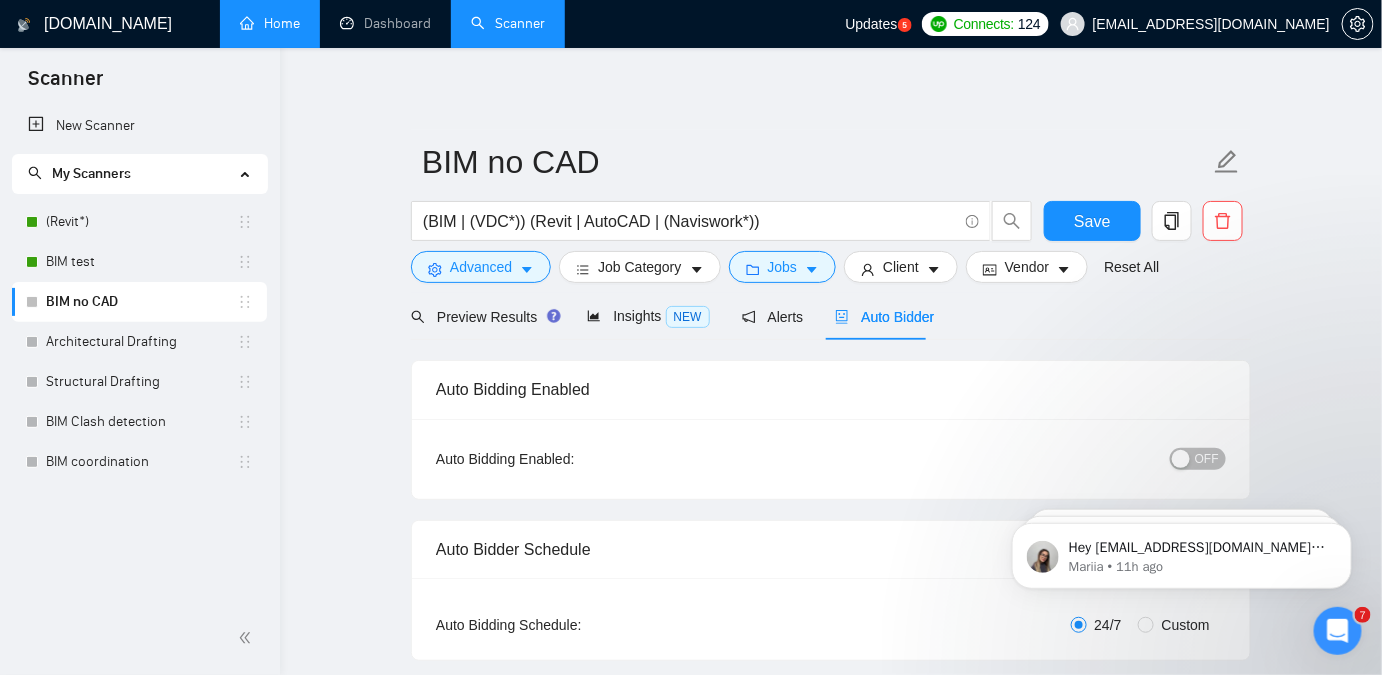 type 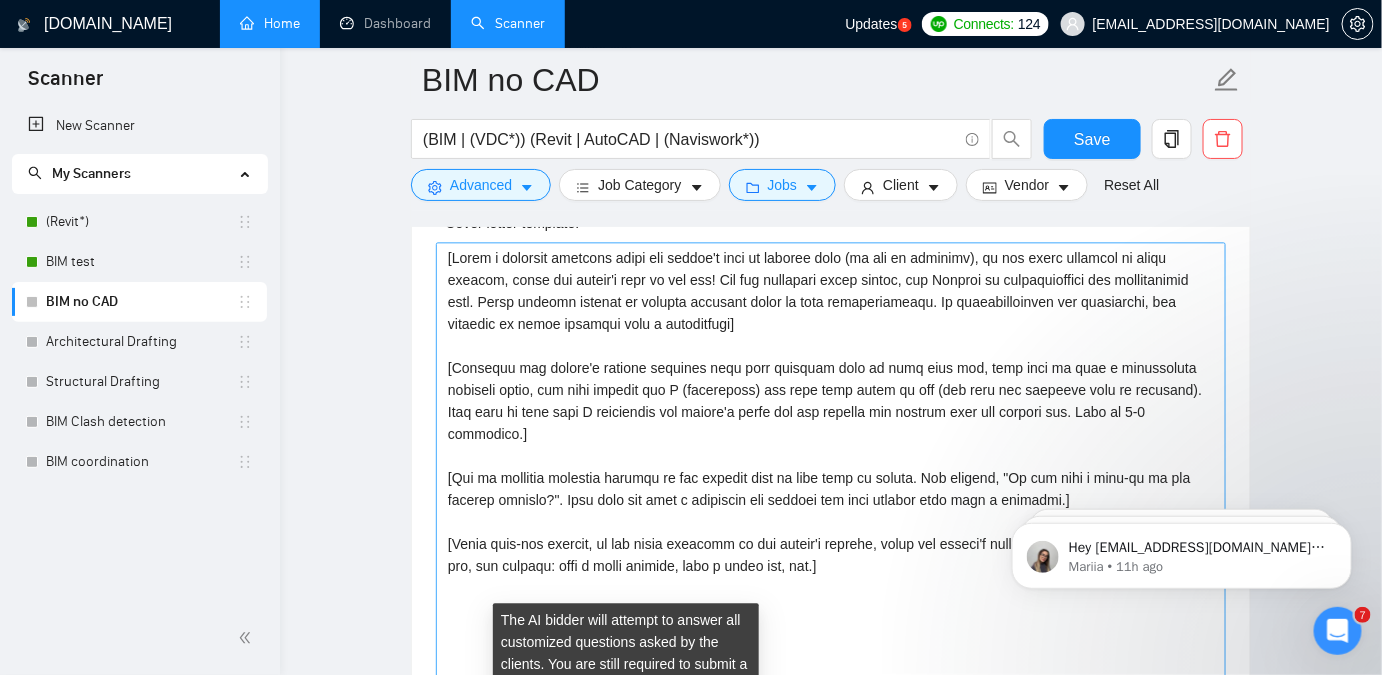 scroll, scrollTop: 1363, scrollLeft: 0, axis: vertical 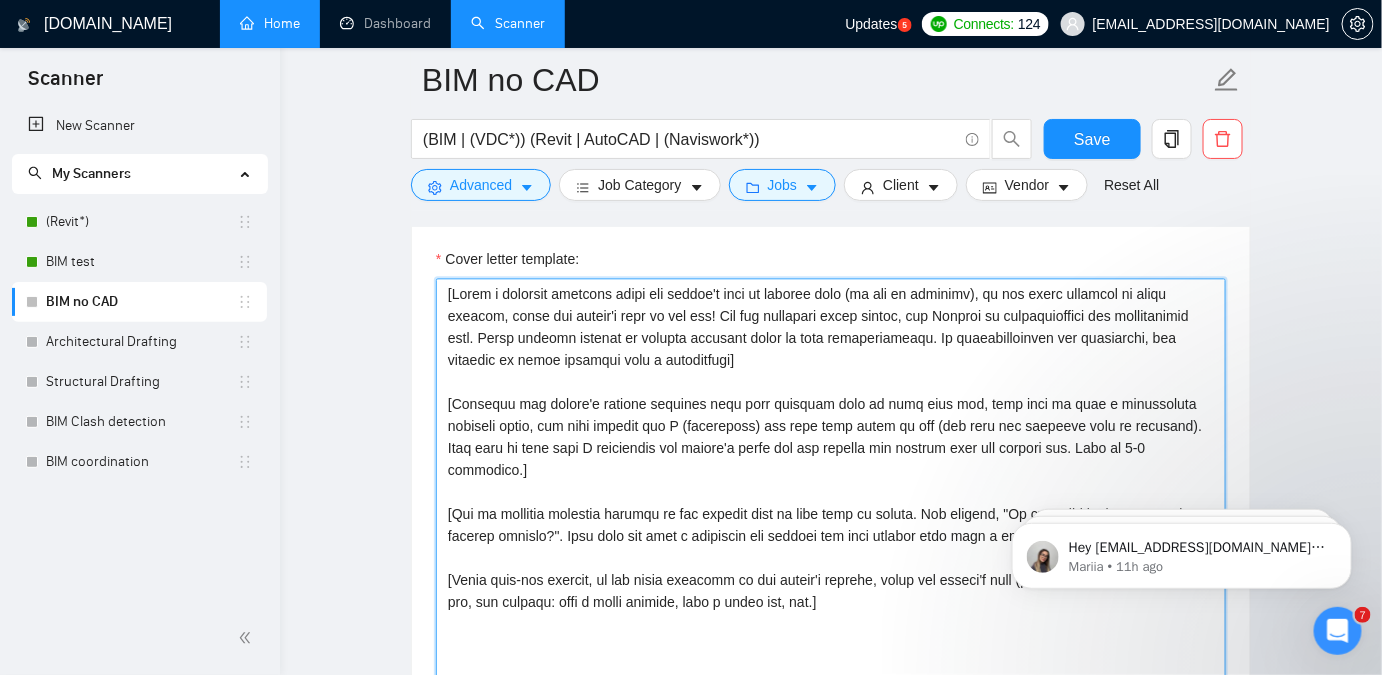 click on "Cover letter template:" at bounding box center (831, 503) 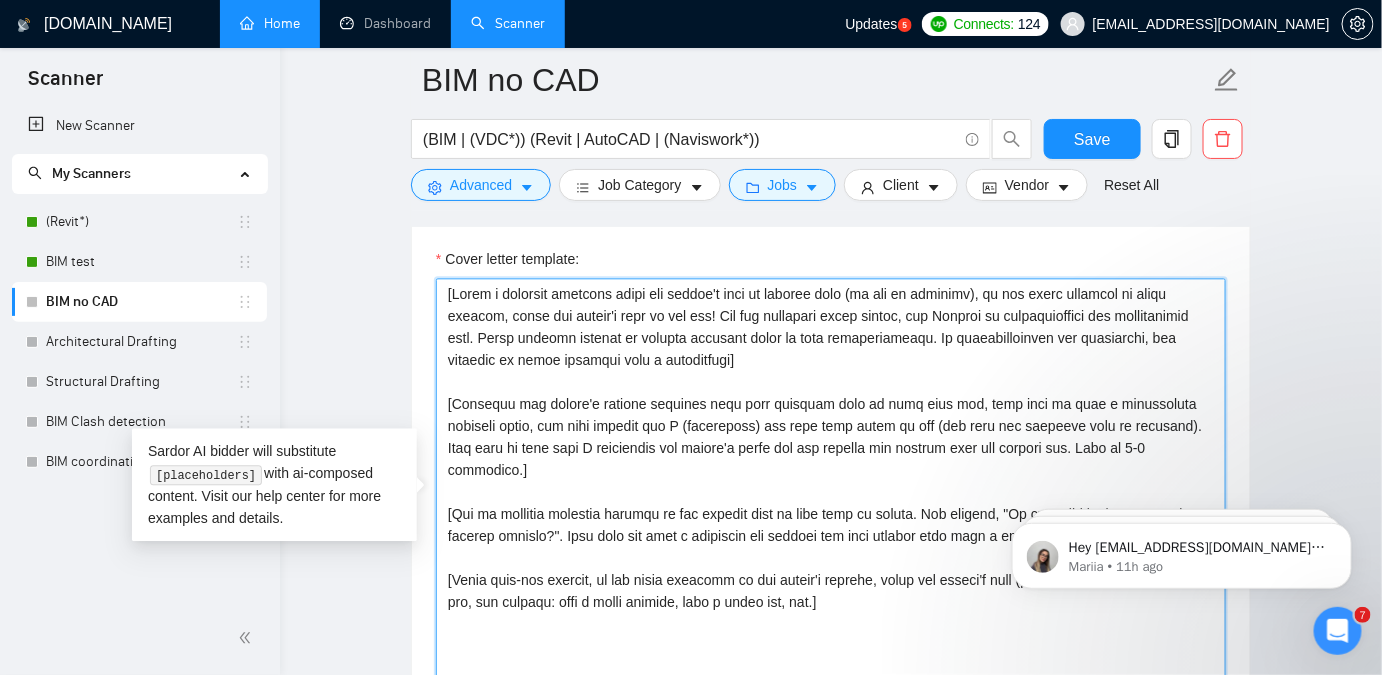 paste on "troduce yourself as Yevhen (something like: Hi, My name is [PERSON_NAME], CTO at Powerkh.)  For the remaining cover letter, use English in conversational yet professional tone. Avoid generic phrases or cliches commonly found in such communications. Be straightforward and respectful, and remember to avoid sounding like a salesperson. Make it 1-2 sentences, 15 words each maximum]
[Explain how I (freelancer) can help the client solve project challanges based on my previous results or proven process. Make sure to show that I understand the client's needs and can deliver the results they are looking for. Make it 1-2 sentences. Use simple, human language.]
[Use paragraphs between each 2-3 sentences]
[If client provided examples or shared website - check them. Mention that you checked the client's website or shared examples if they are provided, and summarize one small relevant insight.]
[If the client asks for a quote or timeline, reply with: "To give you an accurate estimate, could you share a bit more about the ..." 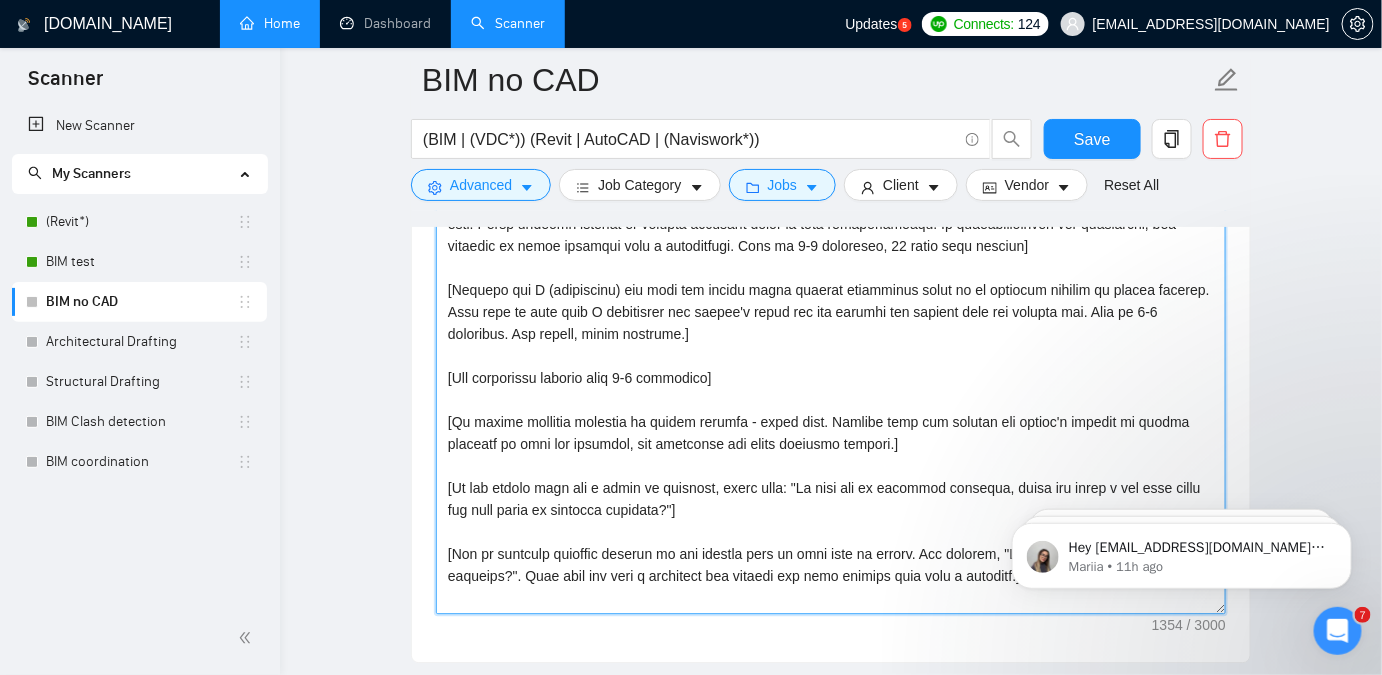 scroll, scrollTop: 1476, scrollLeft: 0, axis: vertical 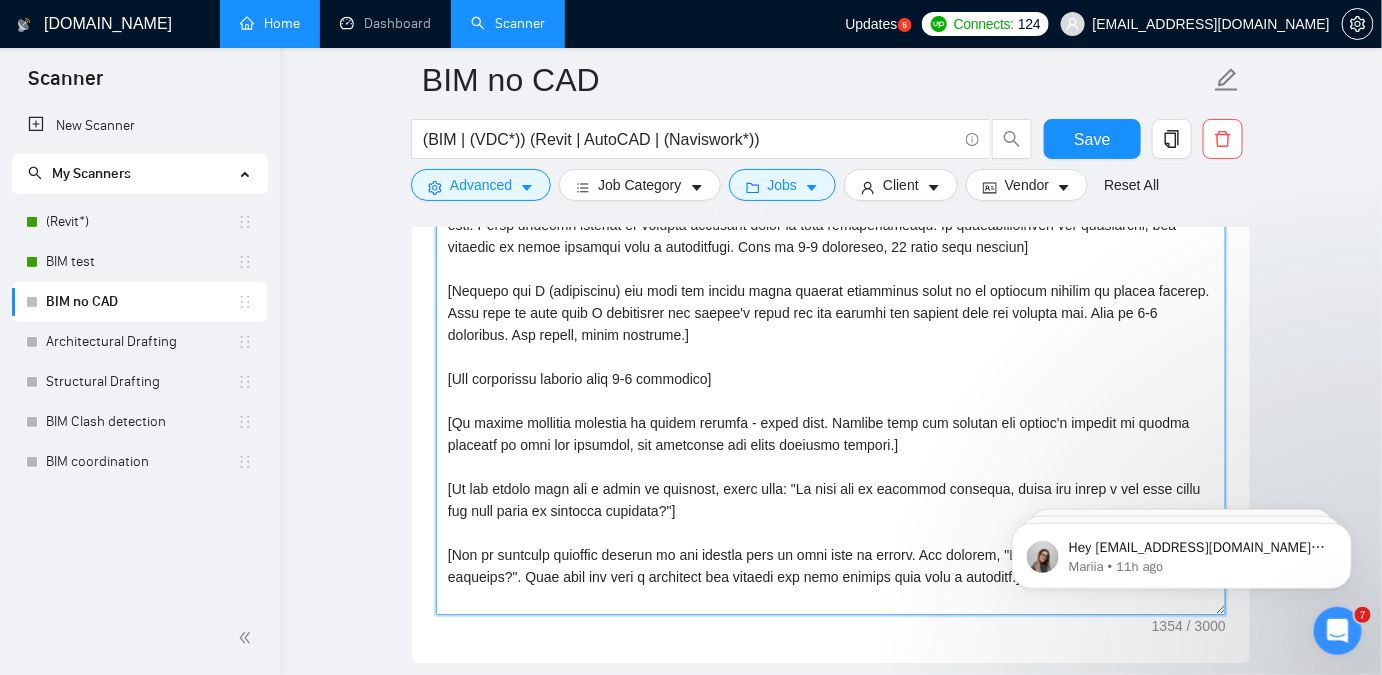 click on "Cover letter template:" at bounding box center (831, 390) 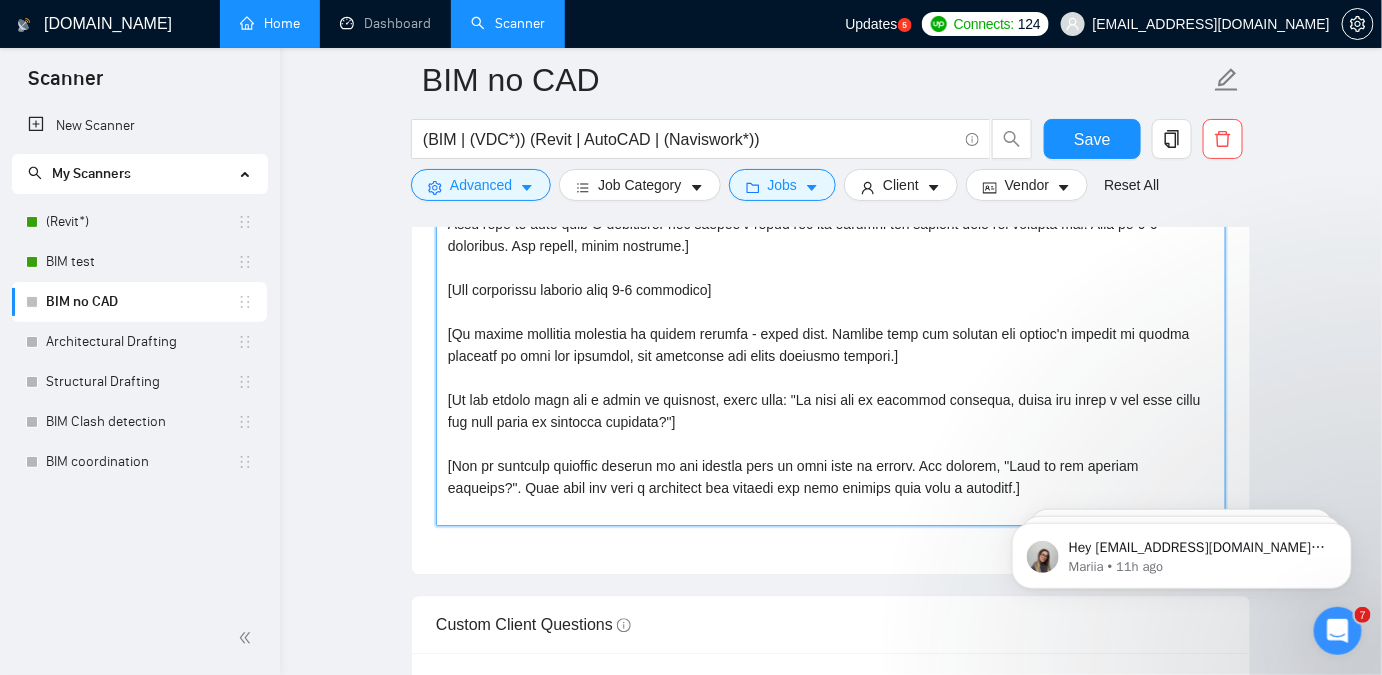 scroll, scrollTop: 1567, scrollLeft: 0, axis: vertical 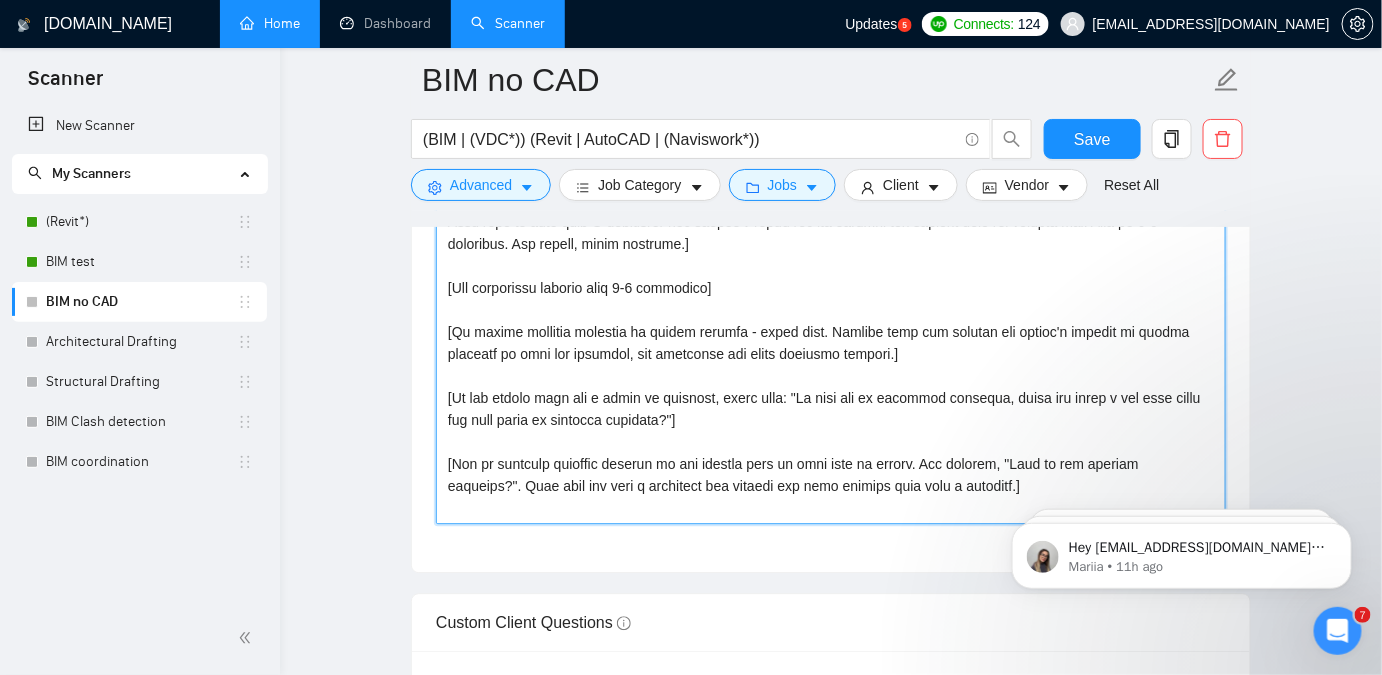 click on "Cover letter template:" at bounding box center [831, 299] 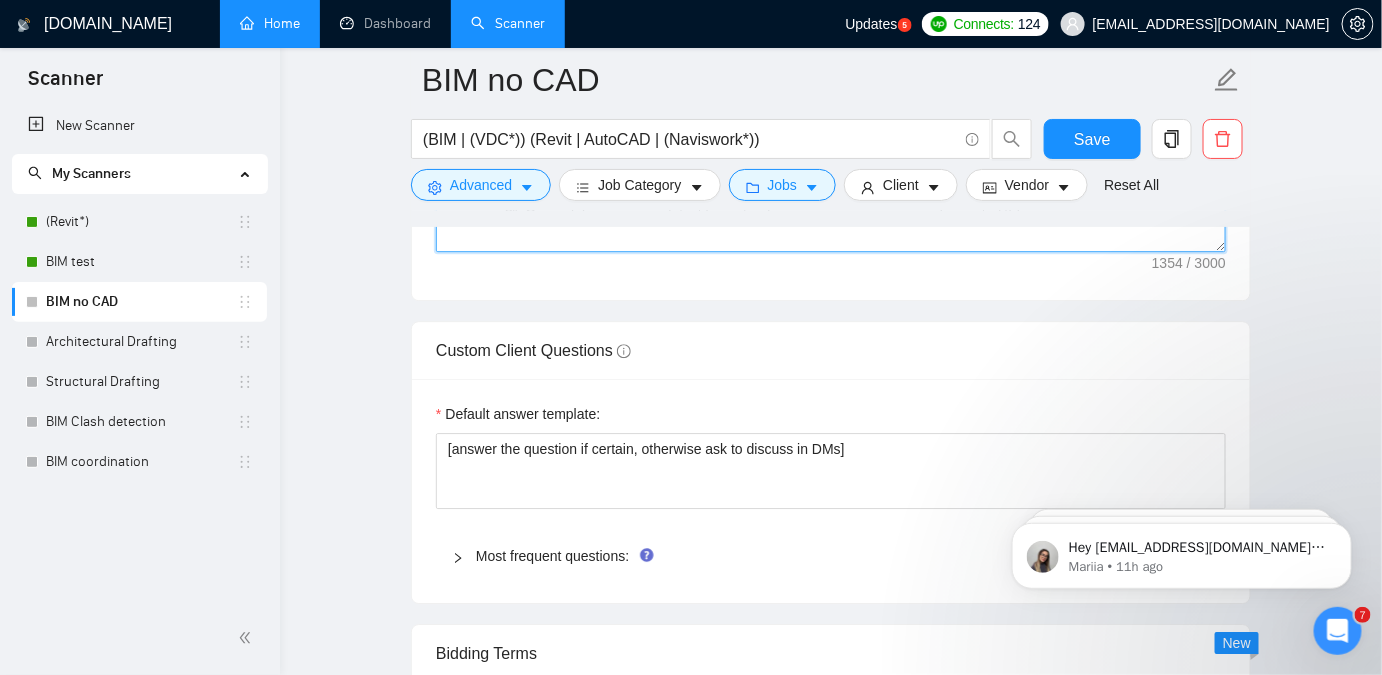 scroll, scrollTop: 1840, scrollLeft: 0, axis: vertical 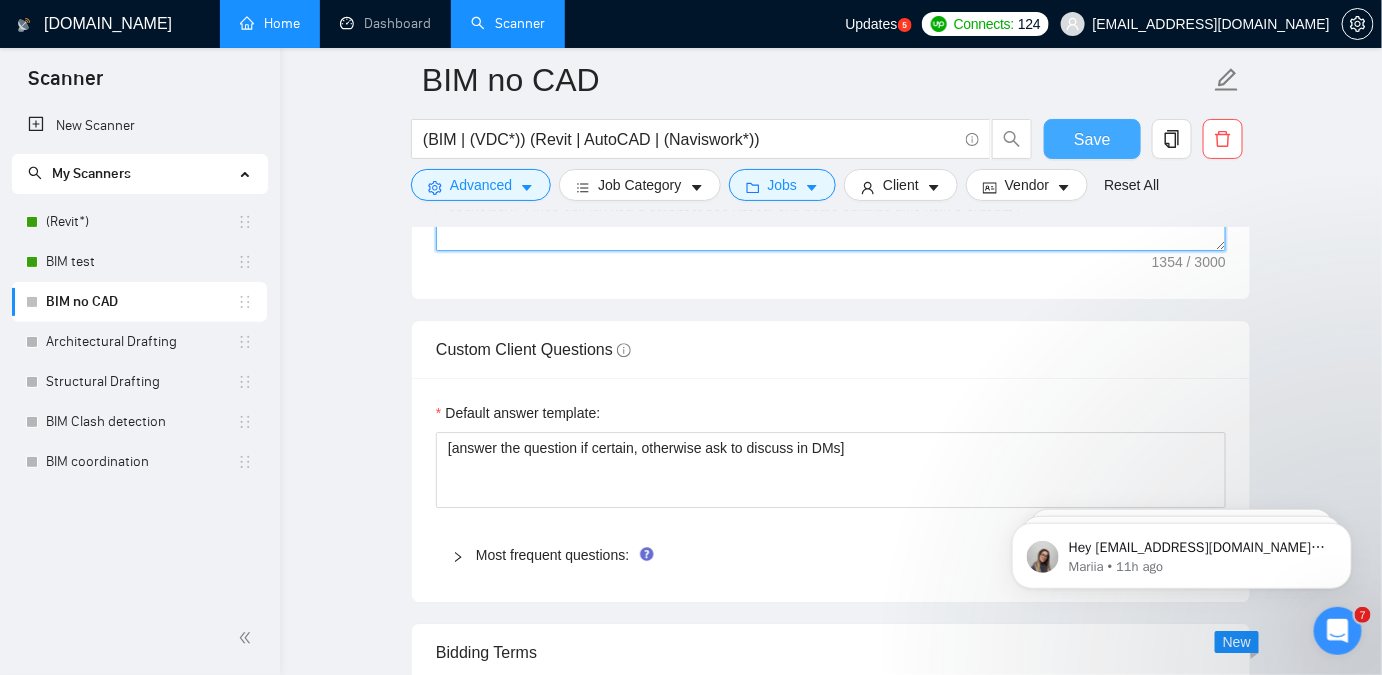 type on "[Write a personal greeting using the client's name or company name (if any is provided), introduce yourself as Yevhen (something like: Hi, My name is [PERSON_NAME], CTO at Powerkh.)  For the remaining cover letter, use English in conversational yet professional tone. Avoid generic phrases or cliches commonly found in such communications. Be straightforward and respectful, and remember to avoid sounding like a salesperson. Make it 1-2 sentences, 15 words each maximum]
[Explain how I (freelancer) can help the client solve project challanges based on my previous results or proven process. Make sure to show that I understand the client's needs and can deliver the results they are looking for. Make it 1-2 sentences. Use simple, human language.]
[Use paragraphs between each 2-3 sentences]
[If client provided examples or shared website - check them. Mention that you checked the client's website or shared examples if they are provided, and summarize one small relevant insight.]
[If the client asks for a quote or [PERSON_NAME]..." 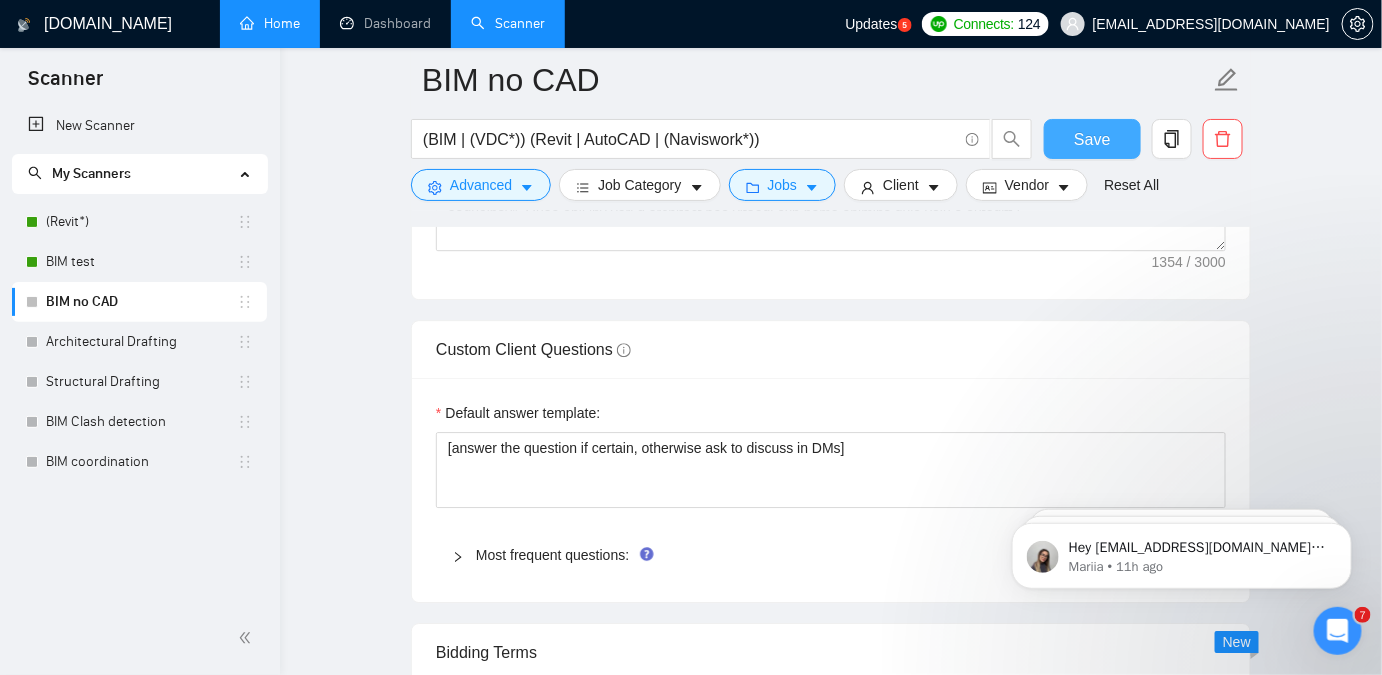 drag, startPoint x: 1090, startPoint y: 129, endPoint x: 810, endPoint y: 214, distance: 292.6175 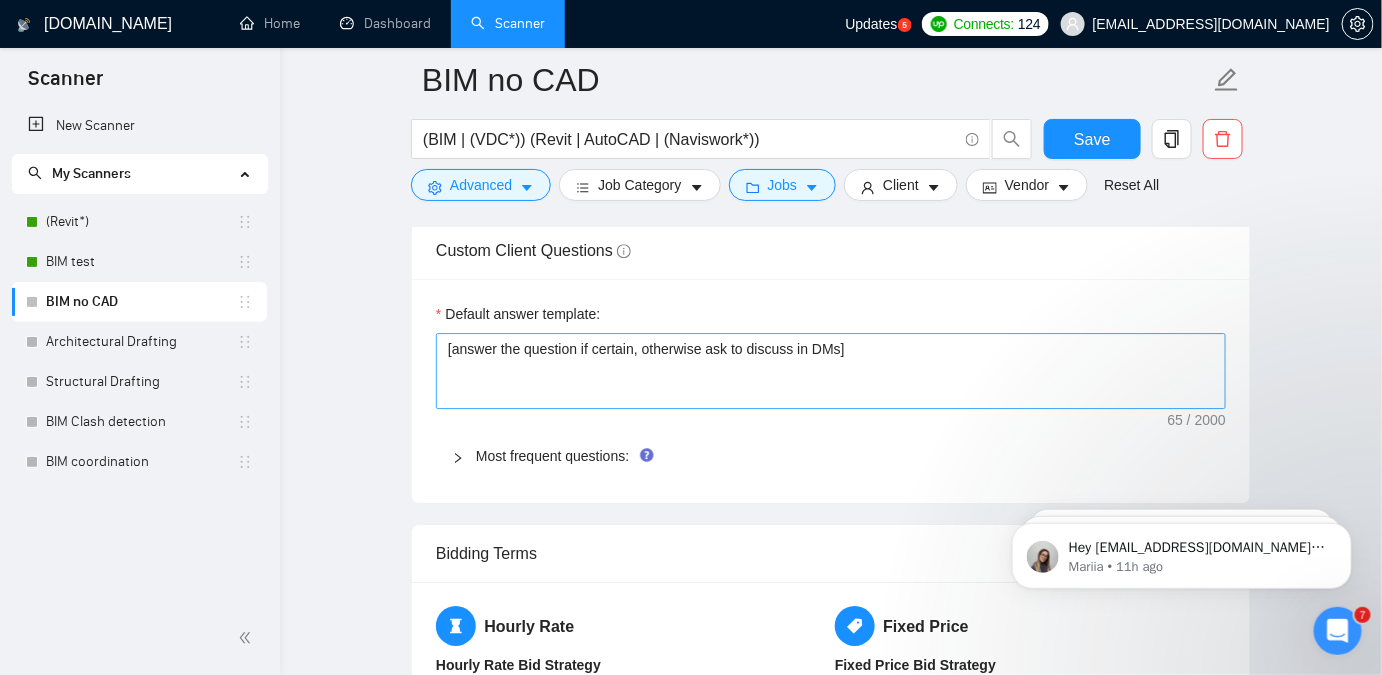 scroll, scrollTop: 1930, scrollLeft: 0, axis: vertical 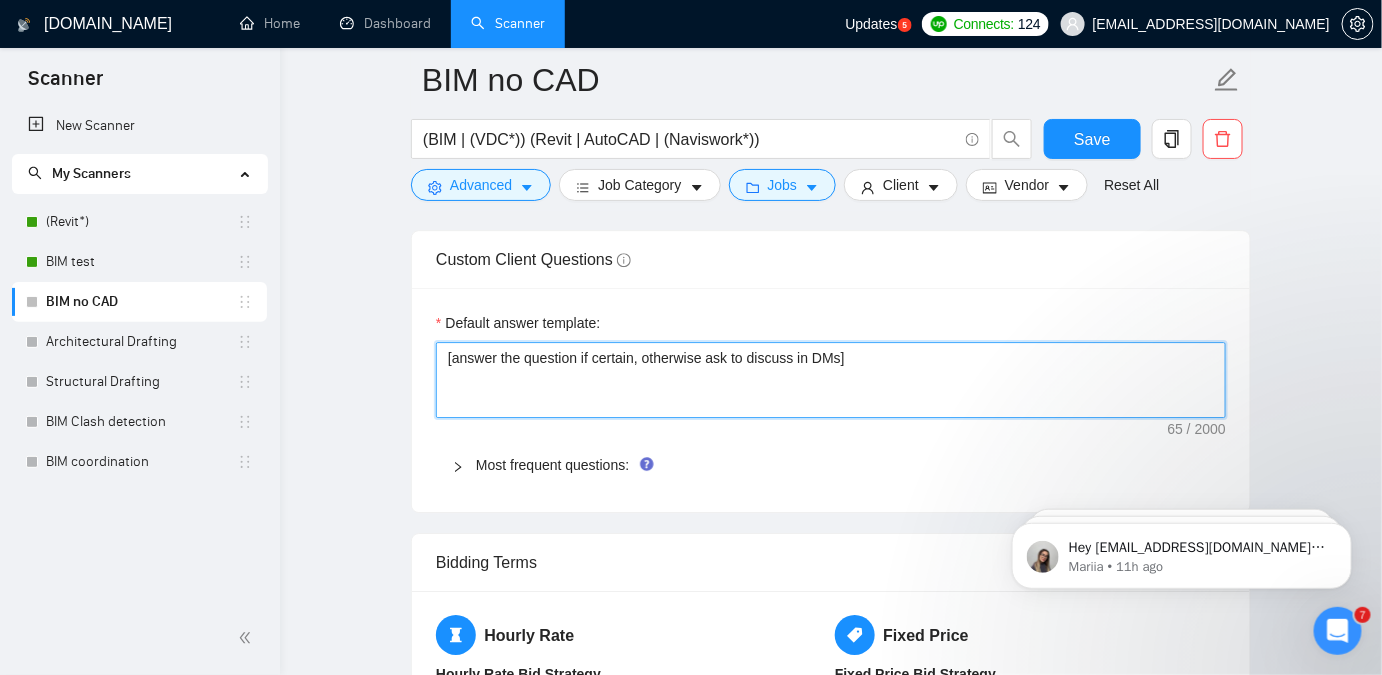 click on "[answer the question if certain, otherwise ask to discuss in DMs]" at bounding box center [831, 379] 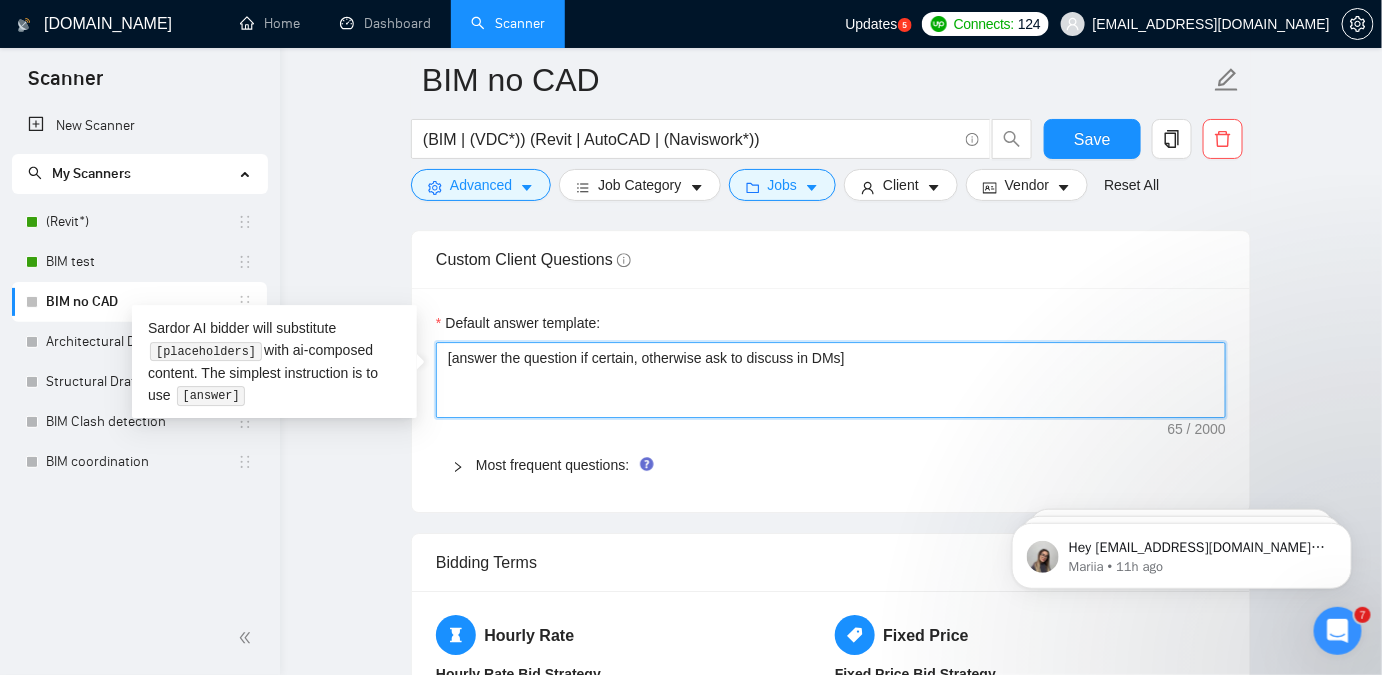 paste on "﻿​[answer something if you are confident, otherwise rephrase and suggest to discuss in chat][Answer in a positive way, always mention that you have experience in what the client is asking. If the client is asking about time zones, mention that you are ready to work in their time zone." 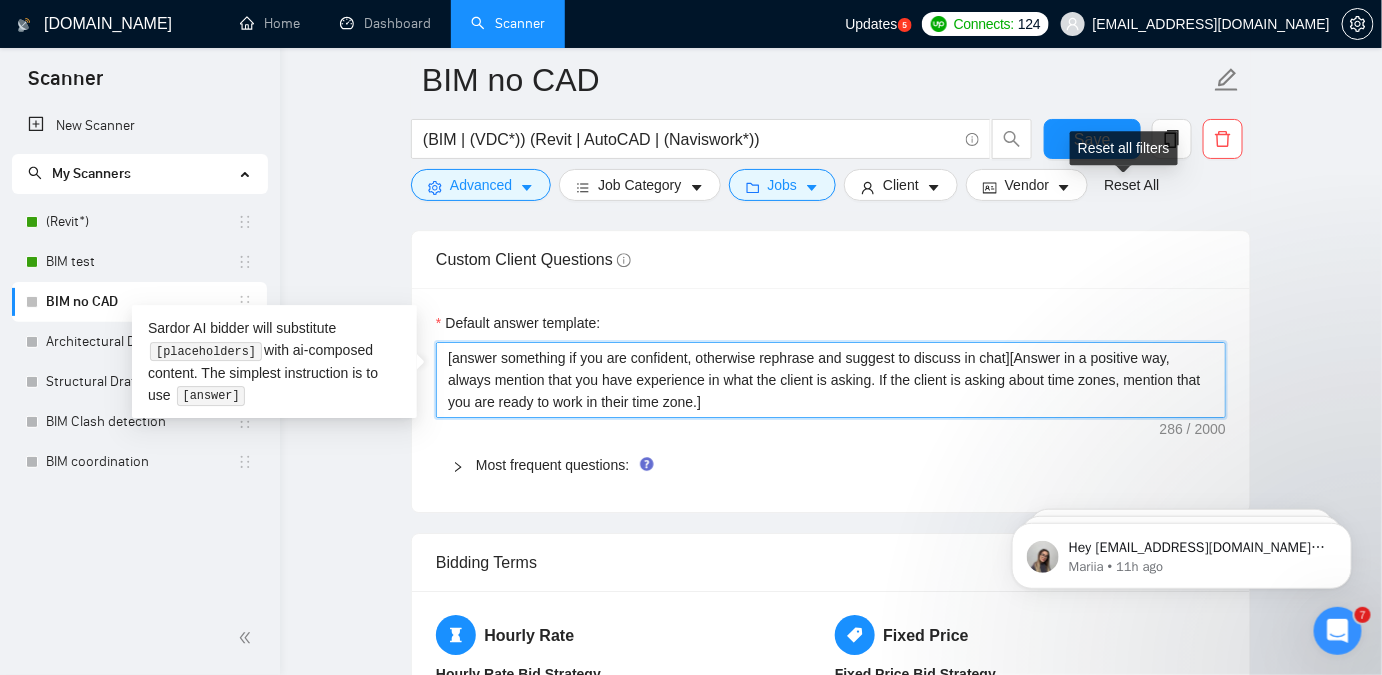 type on "﻿​[answer something if you are confident, otherwise rephrase and suggest to discuss in chat][Answer in a positive way, always mention that you have experience in what the client is asking. If the client is asking about time zones, mention that you are ready to work in their time zone.]" 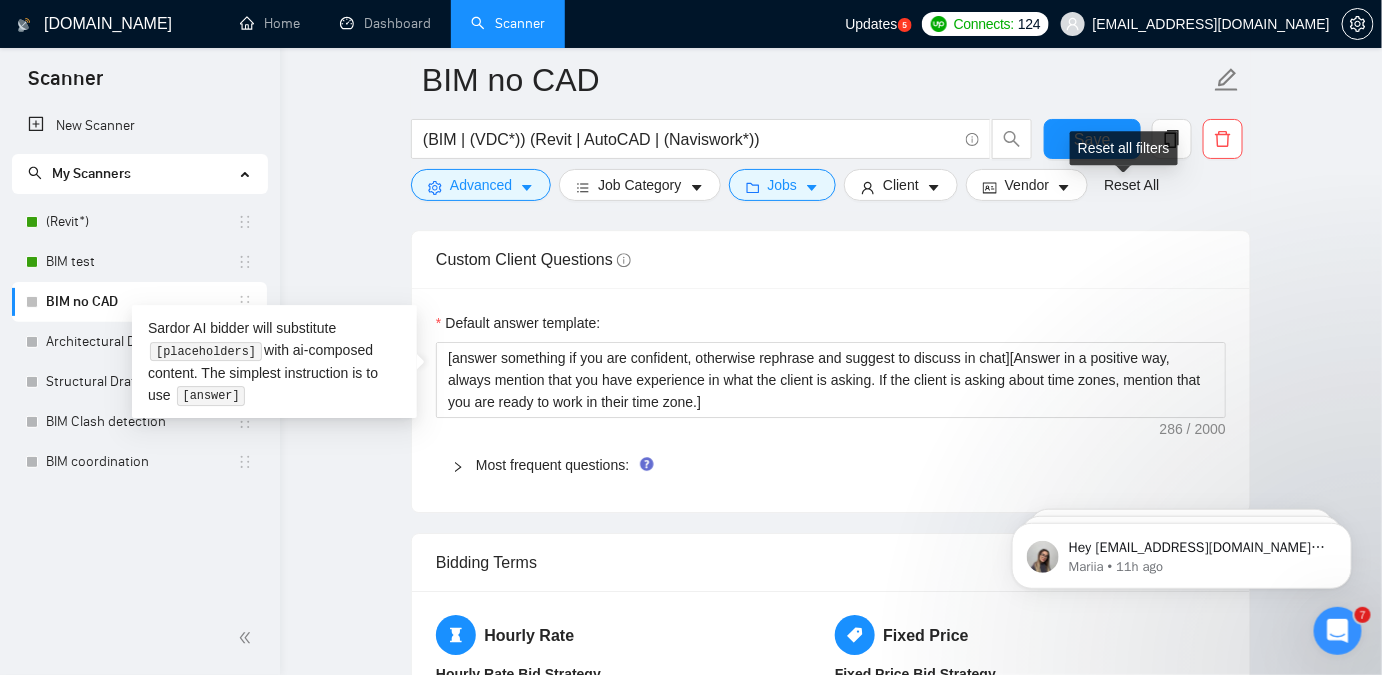 click on "Reset all filters" at bounding box center [1124, 148] 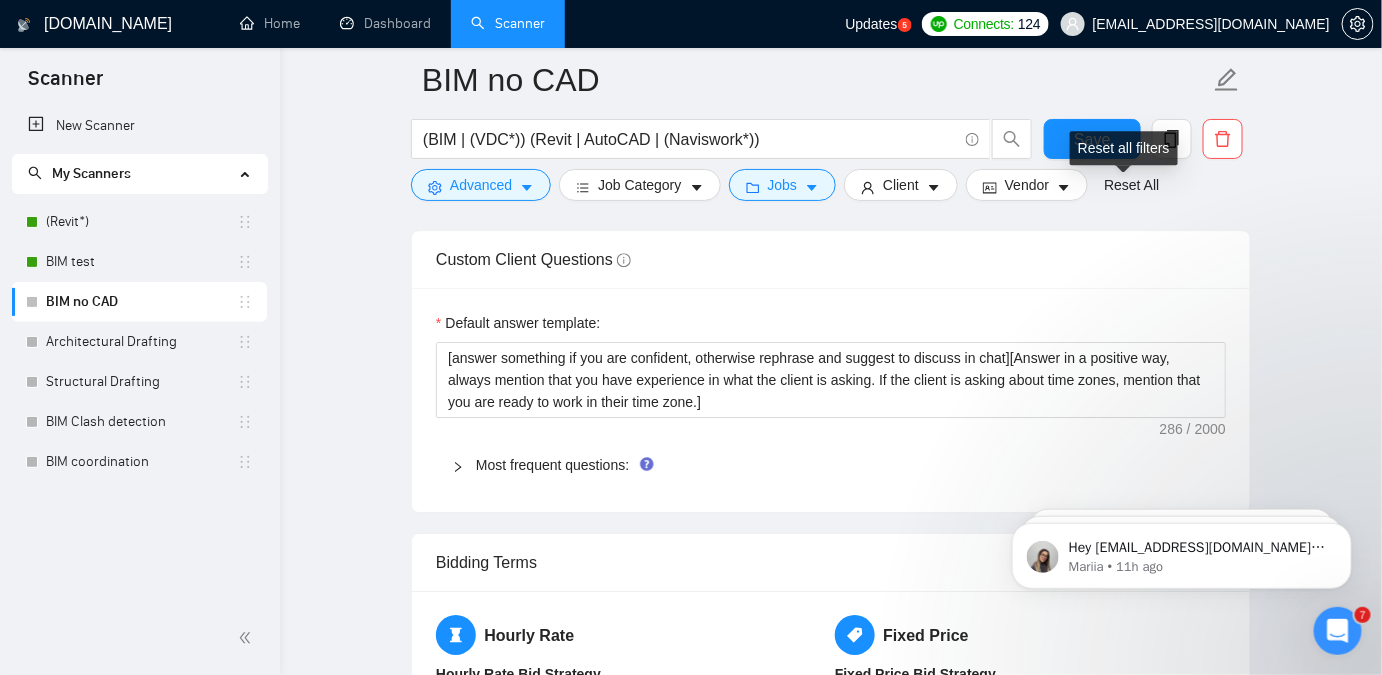click on "Reset all filters" at bounding box center [1124, 148] 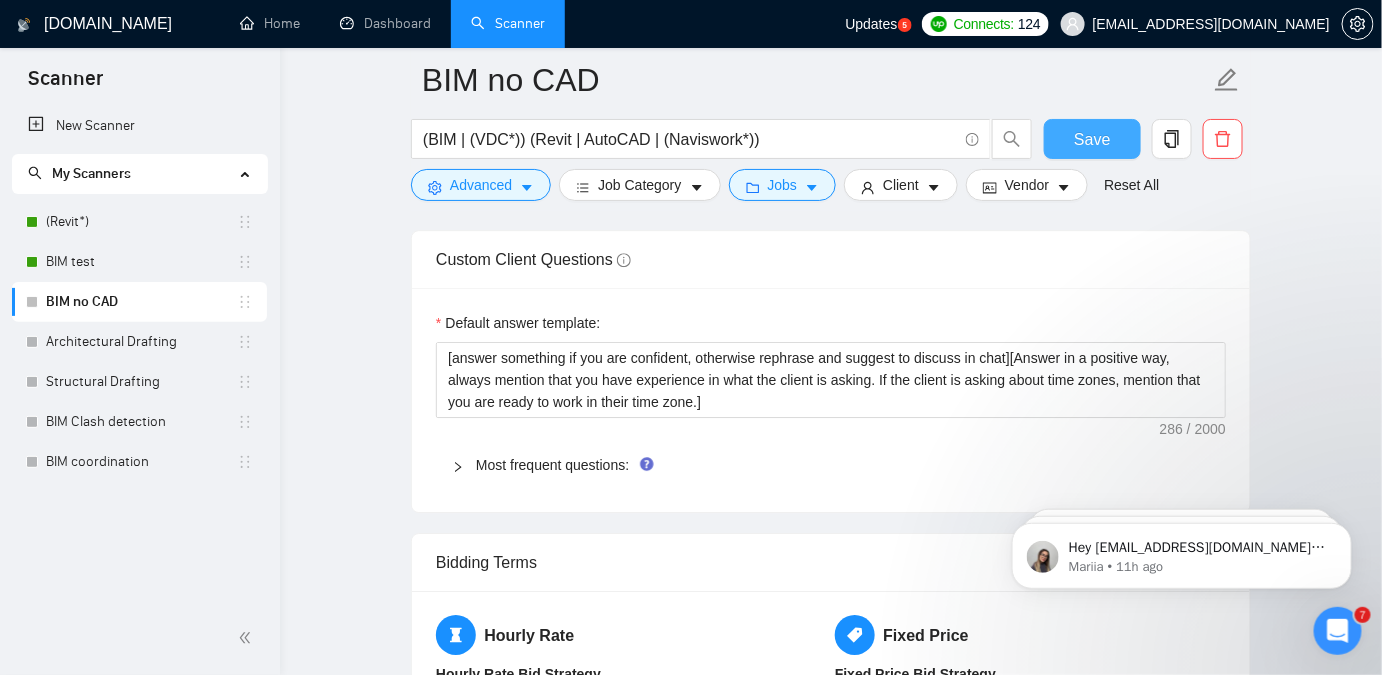 click on "Save" at bounding box center [1092, 144] 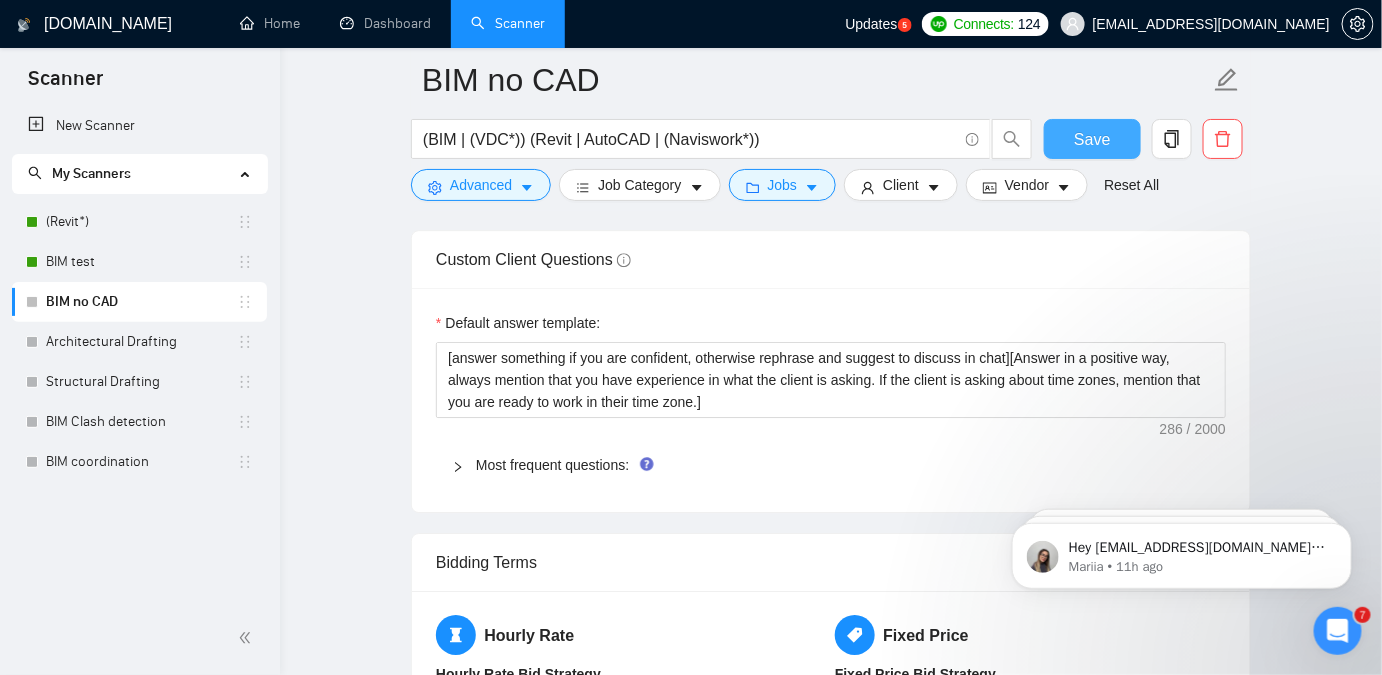 drag, startPoint x: 1067, startPoint y: 141, endPoint x: 721, endPoint y: 195, distance: 350.1885 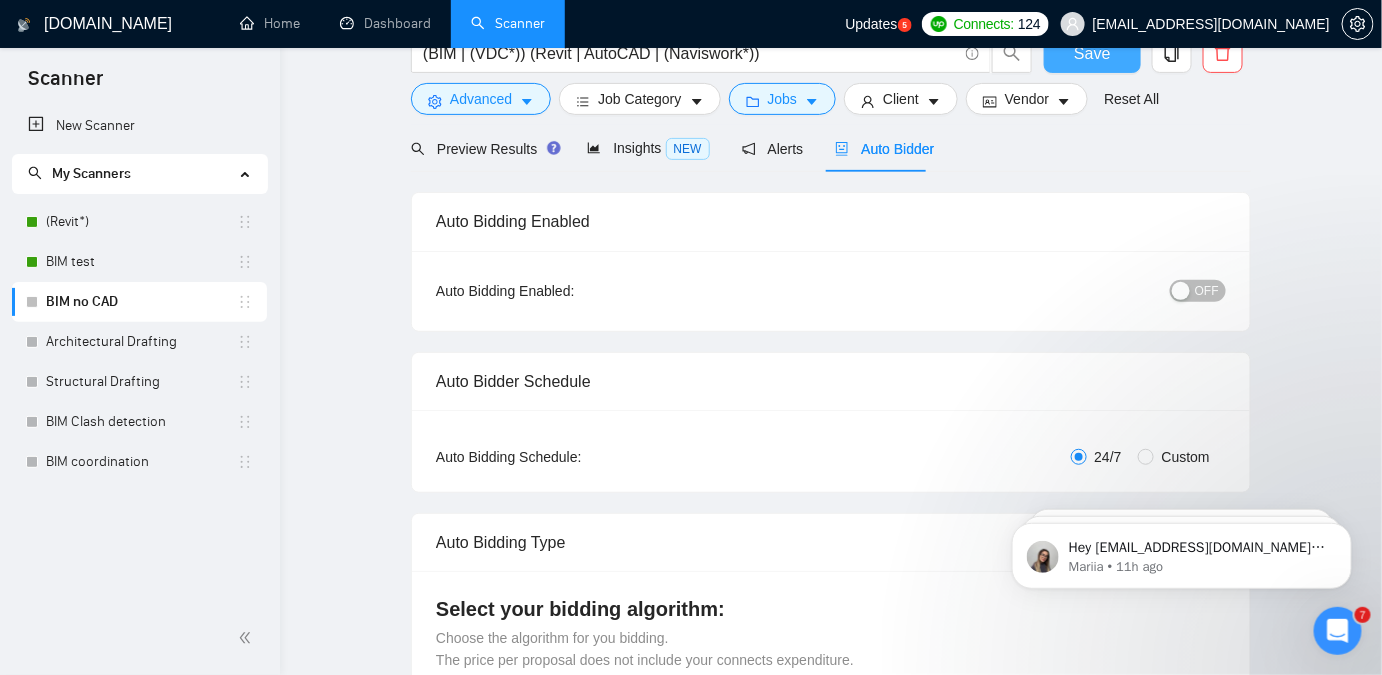 scroll, scrollTop: 0, scrollLeft: 0, axis: both 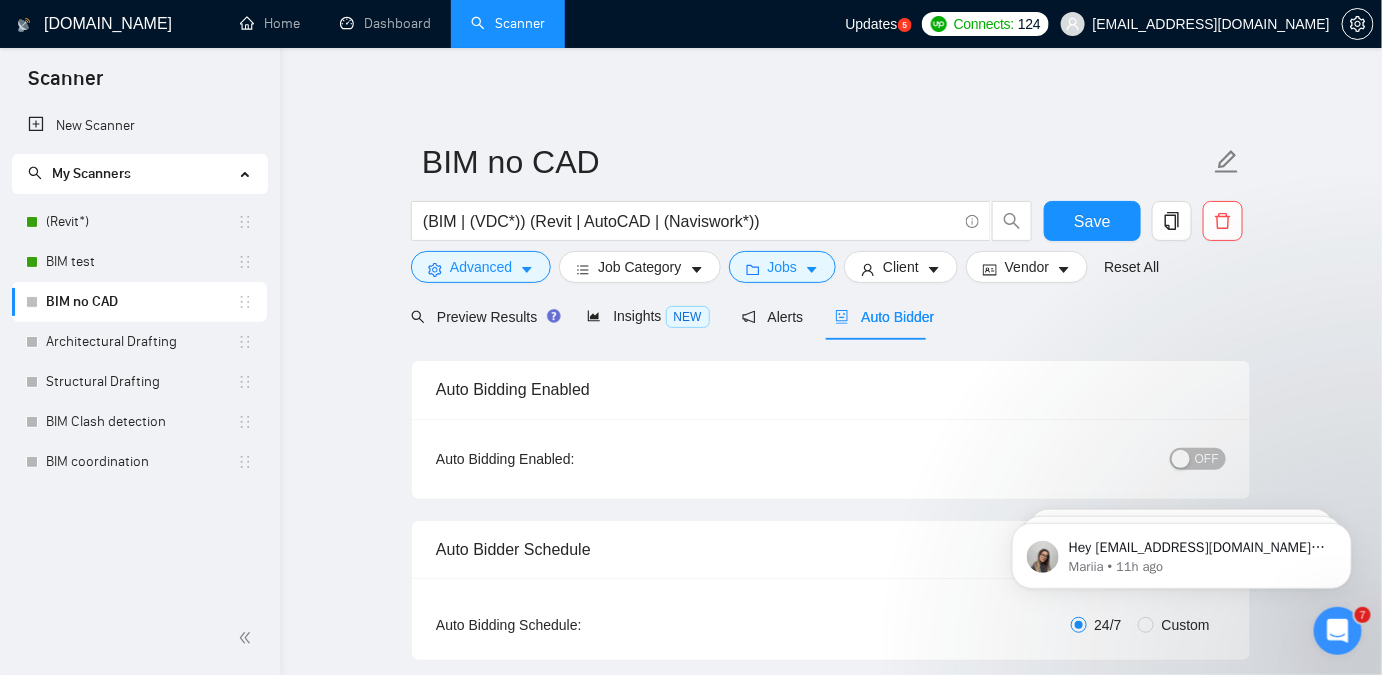 click at bounding box center [1181, 459] 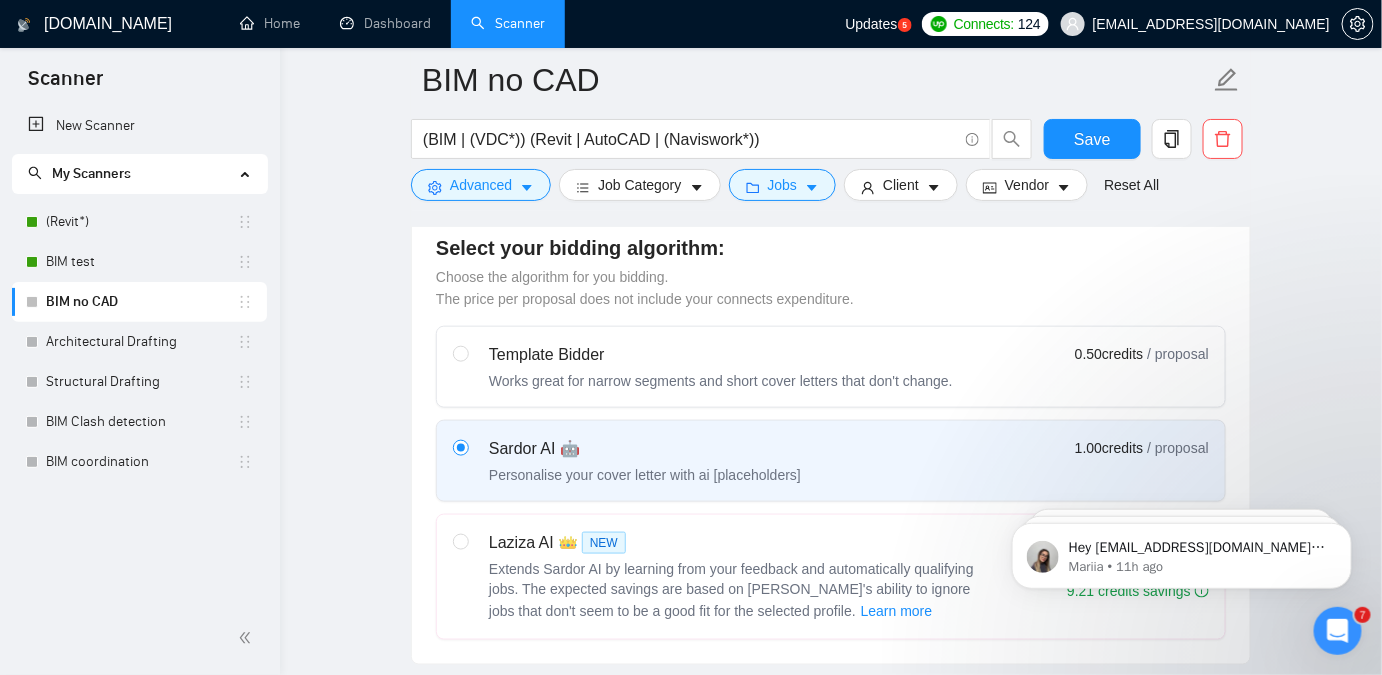 scroll, scrollTop: 909, scrollLeft: 0, axis: vertical 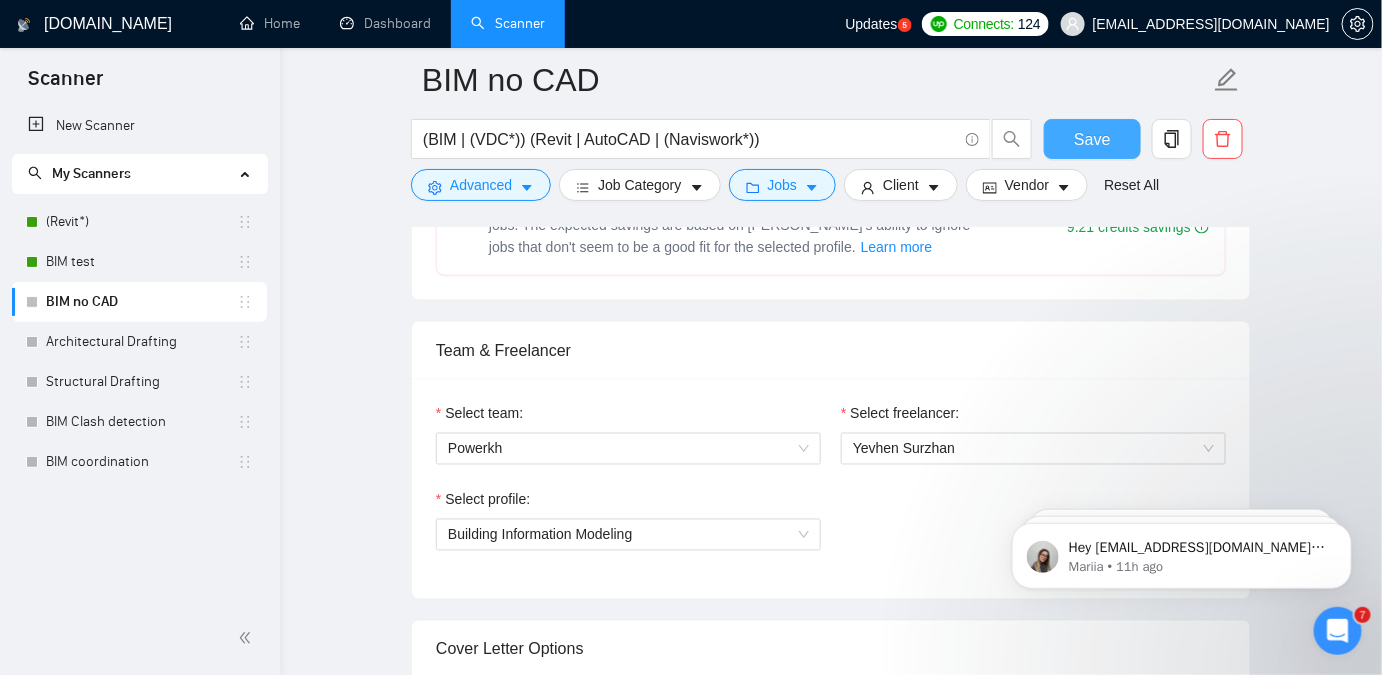 click on "Save" at bounding box center (1092, 139) 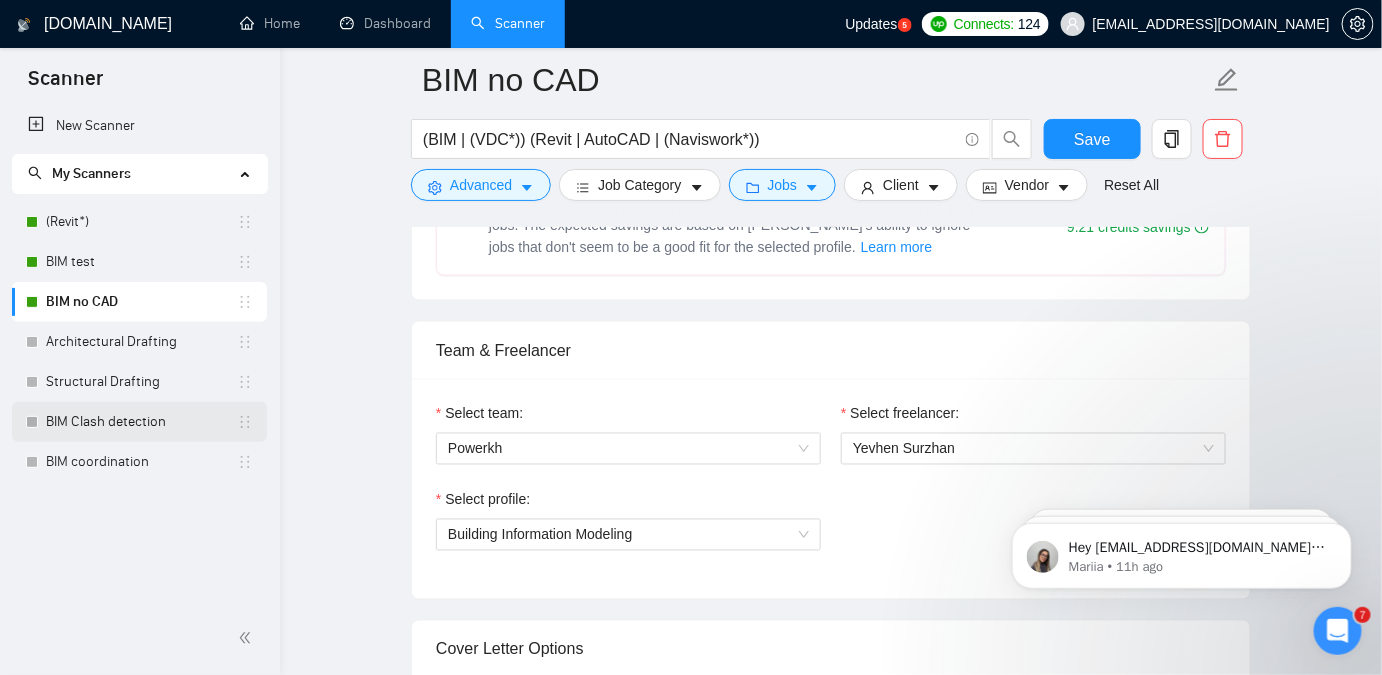 click on "BIM Clash detection" at bounding box center (141, 422) 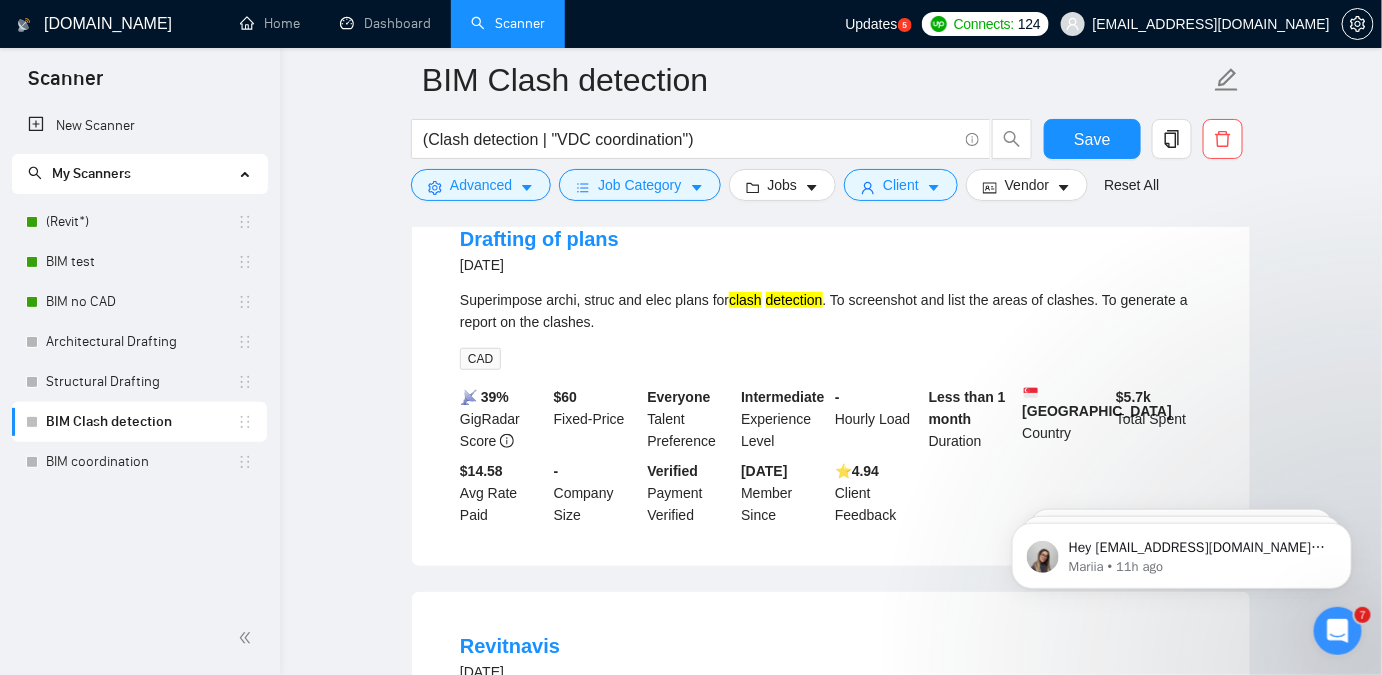 scroll, scrollTop: 237, scrollLeft: 0, axis: vertical 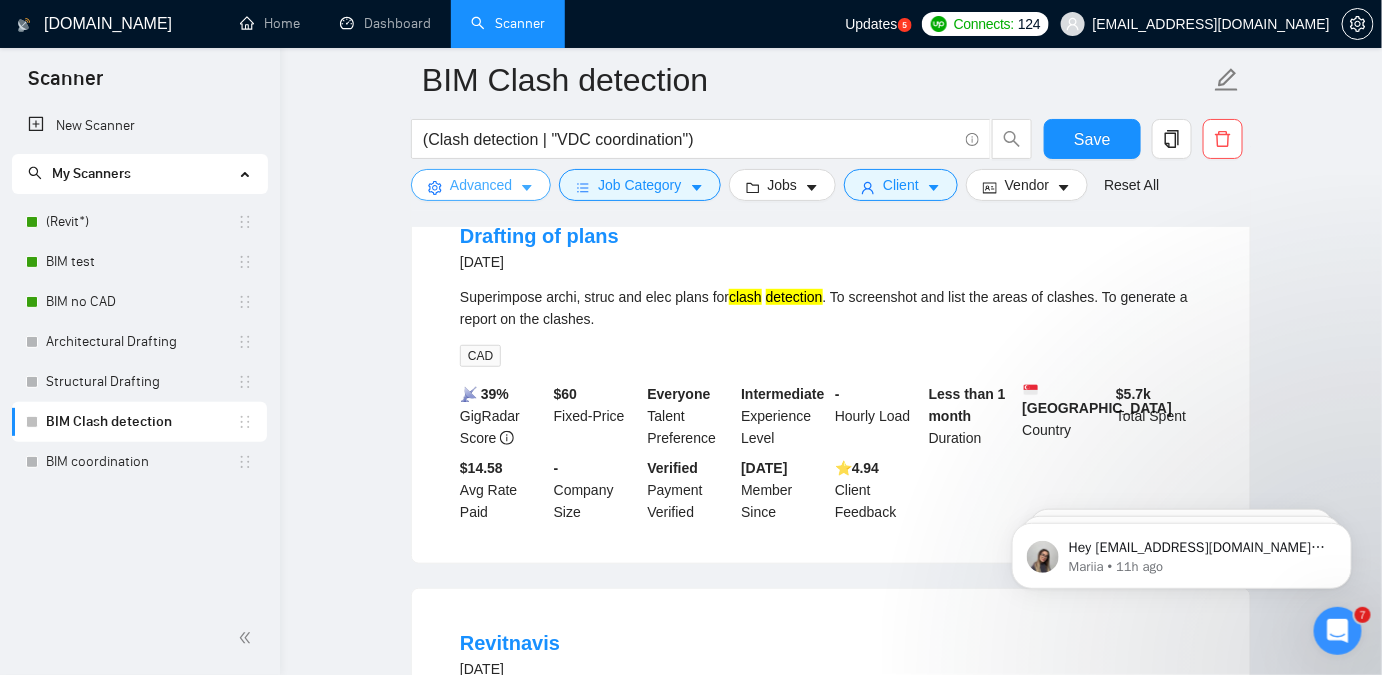 click on "Advanced" at bounding box center [481, 185] 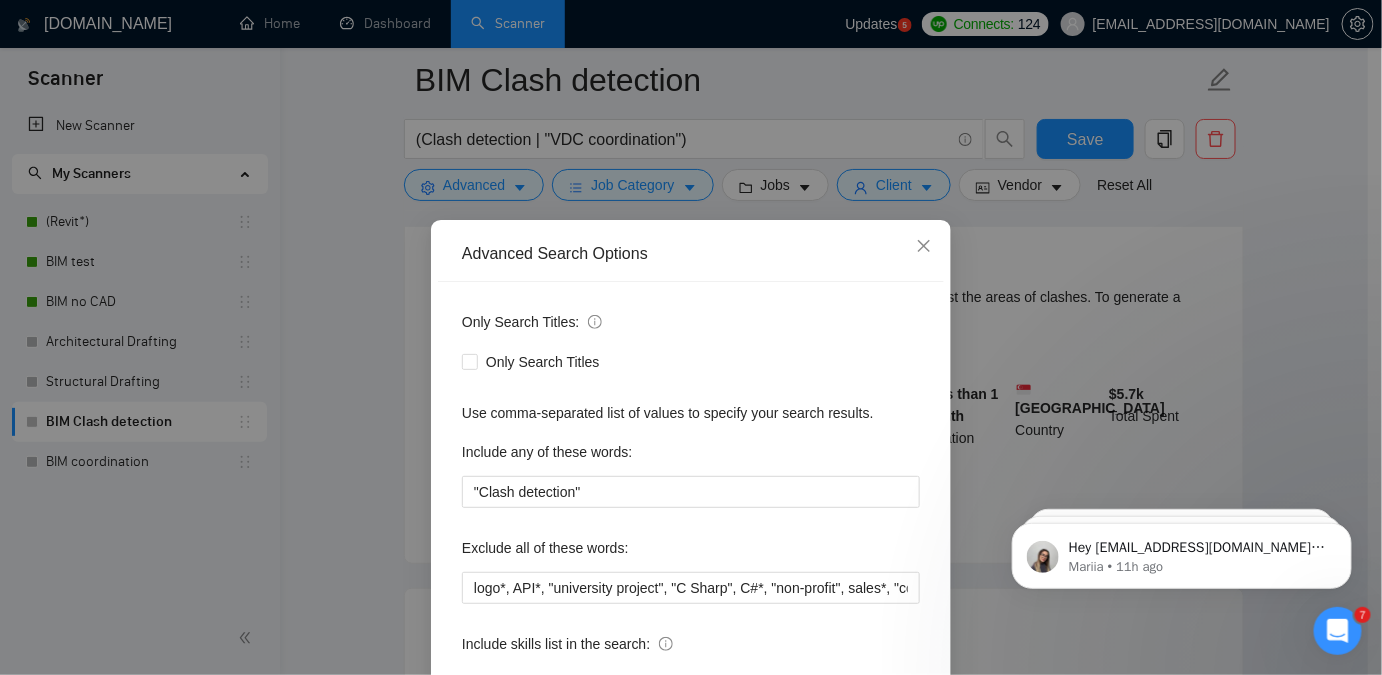 click on "Advanced Search Options Only Search Titles:   Only Search Titles Use comma-separated list of values to specify your search results. Include any of these words: "Clash detection" Exclude all of these words: logo*, API*, "university project", "C Sharp", C#*, "non-profit", sales*, "copywriter", "trading", "coding", "revitalization", "revitalize", "revitalizing" , "flood", "aquatic", "aquaculture", "creative design", "asap", "urgent", "[DATE]" Include skills list in the search:   Also  search  on Skills Reset OK" at bounding box center (691, 337) 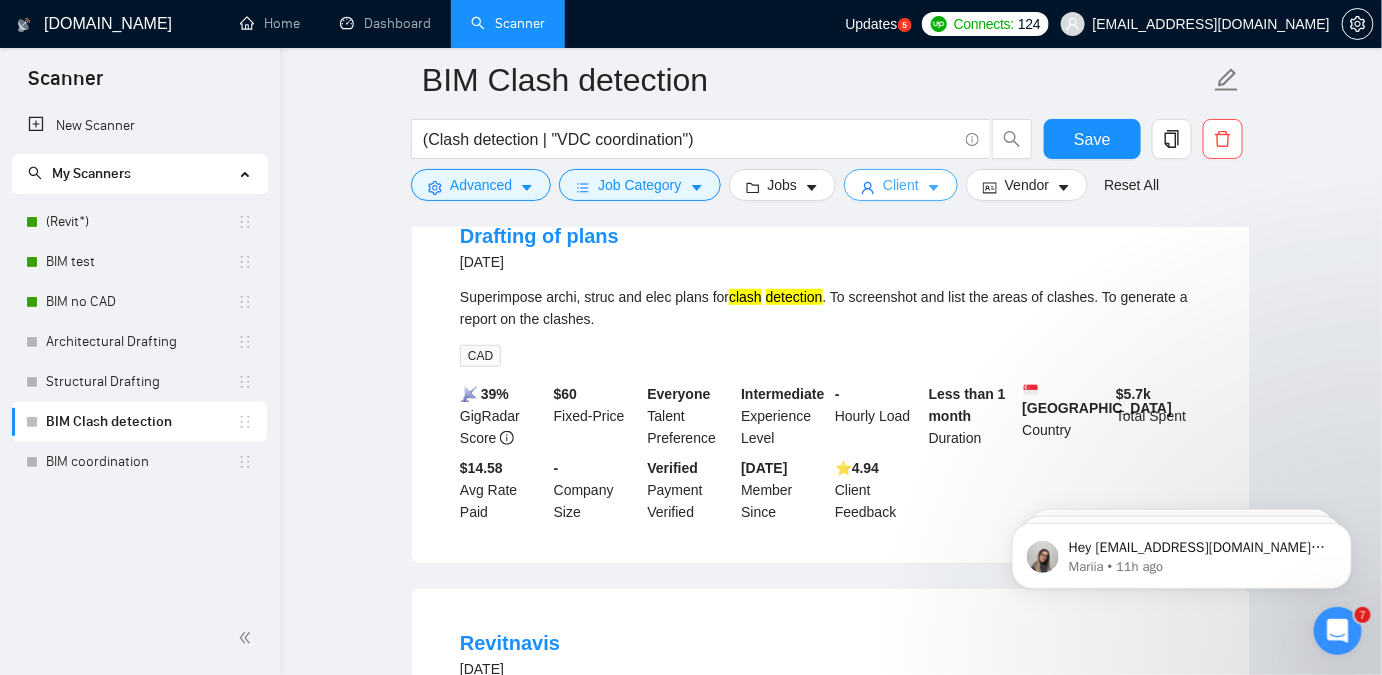 click on "Client" at bounding box center (901, 185) 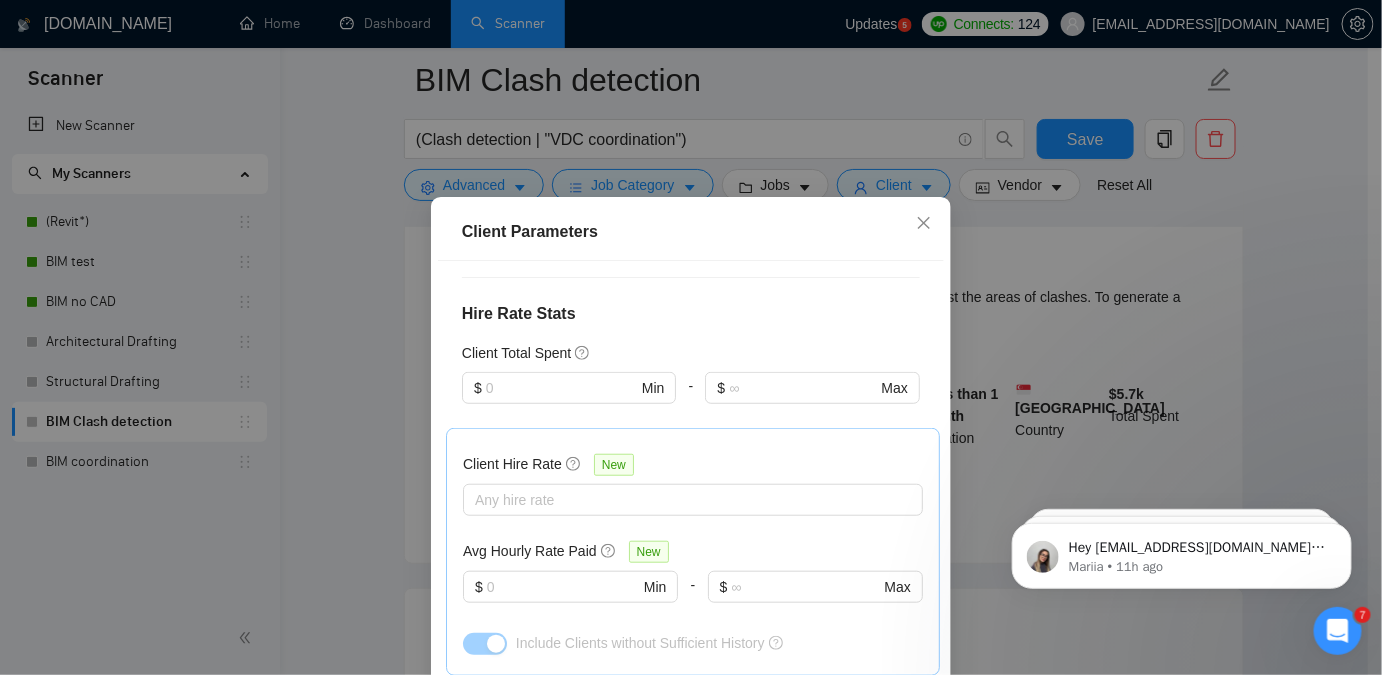 scroll, scrollTop: 545, scrollLeft: 0, axis: vertical 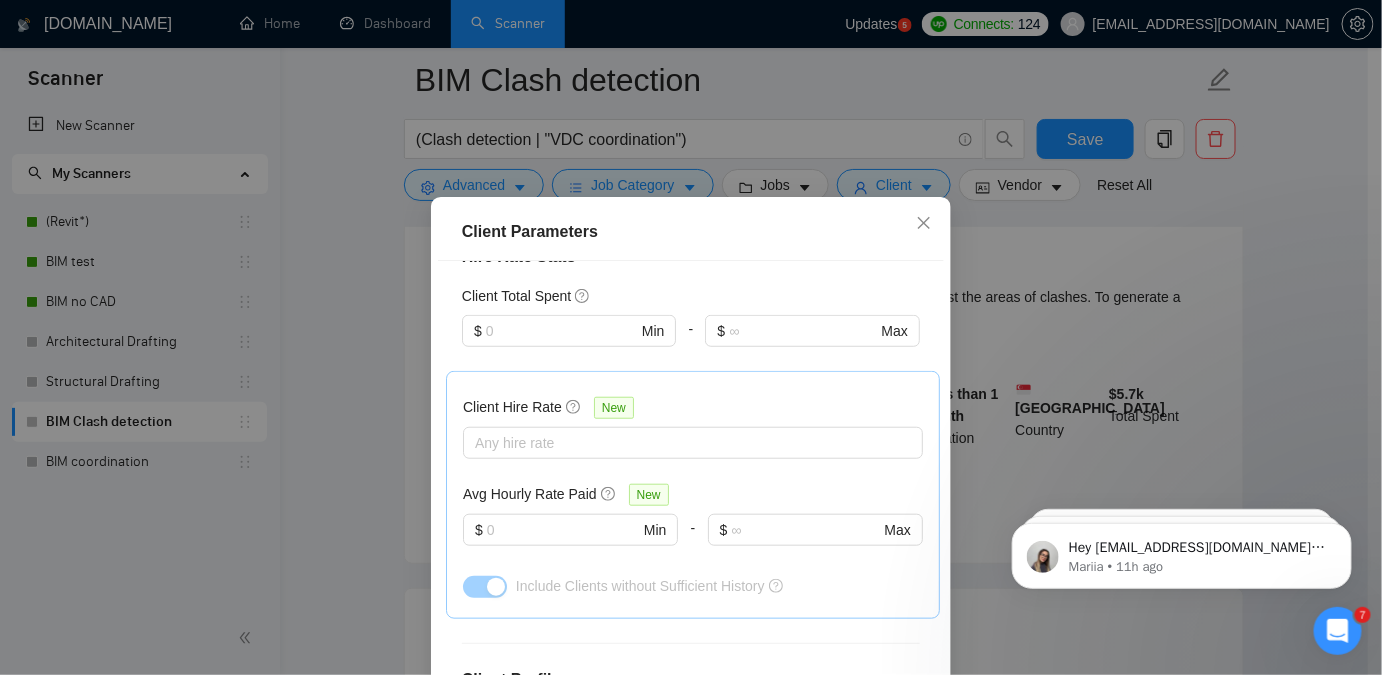click on "Client Parameters Client Location Include Client Countries   Select Exclude Client Countries [GEOGRAPHIC_DATA] [GEOGRAPHIC_DATA] [GEOGRAPHIC_DATA] [GEOGRAPHIC_DATA]   Client Rating Client Min Average Feedback Include clients with no feedback Client Payment Details Payment Verified Hire Rate Stats   Client Total Spent $ Min - $ Max Client Hire Rate New   Any hire rate   Avg Hourly Rate Paid New $ Min - $ Max Include Clients without Sufficient History Client Profile Client Industry New   Any industry Client Company Size   Any company size Enterprise Clients New   Any clients Reset OK" at bounding box center (691, 337) 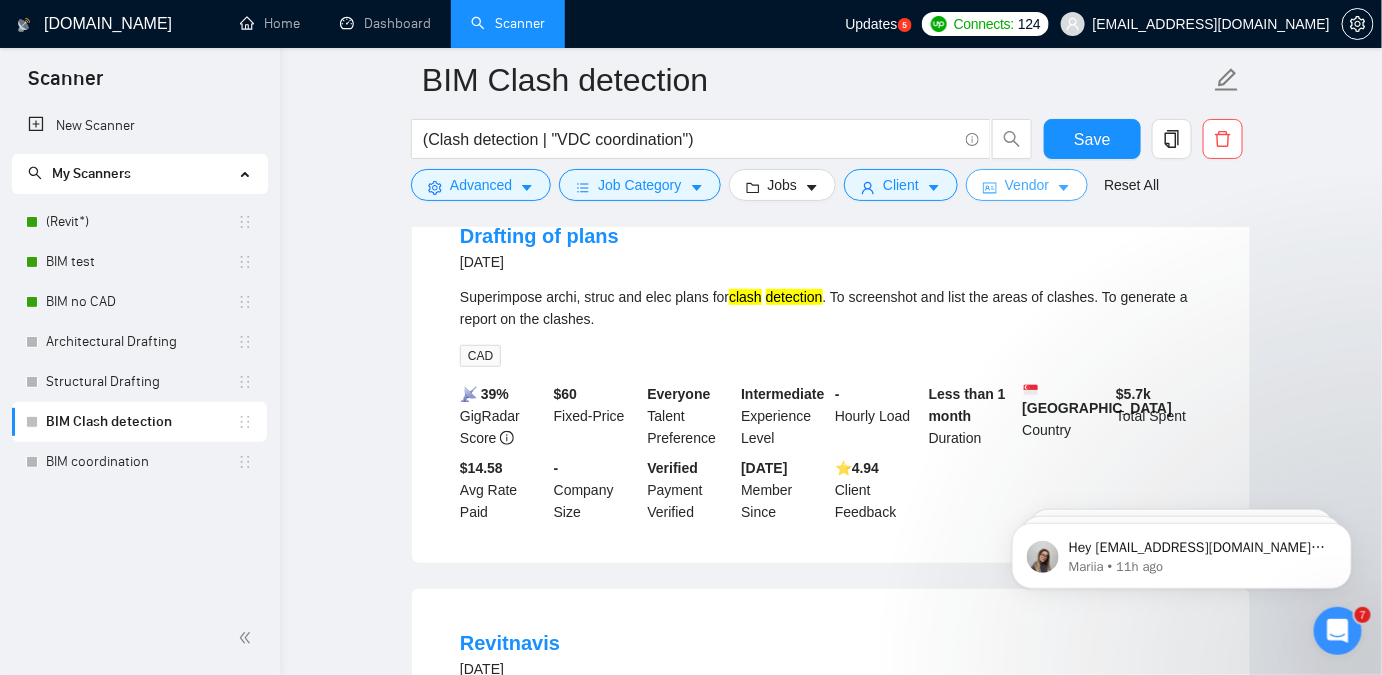click on "Vendor" at bounding box center [1027, 185] 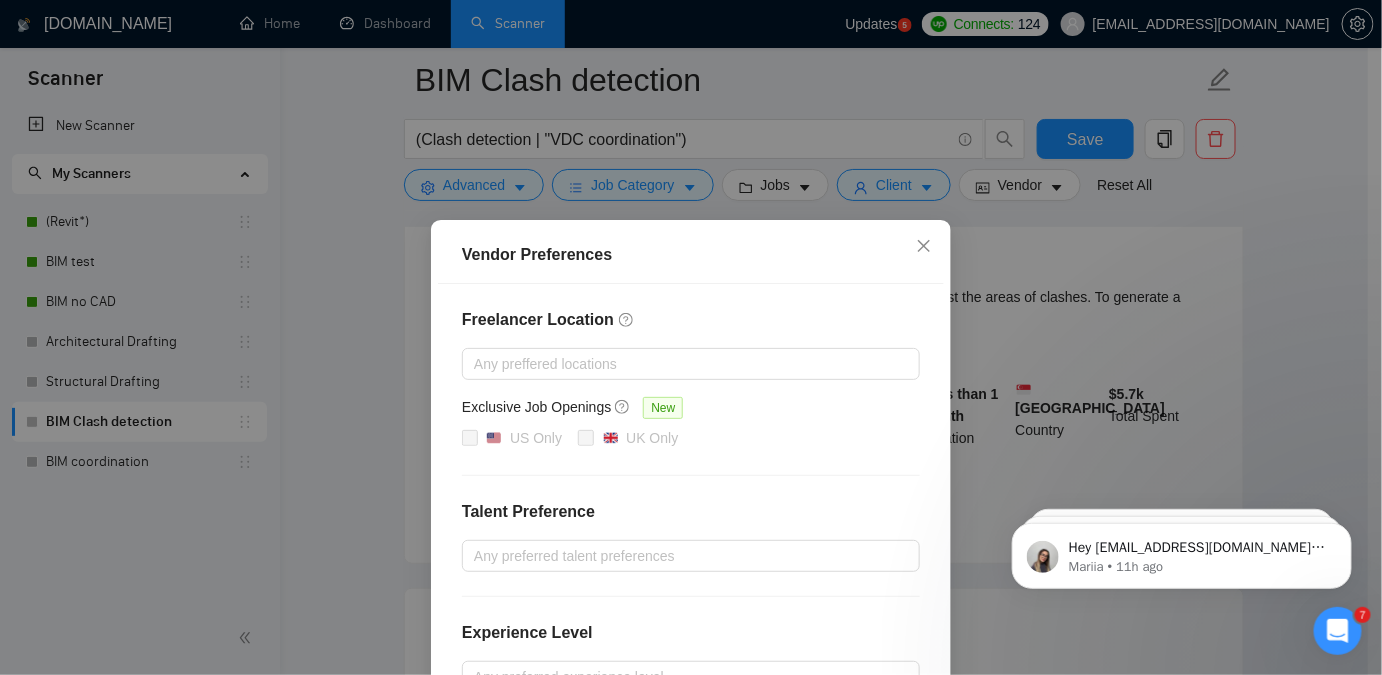 click on "Vendor Preferences Freelancer Location     Any preffered locations Exclusive Job Openings [GEOGRAPHIC_DATA] Only UK Only Talent Preference   Any preferred talent preferences Experience Level   Any preferred experience level Freelancer's Spoken Languages New   Any preffered languages Reset OK" at bounding box center [691, 337] 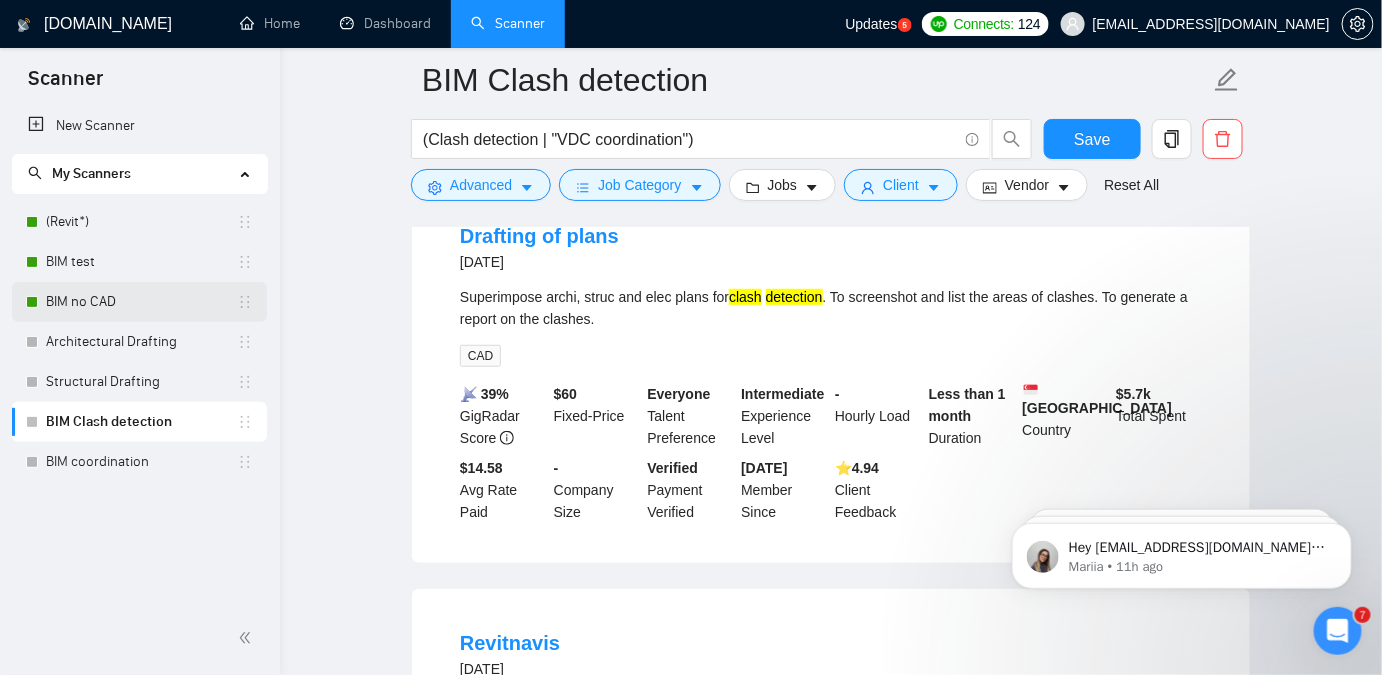 click on "BIM no CAD" at bounding box center [141, 302] 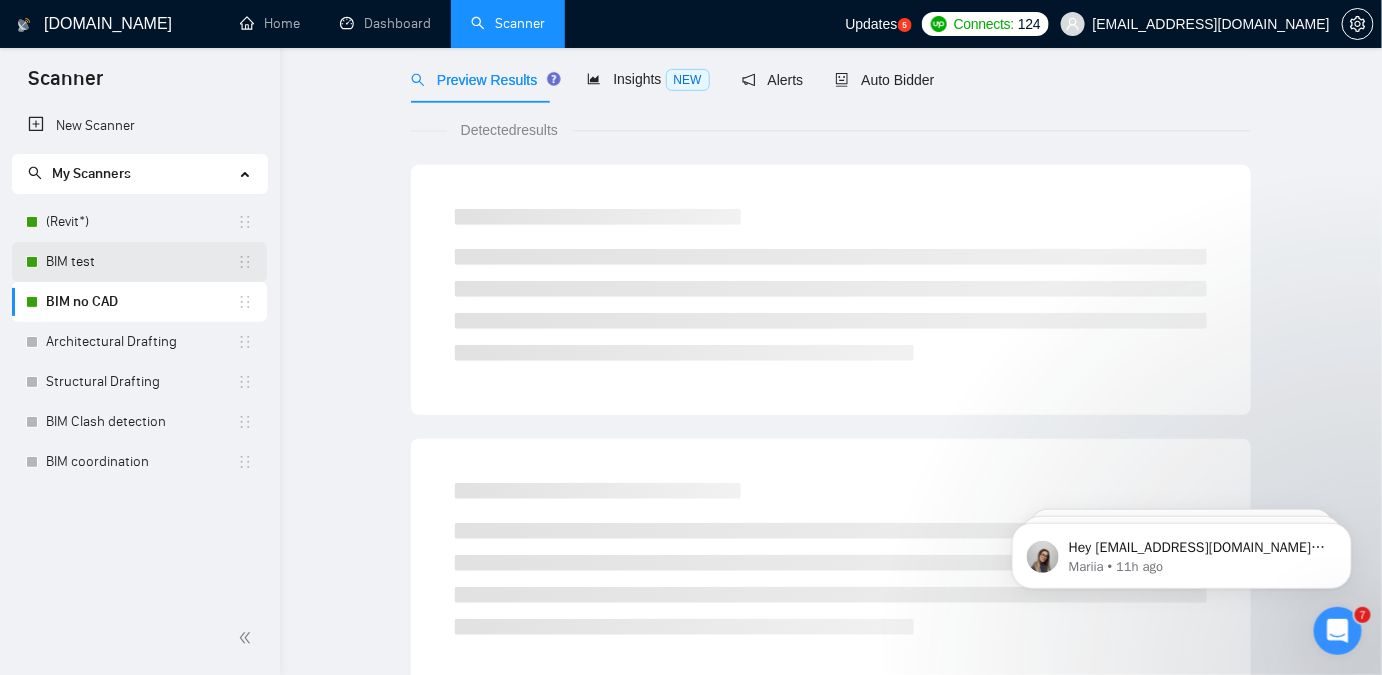 scroll, scrollTop: 55, scrollLeft: 0, axis: vertical 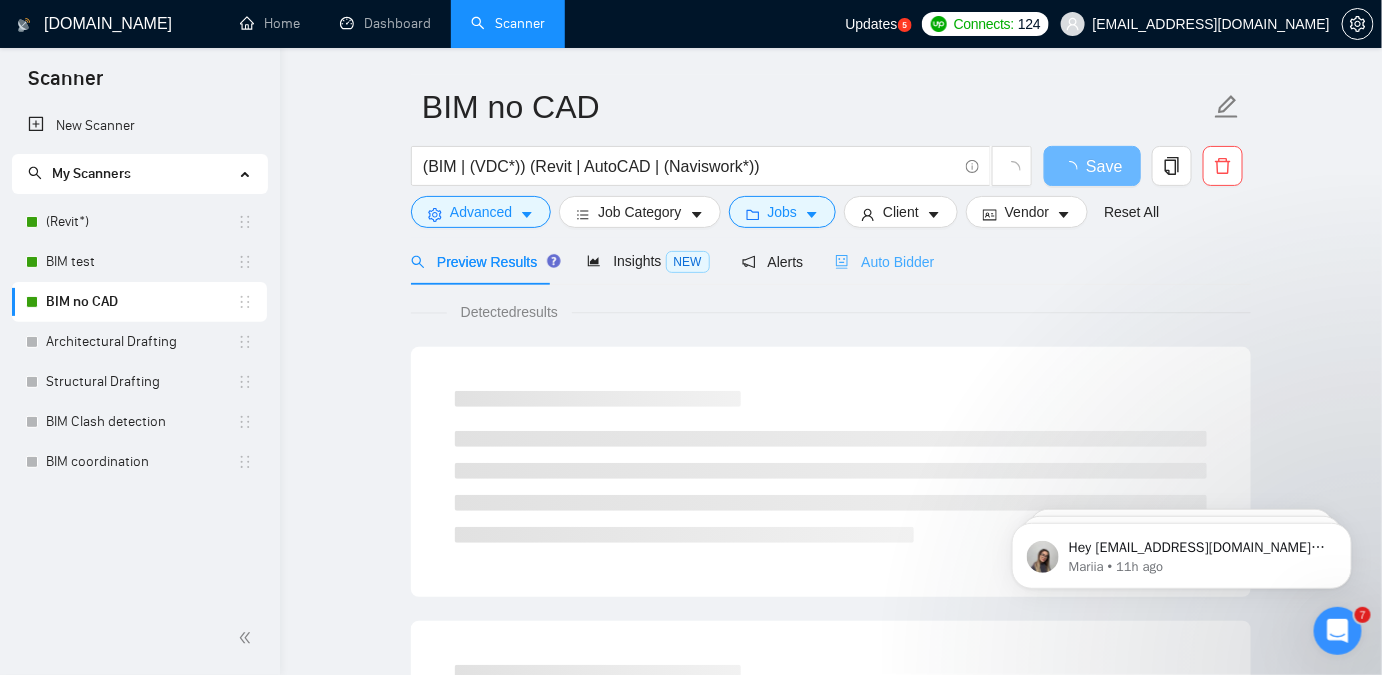 click on "Auto Bidder" at bounding box center (884, 261) 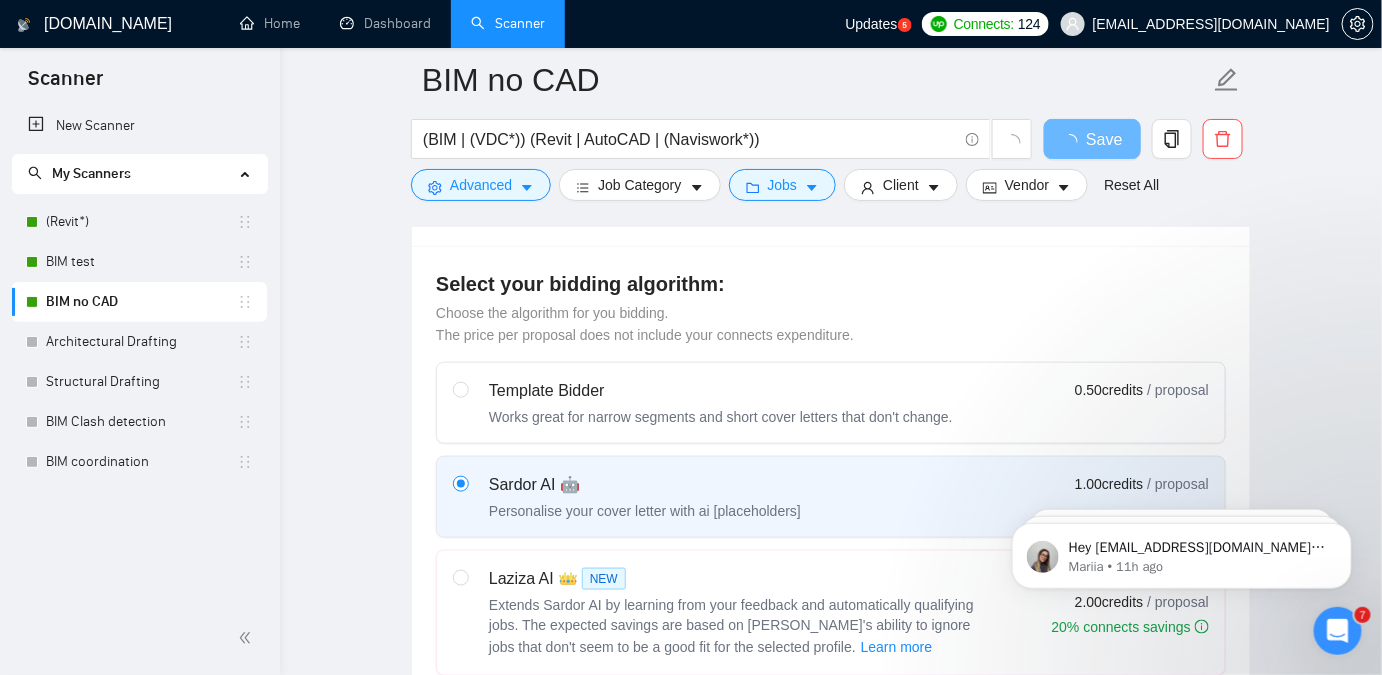 type 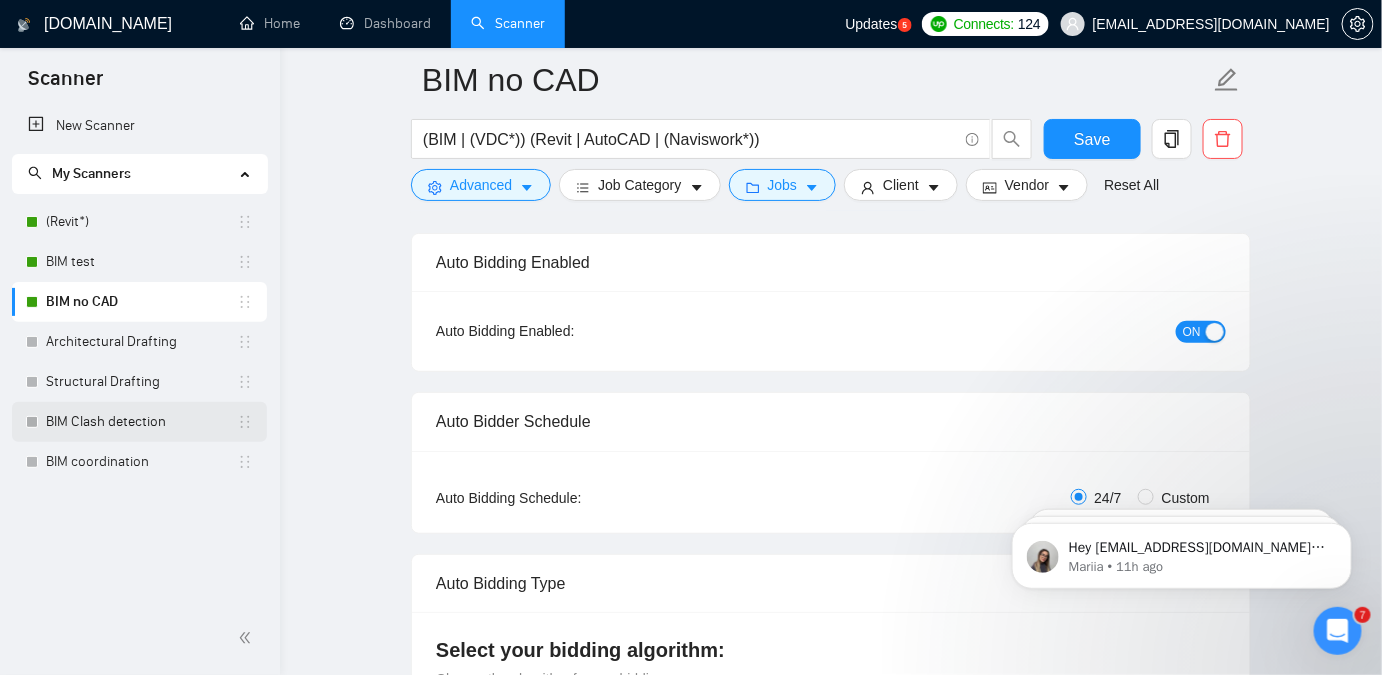 scroll, scrollTop: 55, scrollLeft: 0, axis: vertical 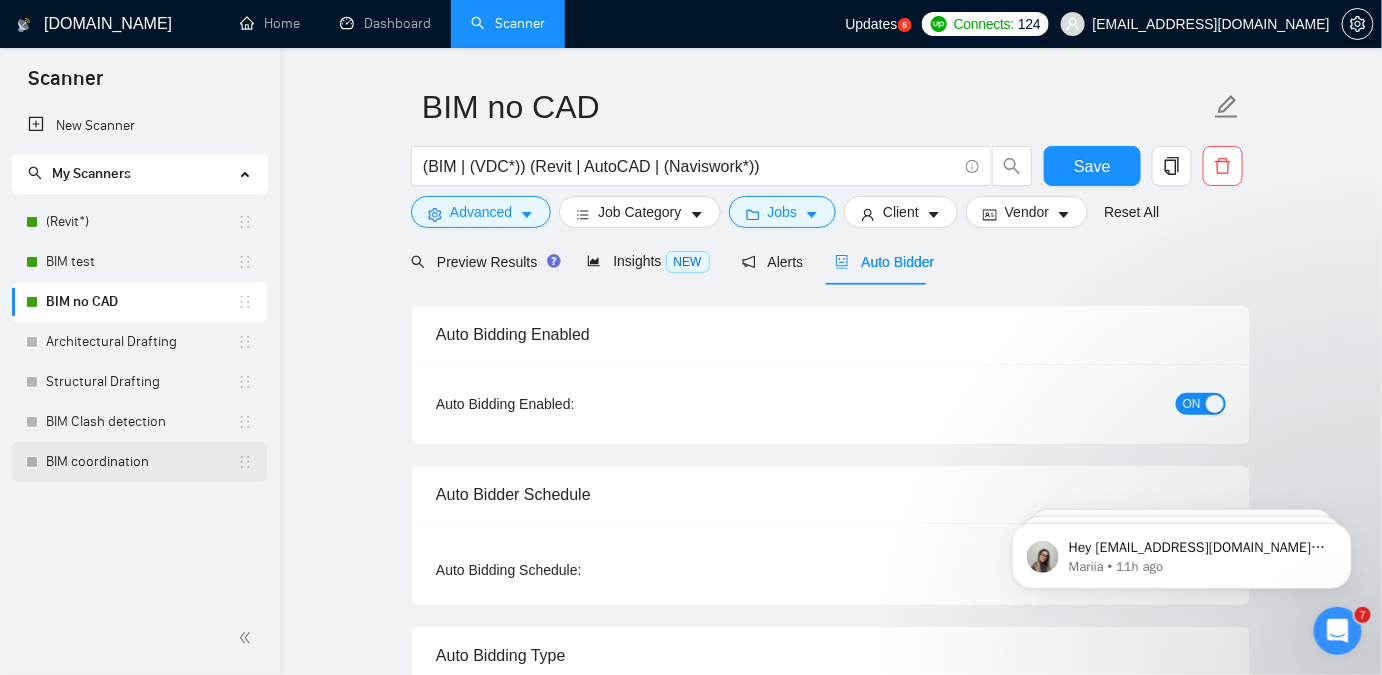 click on "BIM coordination" at bounding box center (141, 462) 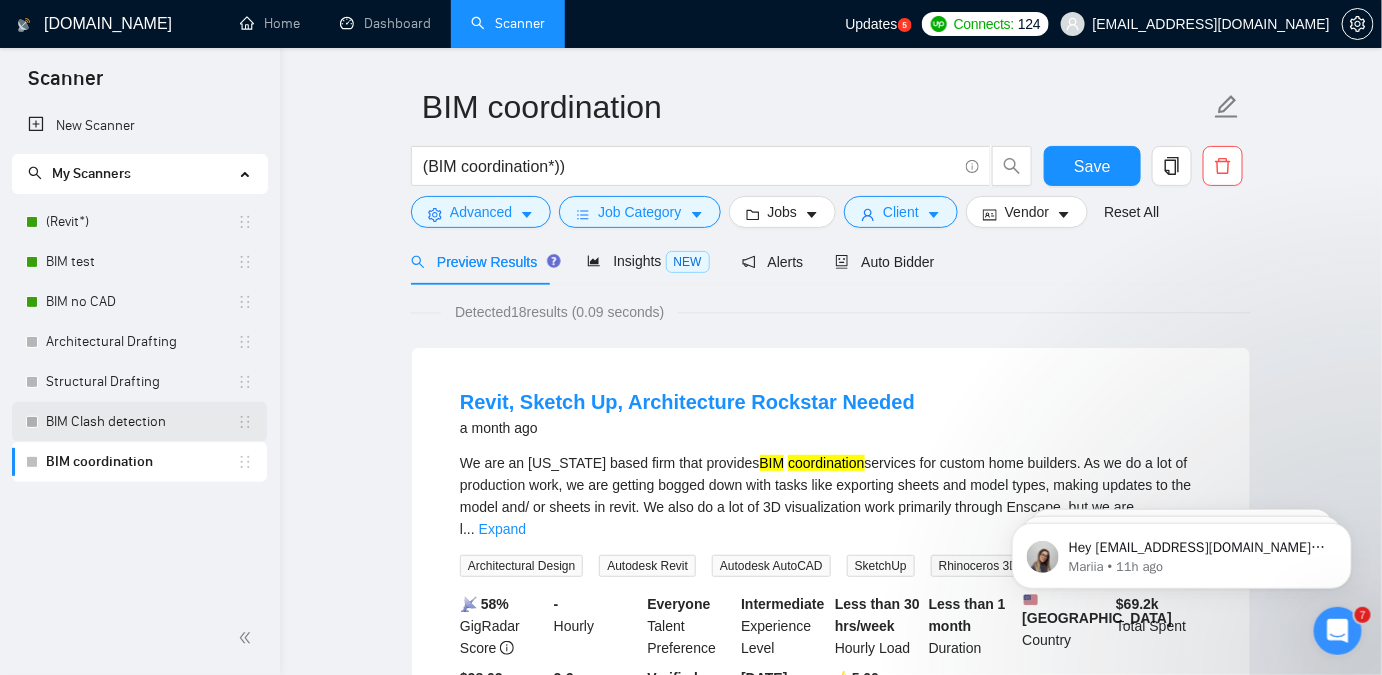 click on "BIM Clash detection" at bounding box center [141, 422] 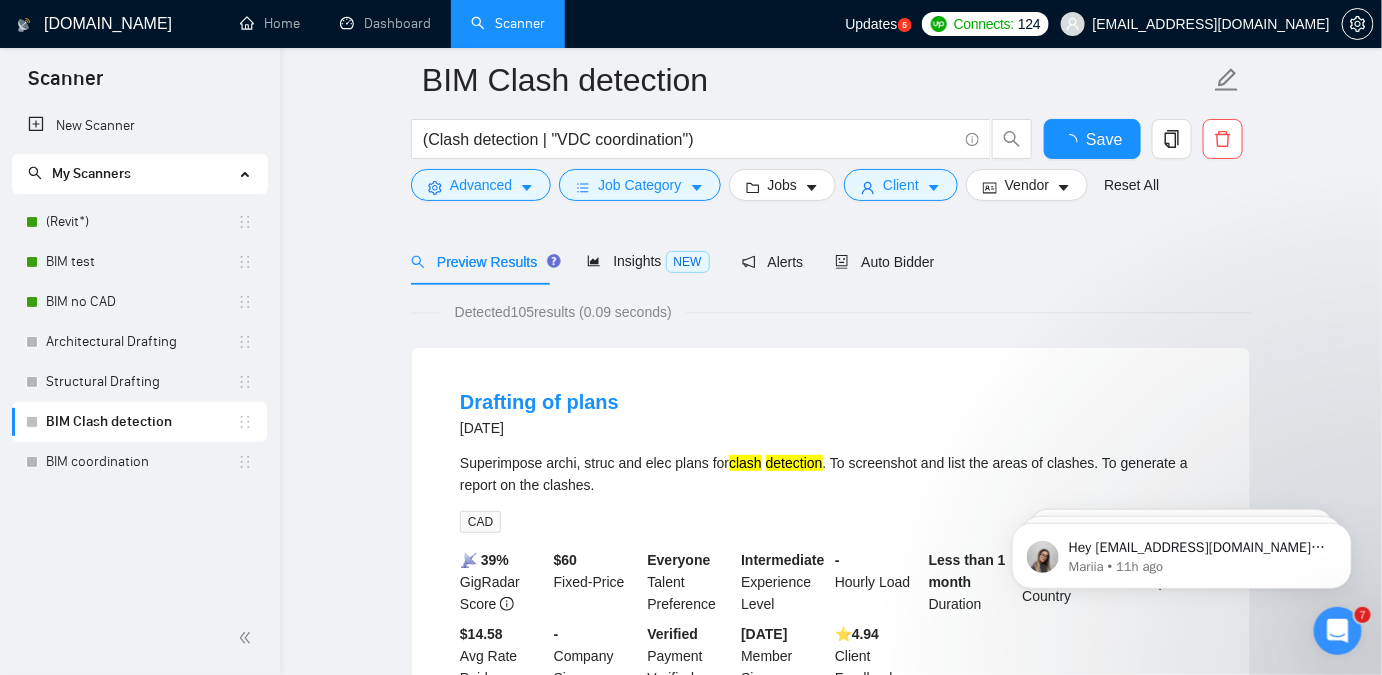 scroll, scrollTop: 146, scrollLeft: 0, axis: vertical 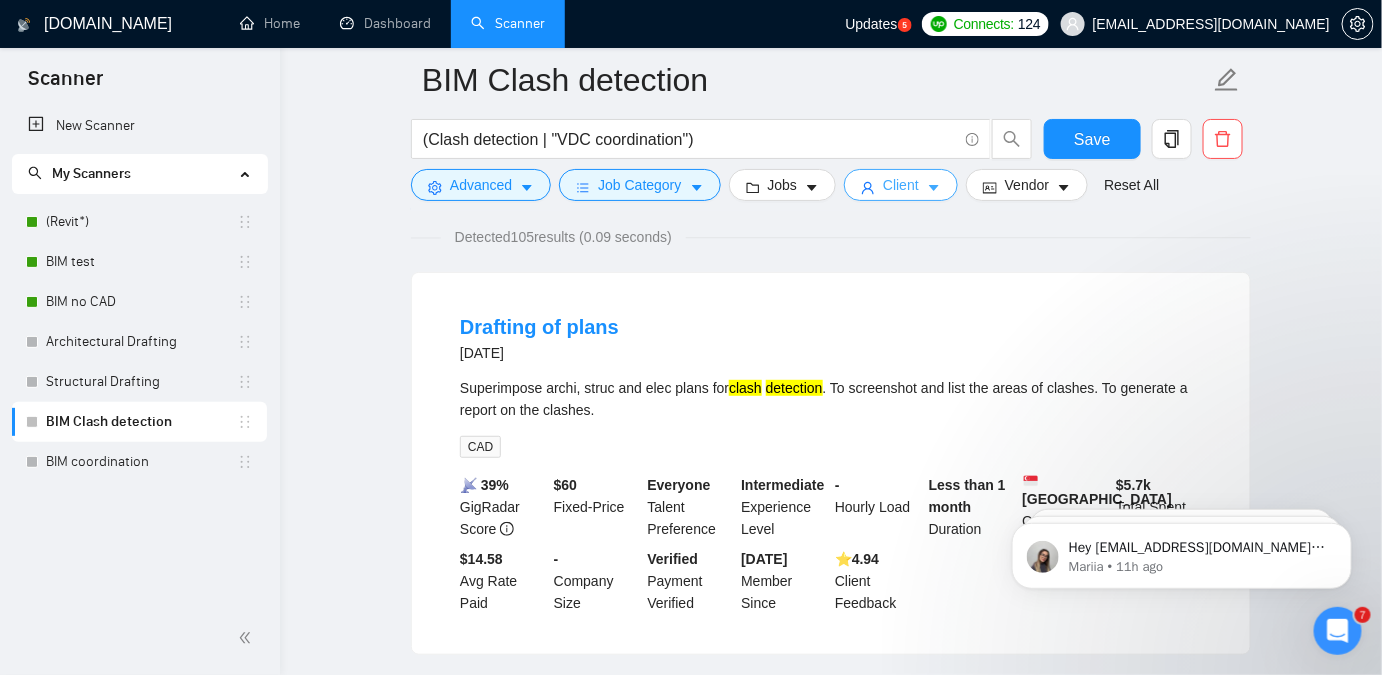 click on "Client" at bounding box center [901, 185] 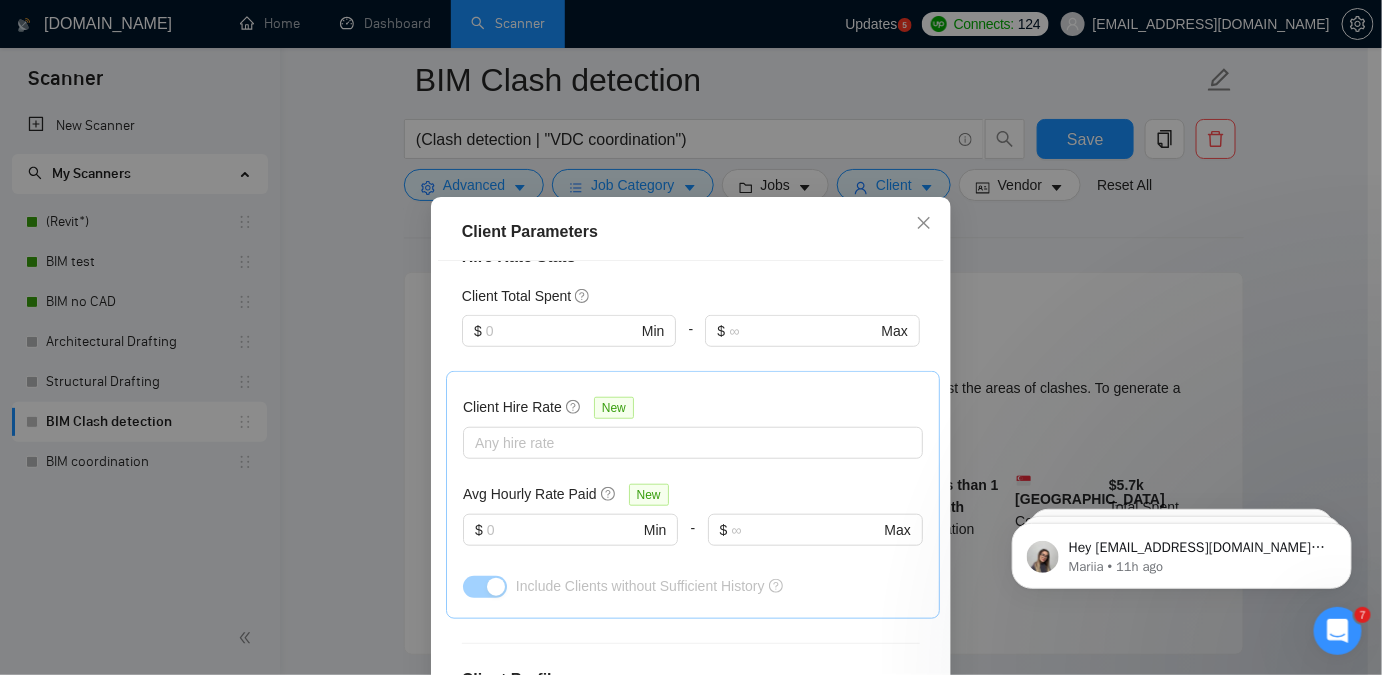 click on "Client Parameters Client Location Include Client Countries   Select Exclude Client Countries [GEOGRAPHIC_DATA] [GEOGRAPHIC_DATA] [GEOGRAPHIC_DATA] [GEOGRAPHIC_DATA]   Client Rating Client Min Average Feedback Include clients with no feedback Client Payment Details Payment Verified Hire Rate Stats   Client Total Spent $ Min - $ Max Client Hire Rate New   Any hire rate   Avg Hourly Rate Paid New $ Min - $ Max Include Clients without Sufficient History Client Profile Client Industry New   Any industry Client Company Size   Any company size Enterprise Clients New   Any clients Reset OK" at bounding box center (691, 337) 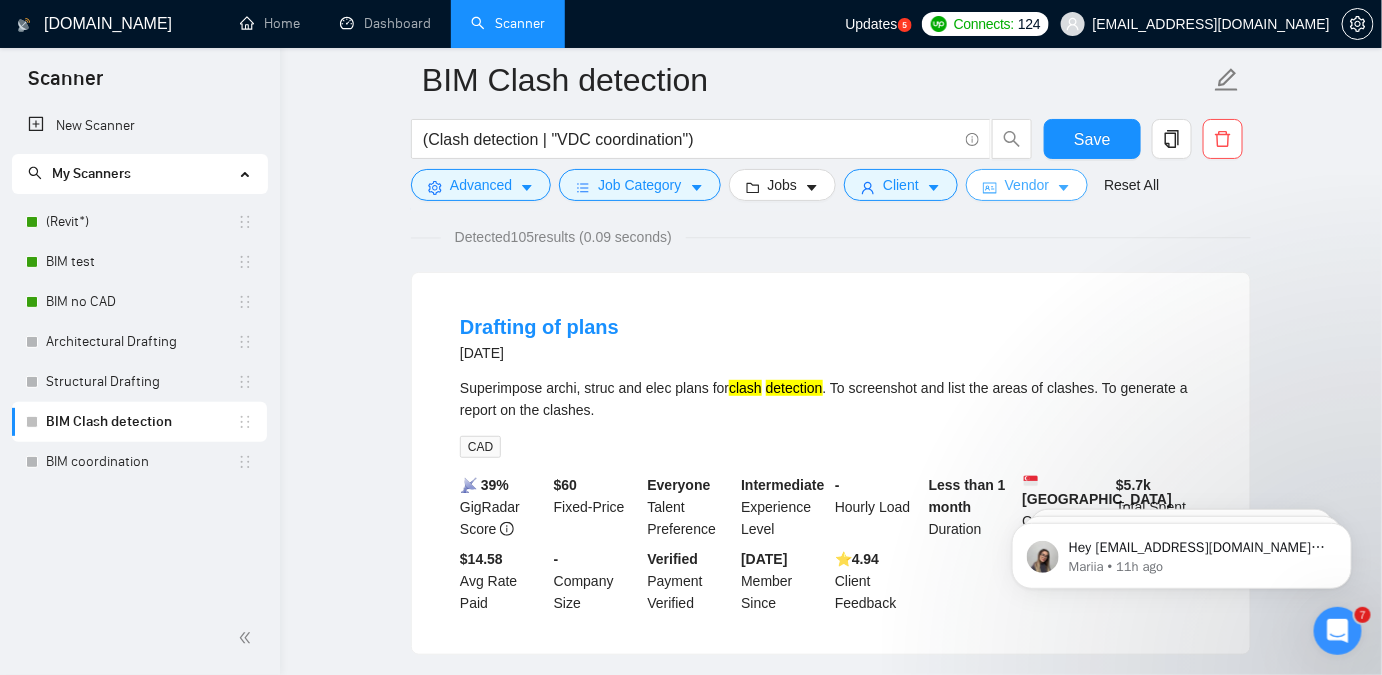 click on "Vendor" at bounding box center (1027, 185) 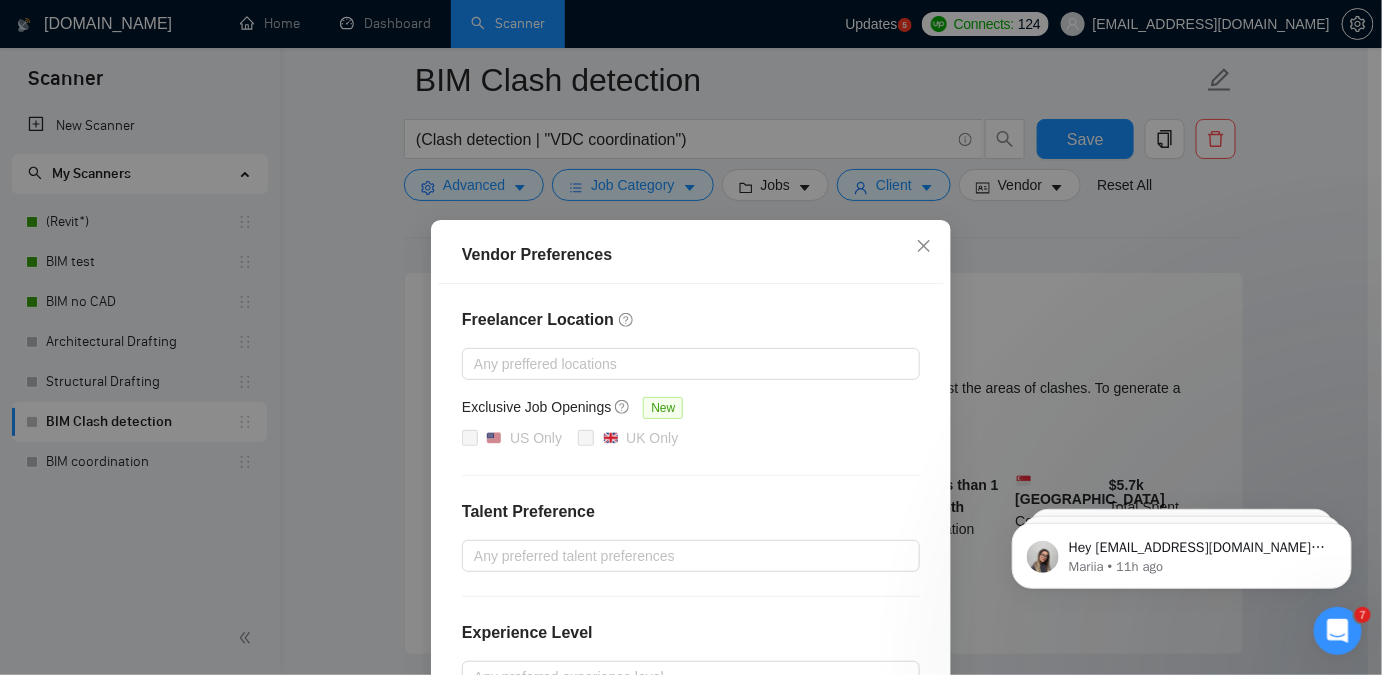 click on "Vendor Preferences Freelancer Location     Any preffered locations Exclusive Job Openings [GEOGRAPHIC_DATA] Only UK Only Talent Preference   Any preferred talent preferences Experience Level   Any preferred experience level Freelancer's Spoken Languages New   Any preffered languages Reset OK" at bounding box center [691, 337] 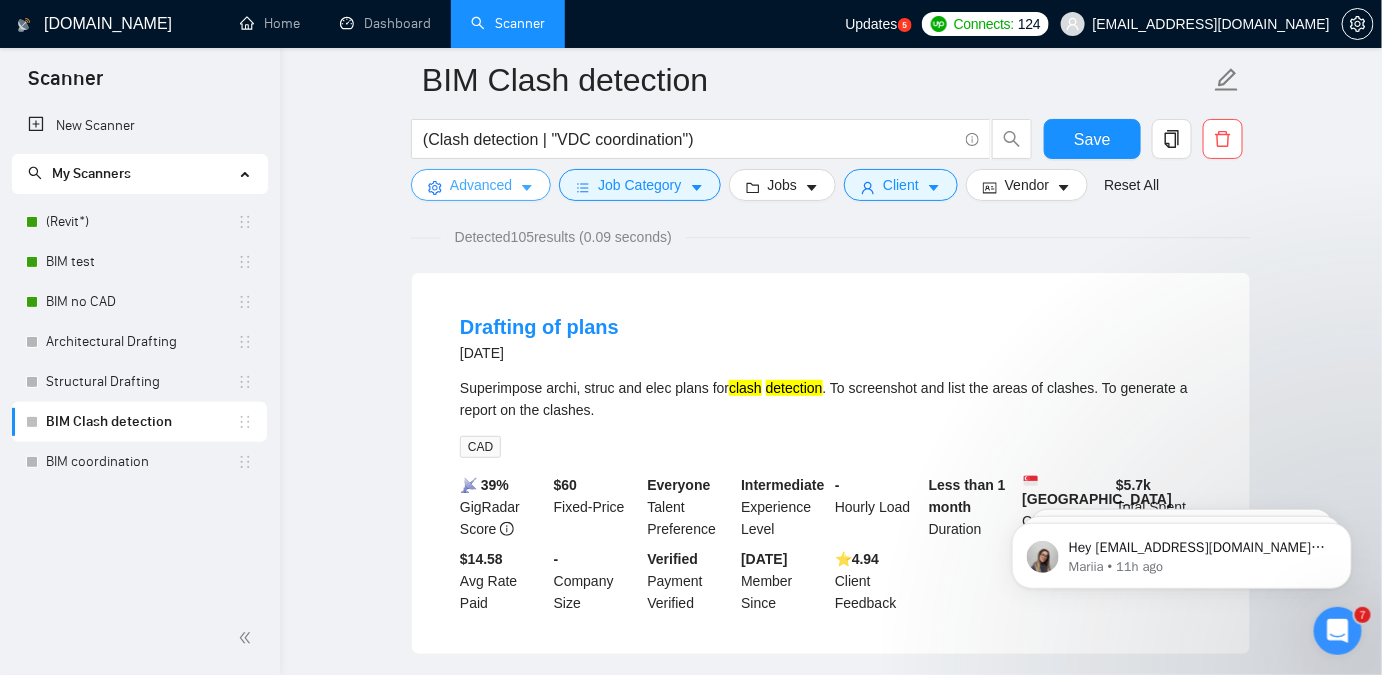 click 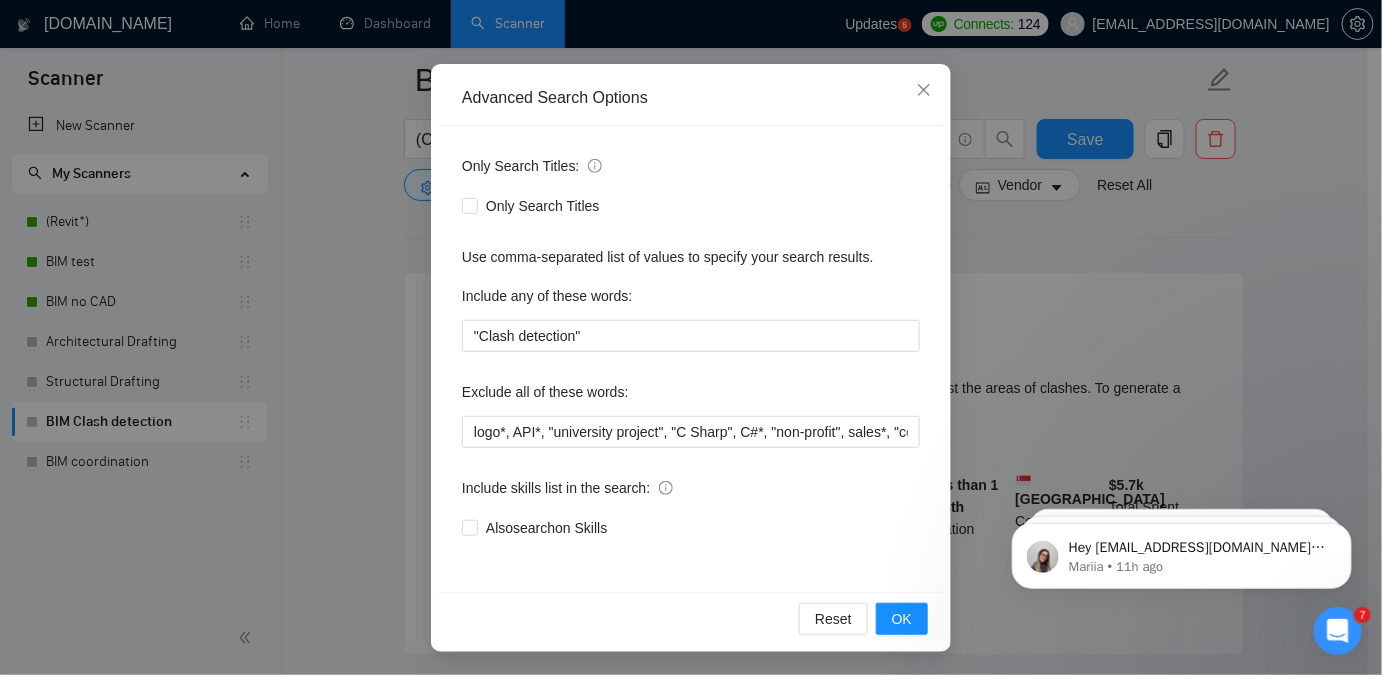 click on "Advanced Search Options Only Search Titles:   Only Search Titles Use comma-separated list of values to specify your search results. Include any of these words: "Clash detection" Exclude all of these words: logo*, API*, "university project", "C Sharp", C#*, "non-profit", sales*, "copywriter", "trading", "coding", "revitalization", "revitalize", "revitalizing" , "flood", "aquatic", "aquaculture", "creative design", "asap", "urgent", "[DATE]" Include skills list in the search:   Also  search  on Skills Reset OK" at bounding box center (691, 337) 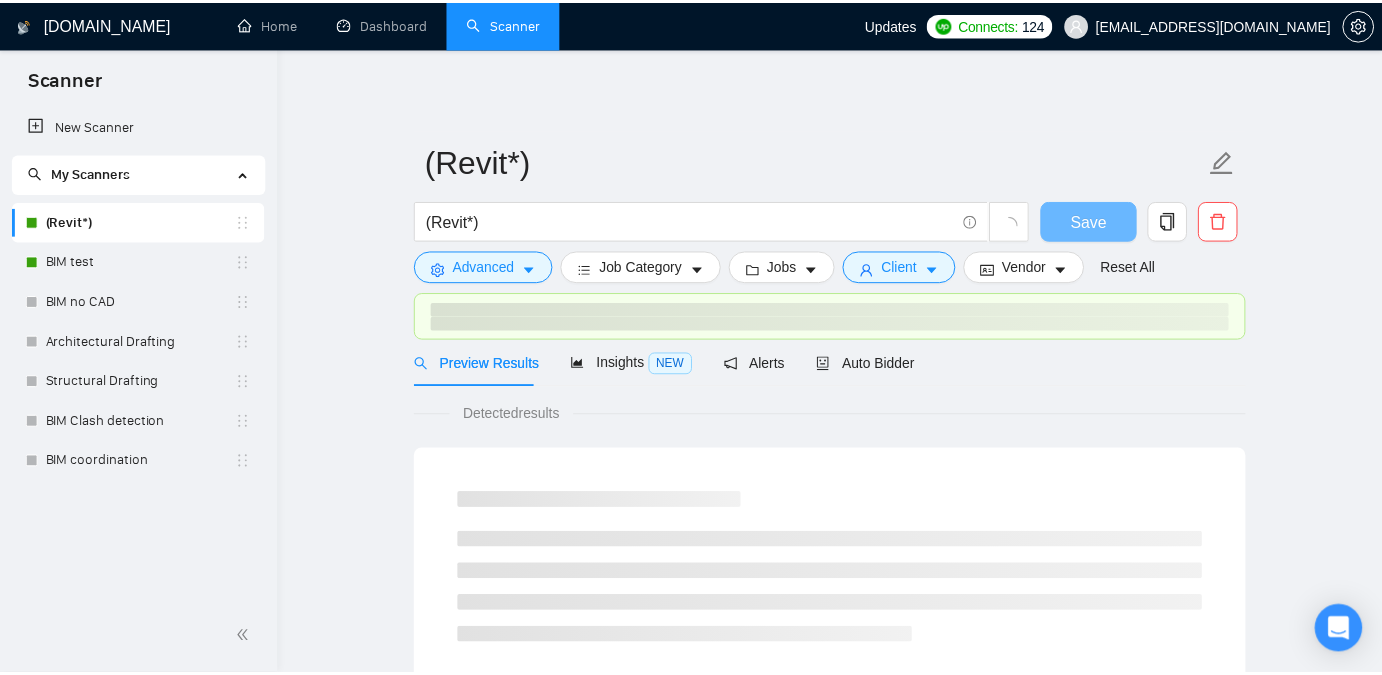 scroll, scrollTop: 0, scrollLeft: 0, axis: both 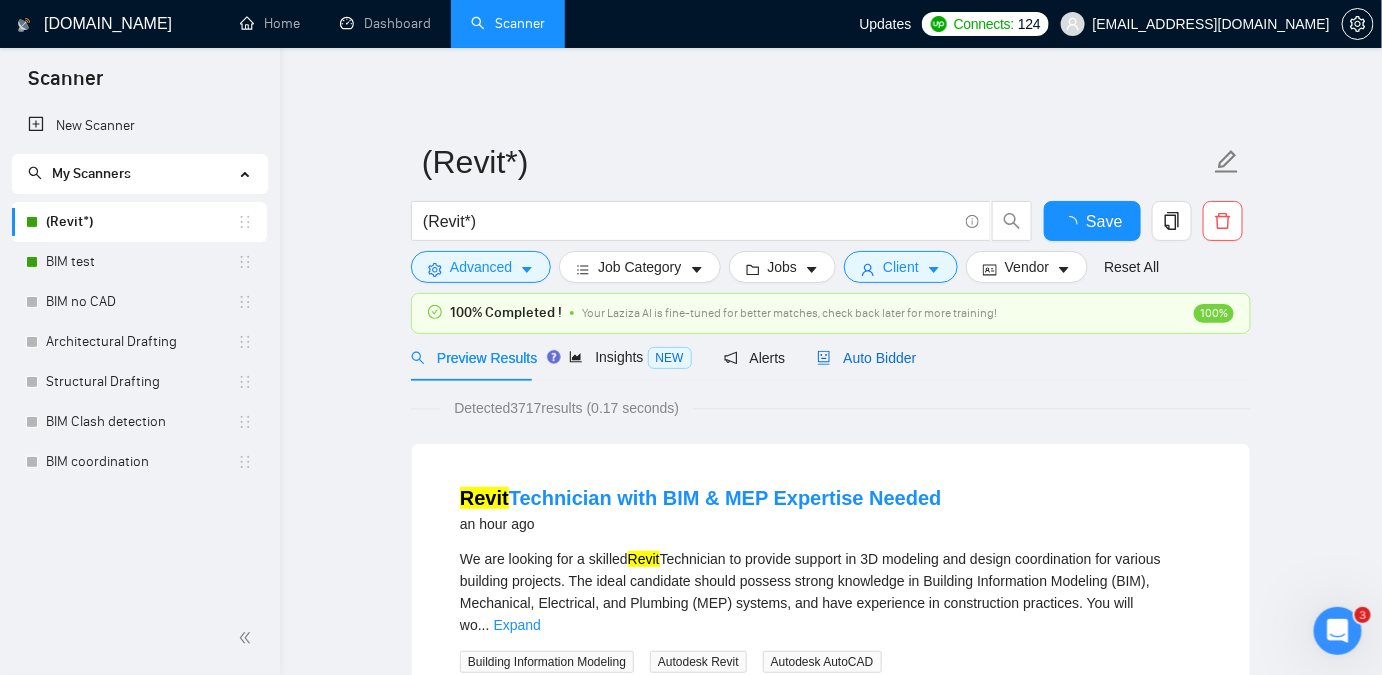 click on "Auto Bidder" at bounding box center [866, 358] 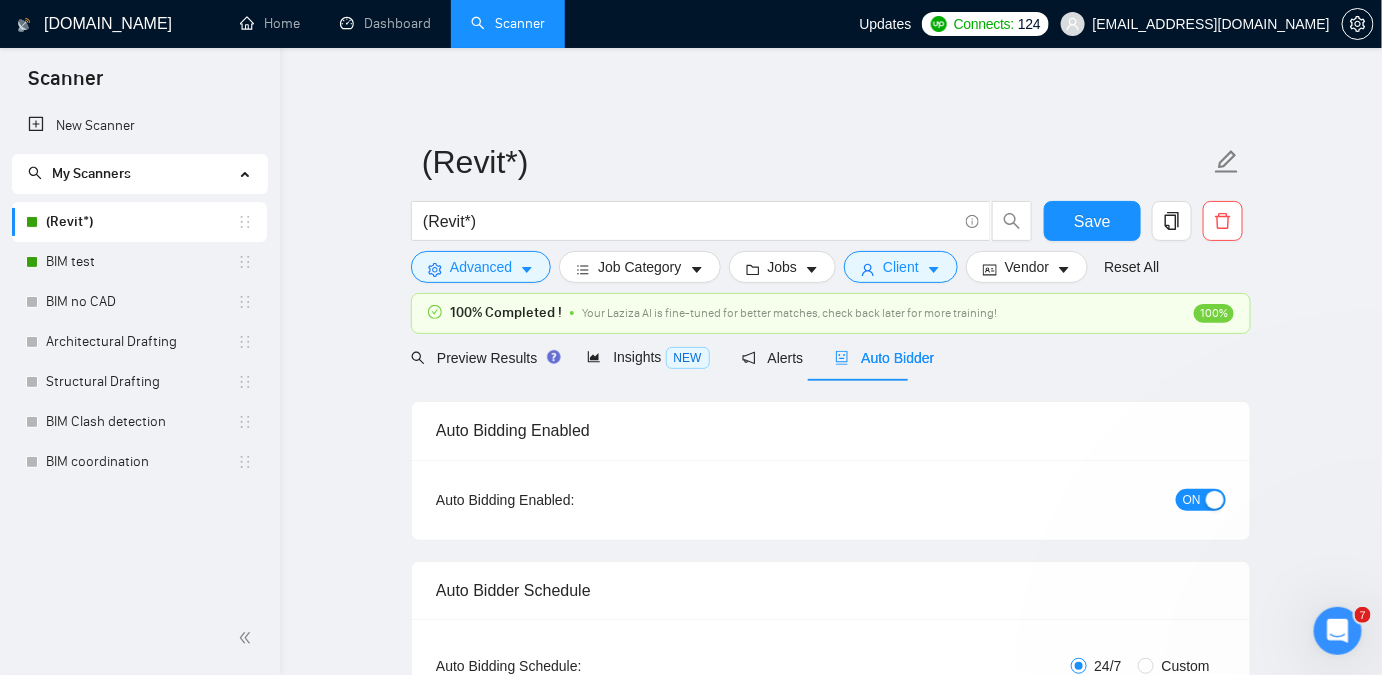 checkbox on "true" 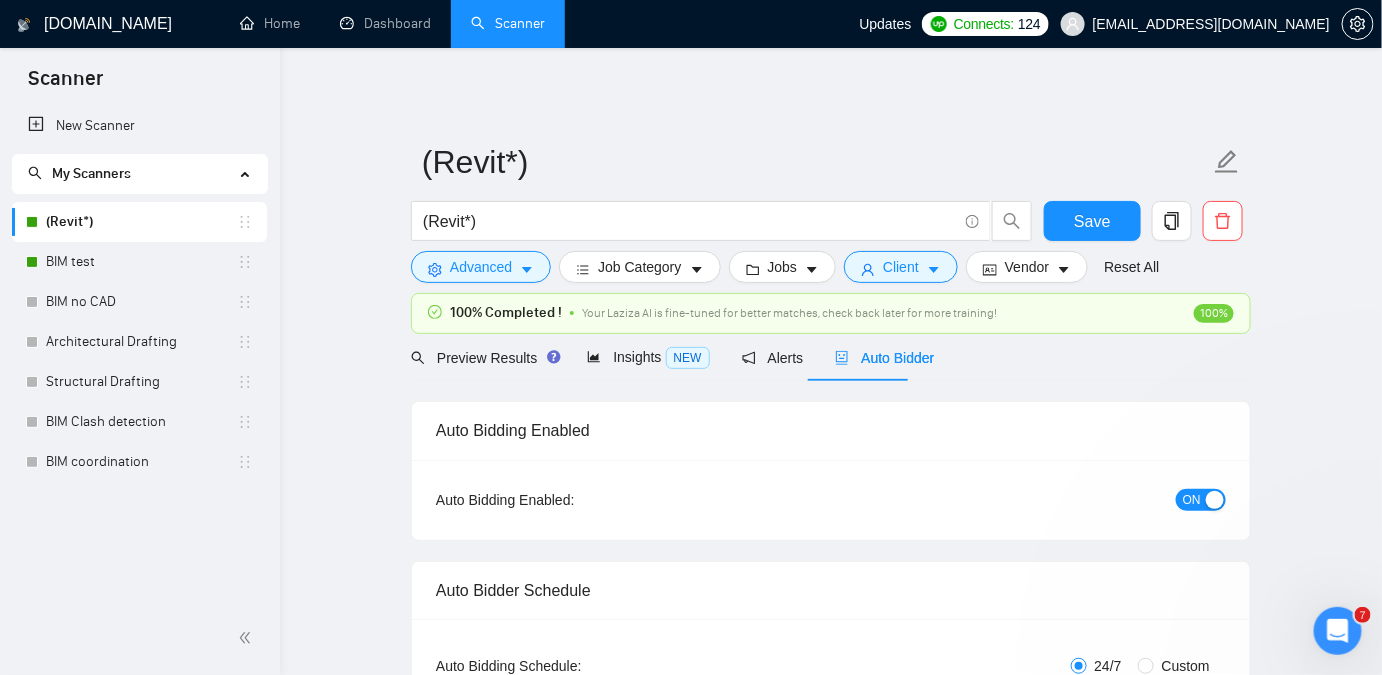 type 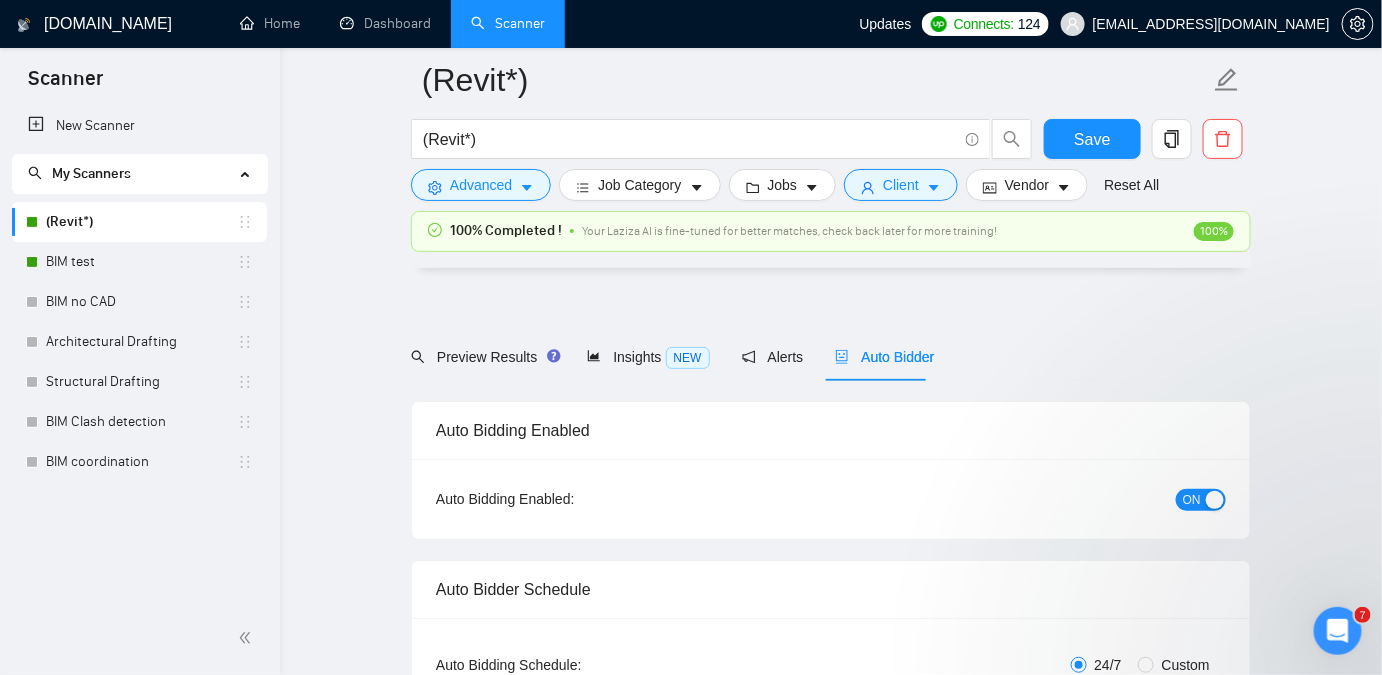 scroll, scrollTop: 272, scrollLeft: 0, axis: vertical 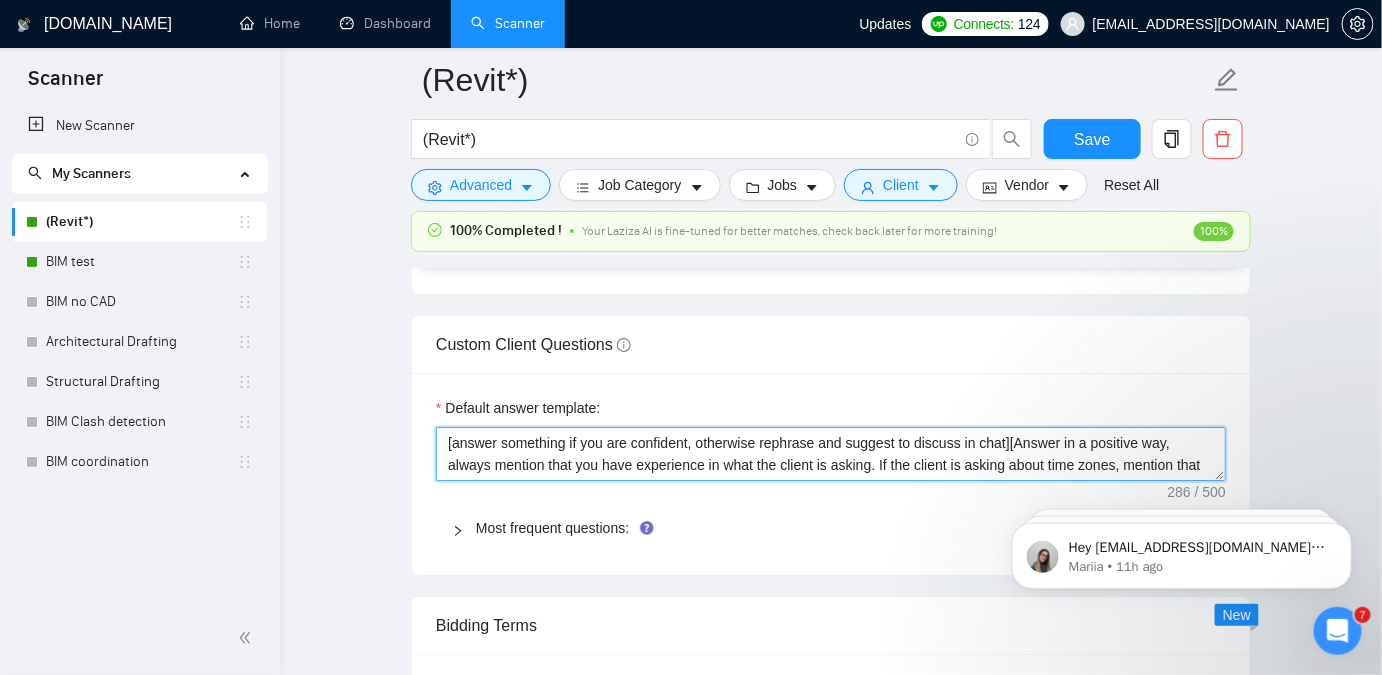 click on "﻿​[answer something if you are confident, otherwise rephrase and suggest to discuss in chat][Answer in a positive way, always mention that you have experience in what the client is asking. If the client is asking about time zones, mention that you are ready to work in their time zone.]" at bounding box center (831, 454) 